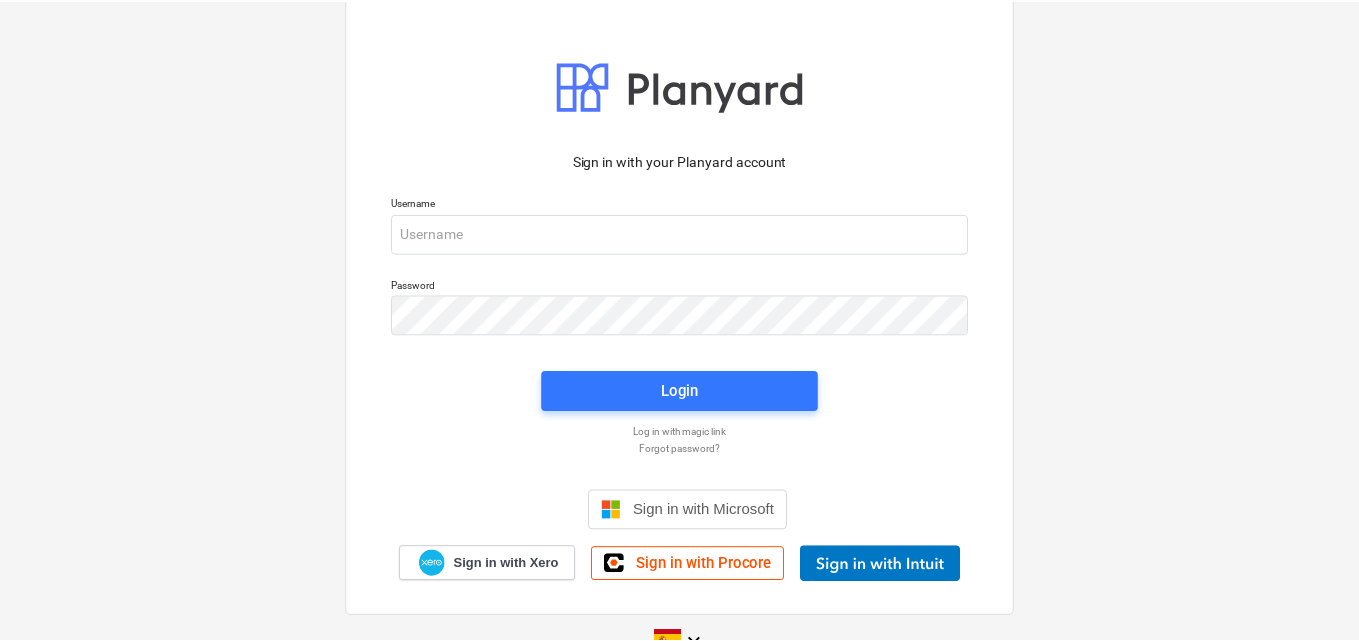 scroll, scrollTop: 0, scrollLeft: 0, axis: both 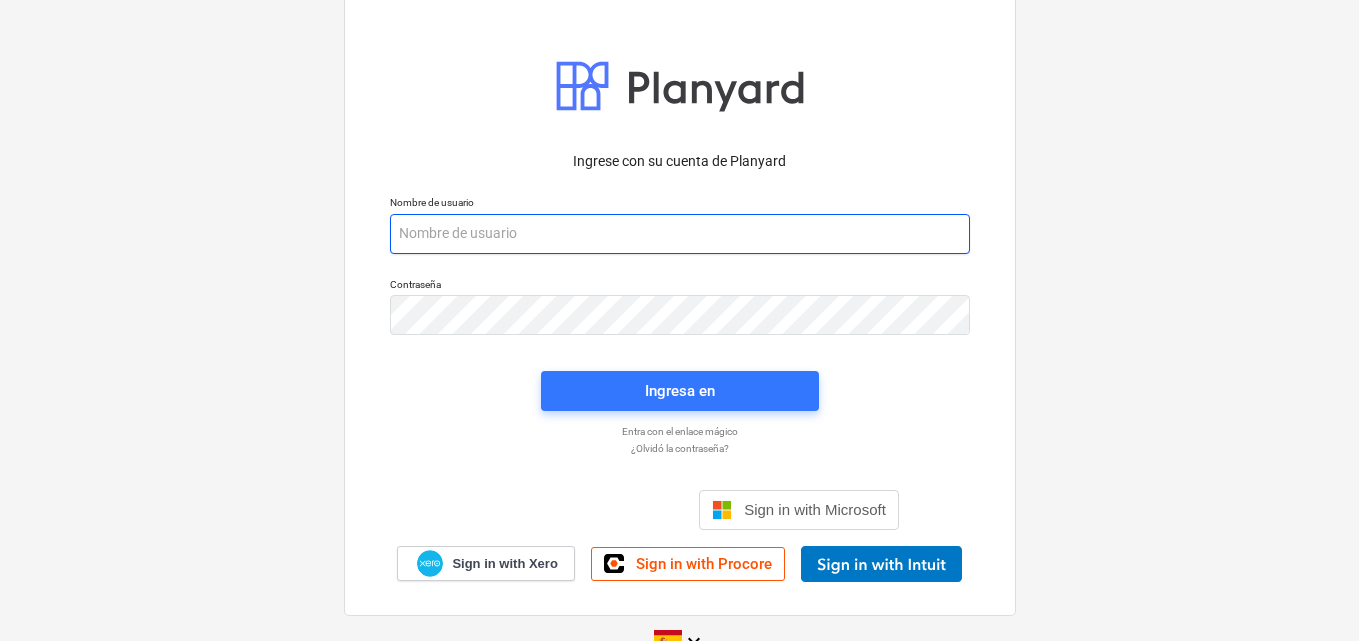 click at bounding box center [680, 234] 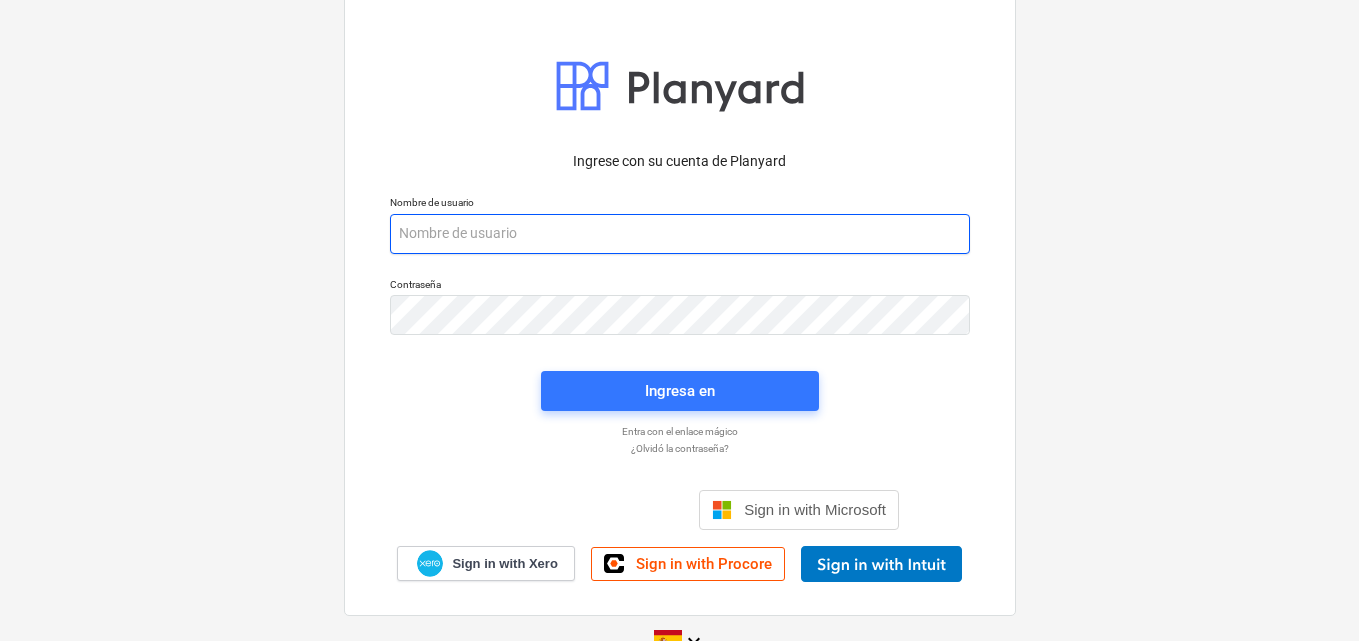 paste on "[EMAIL_ADDRESS][DOMAIN_NAME]" 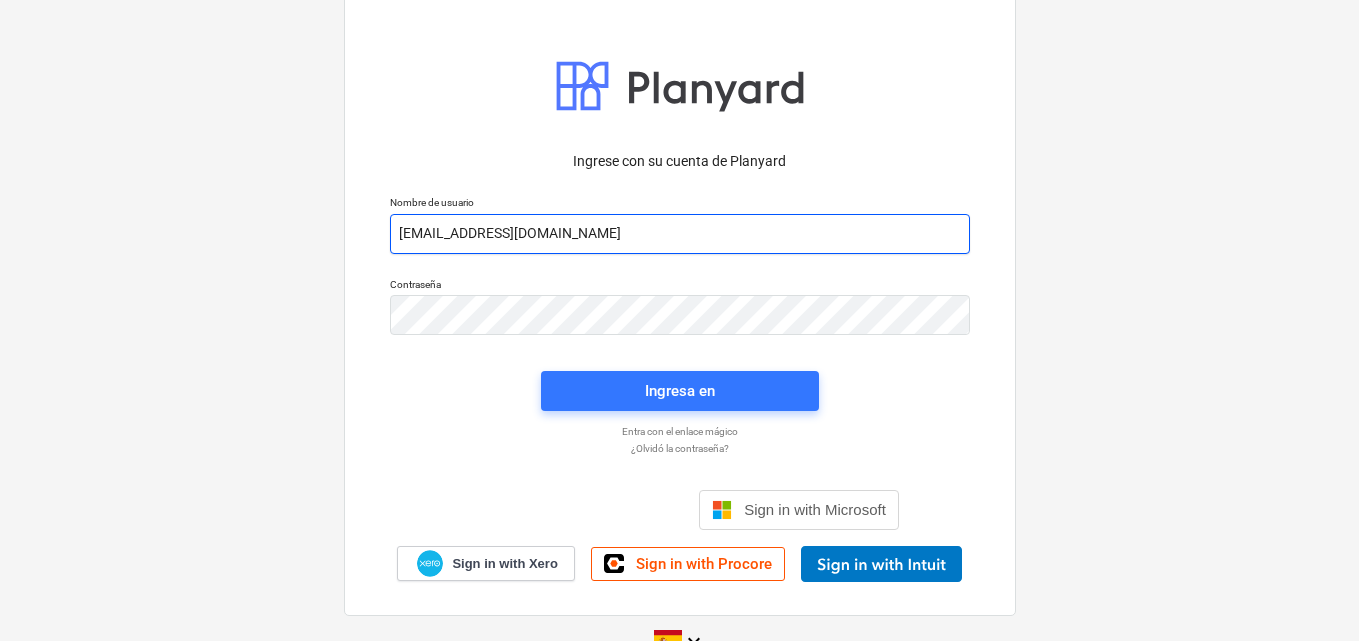 type on "[EMAIL_ADDRESS][DOMAIN_NAME]" 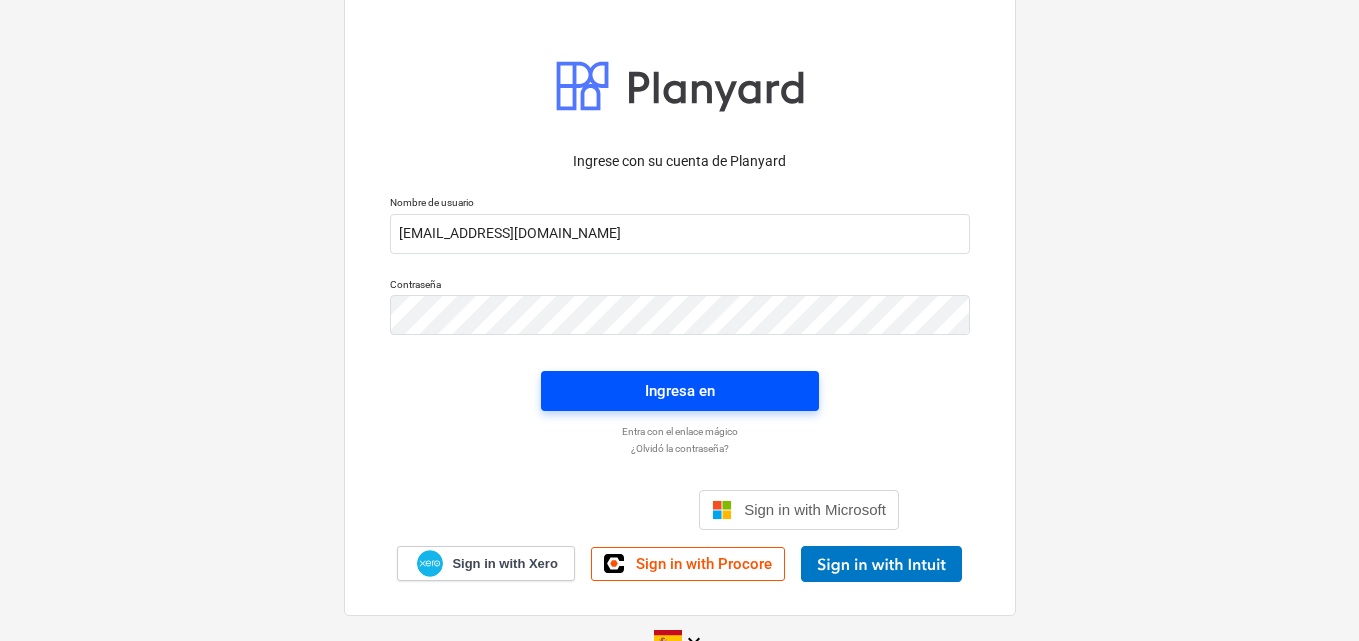 click on "Ingresa en" at bounding box center (680, 391) 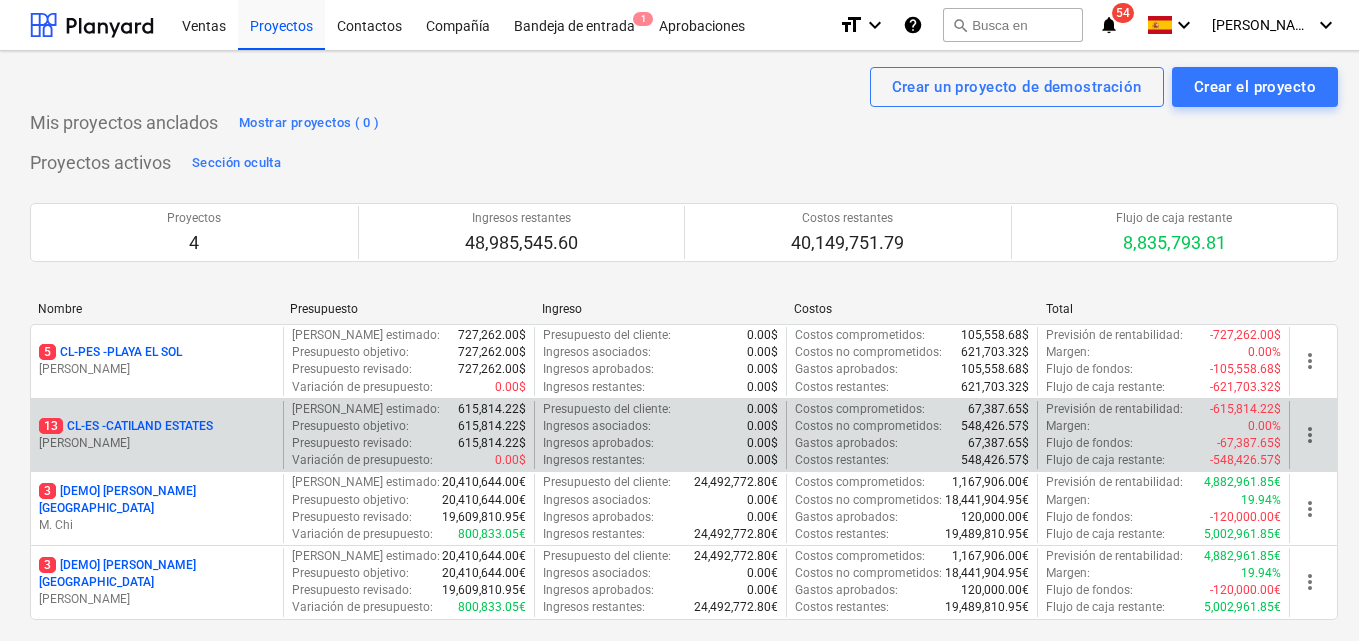 click on "13  CL-ES -  CATILAND ESTATES [PERSON_NAME]" at bounding box center [157, 435] 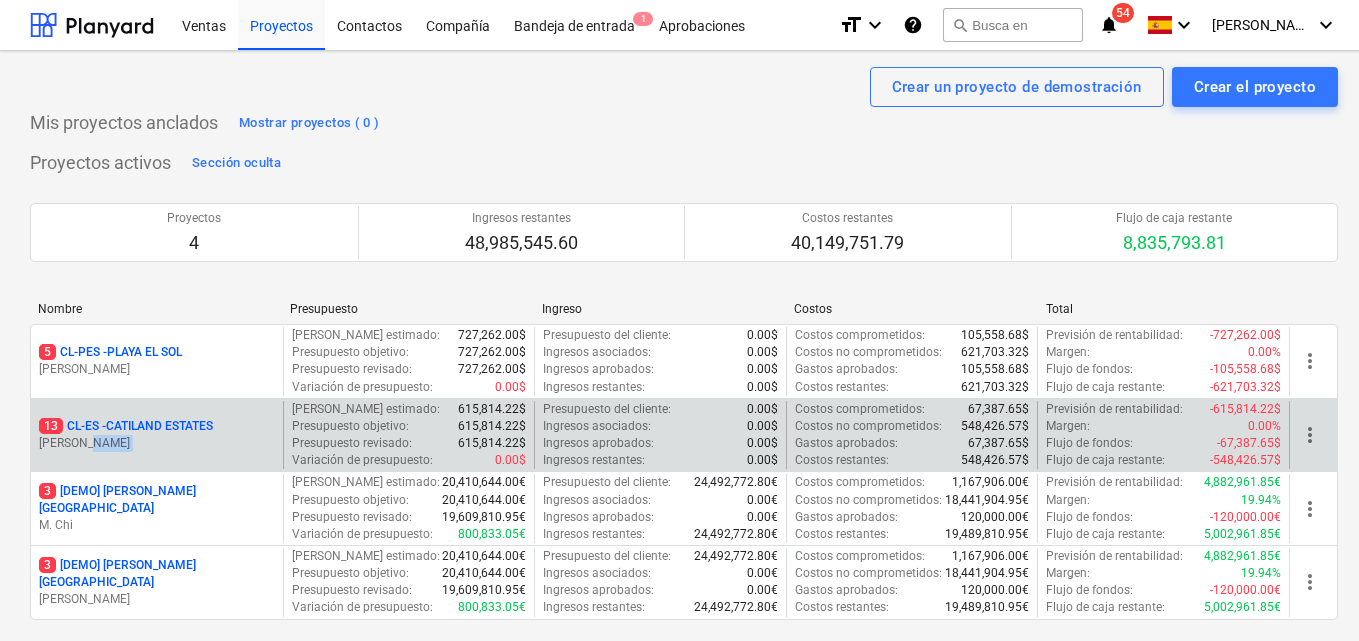 click on "13  CL-ES -  CATILAND ESTATES [PERSON_NAME]" at bounding box center [157, 435] 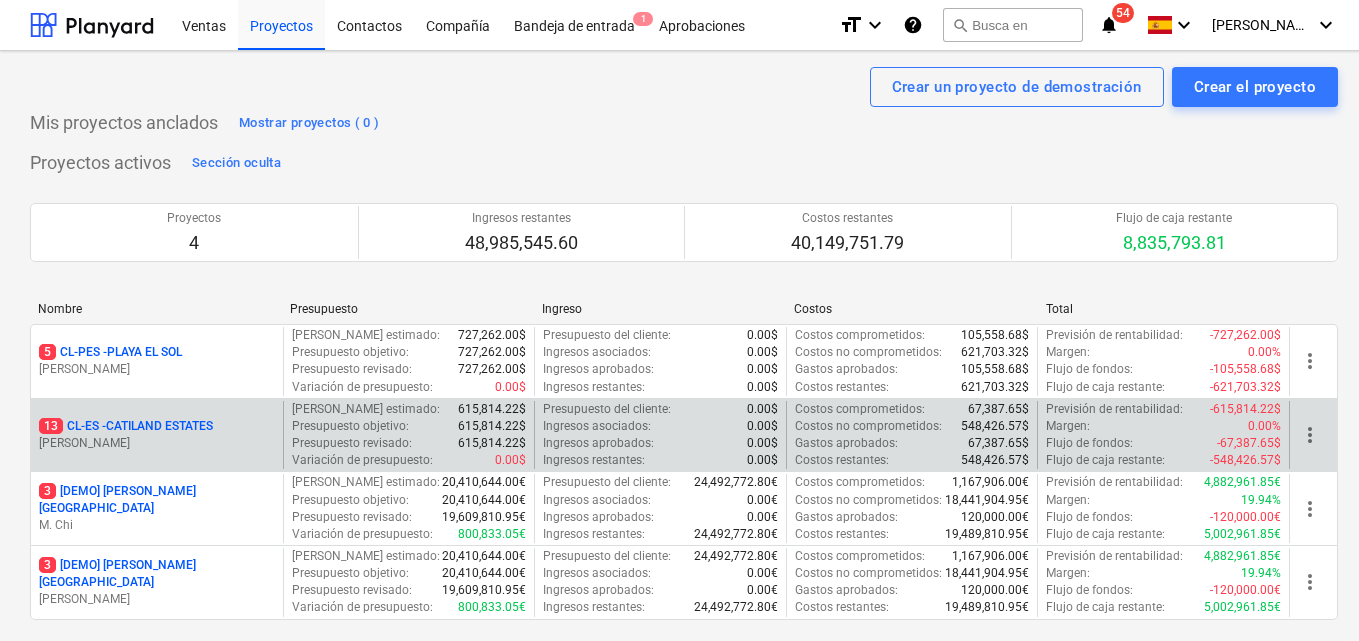 click on "13  CL-ES -  CATILAND ESTATES [PERSON_NAME]" at bounding box center [157, 435] 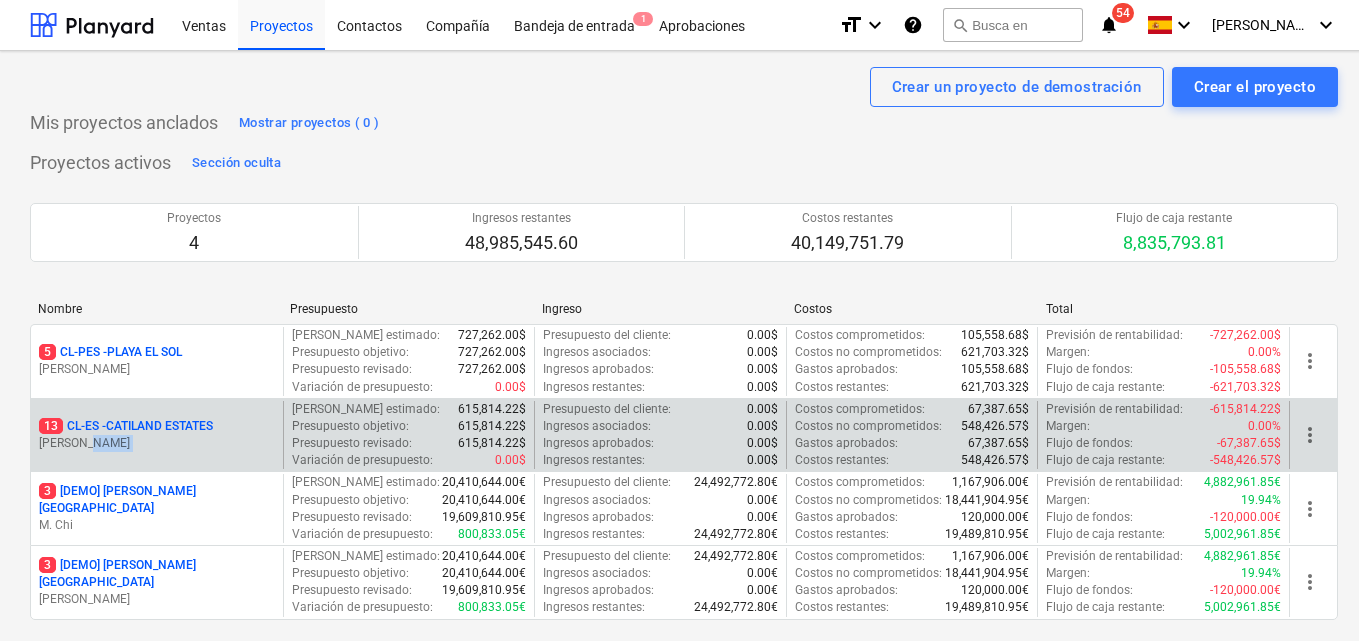 click on "13  CL-ES -  CATILAND ESTATES [PERSON_NAME]" at bounding box center [157, 435] 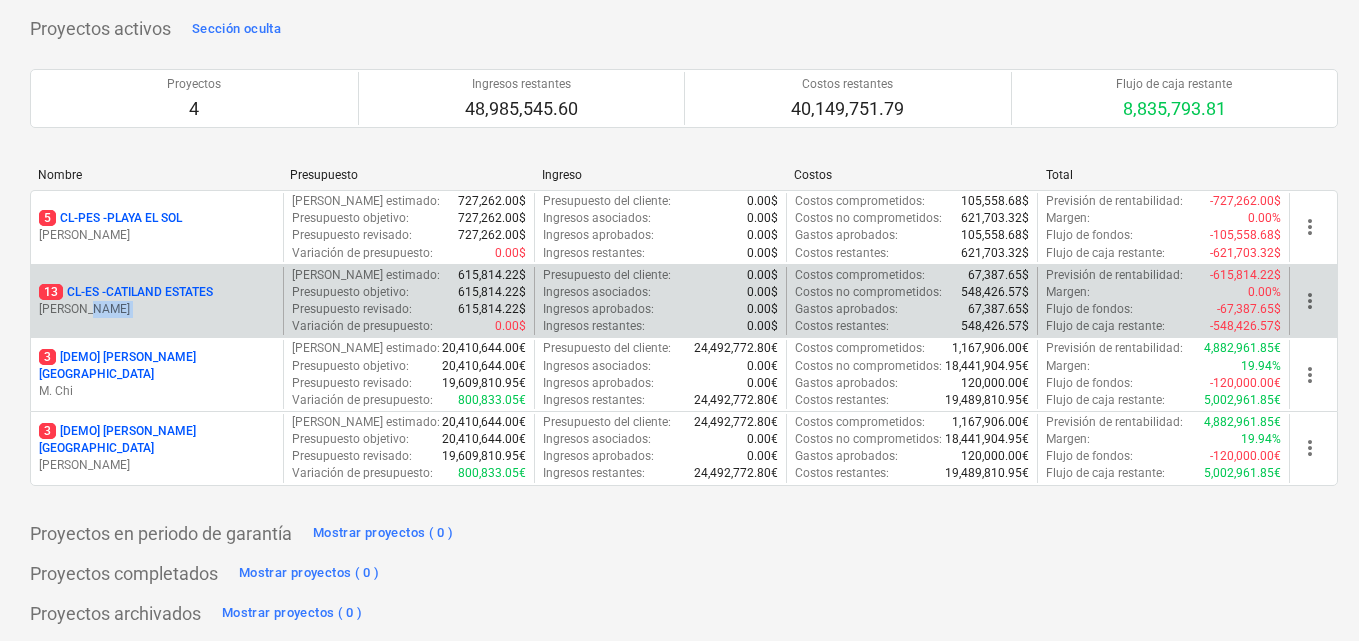 scroll, scrollTop: 139, scrollLeft: 0, axis: vertical 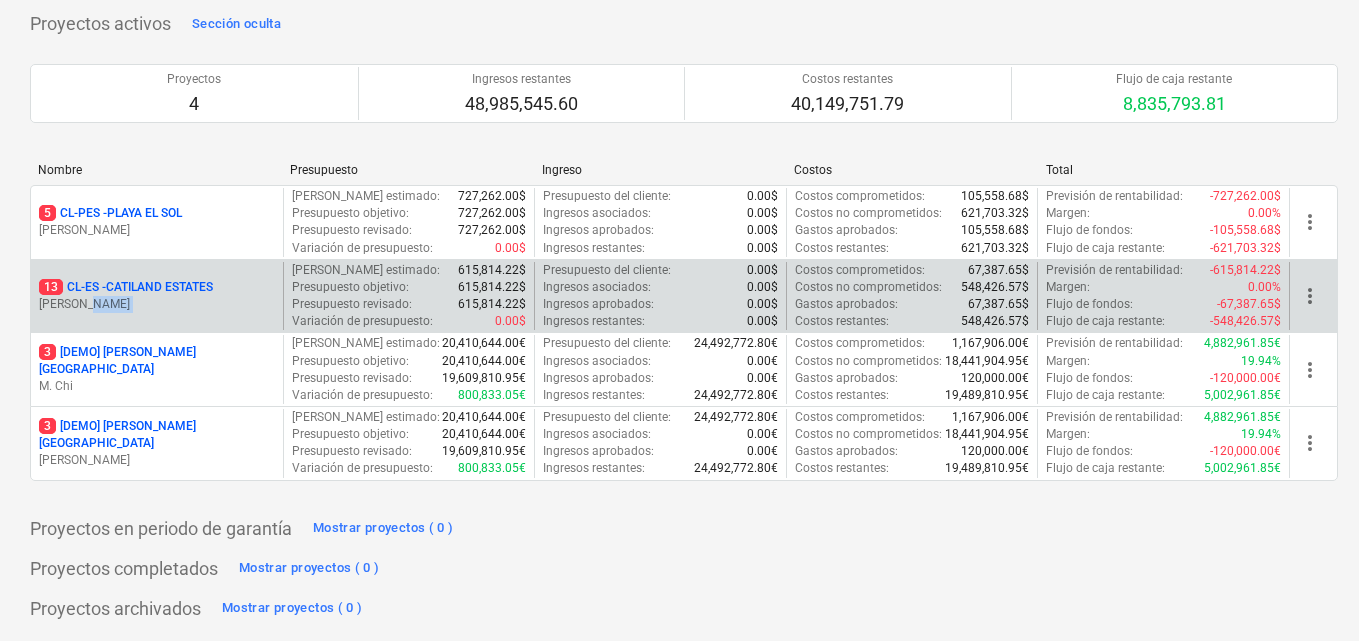 click on "[PERSON_NAME]" at bounding box center (157, 304) 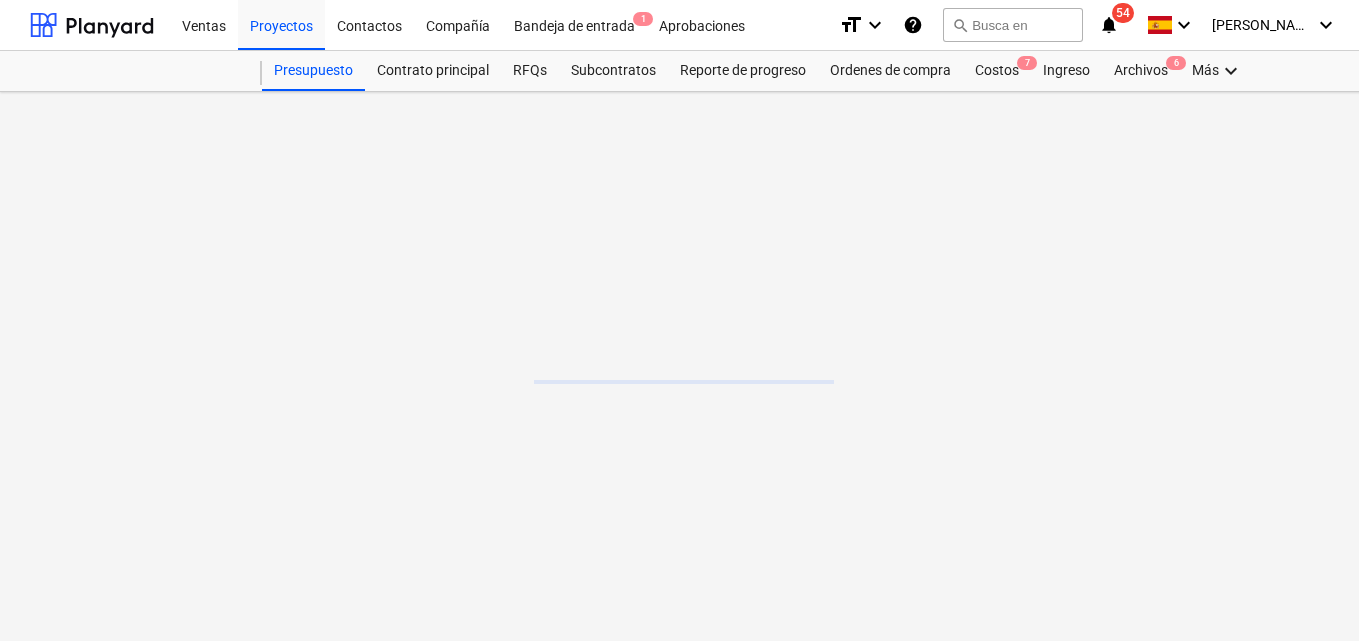 scroll, scrollTop: 0, scrollLeft: 0, axis: both 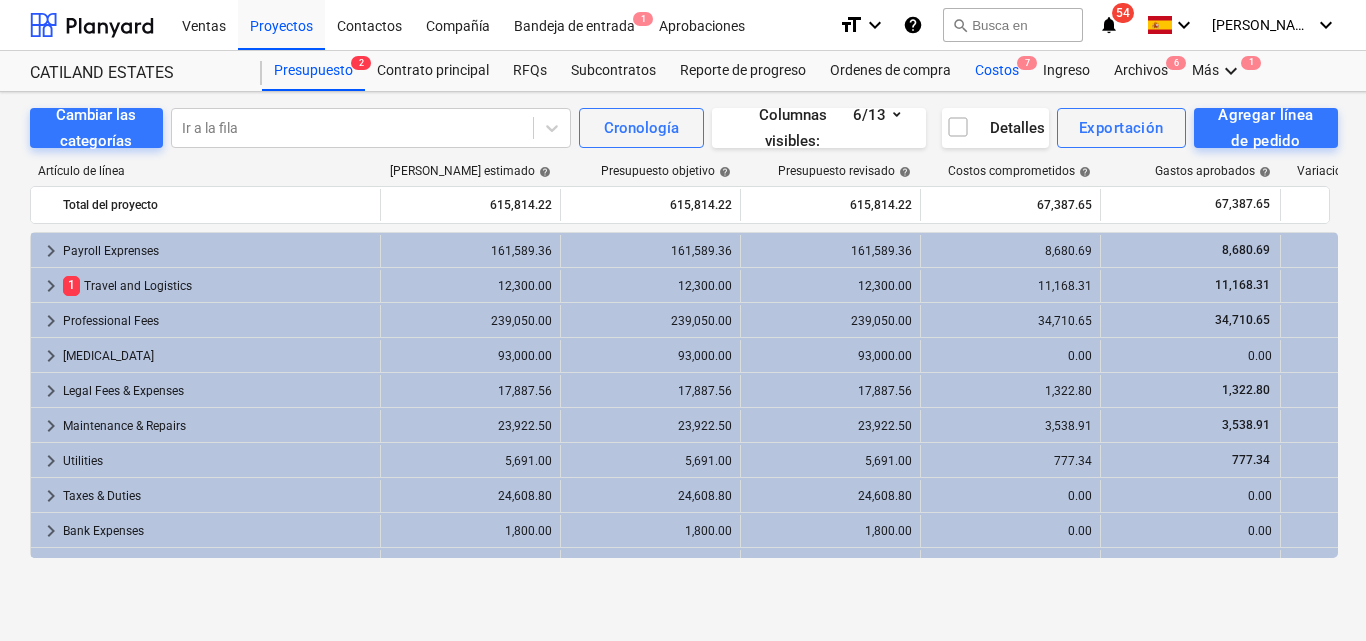 click on "Costos 7" at bounding box center (997, 71) 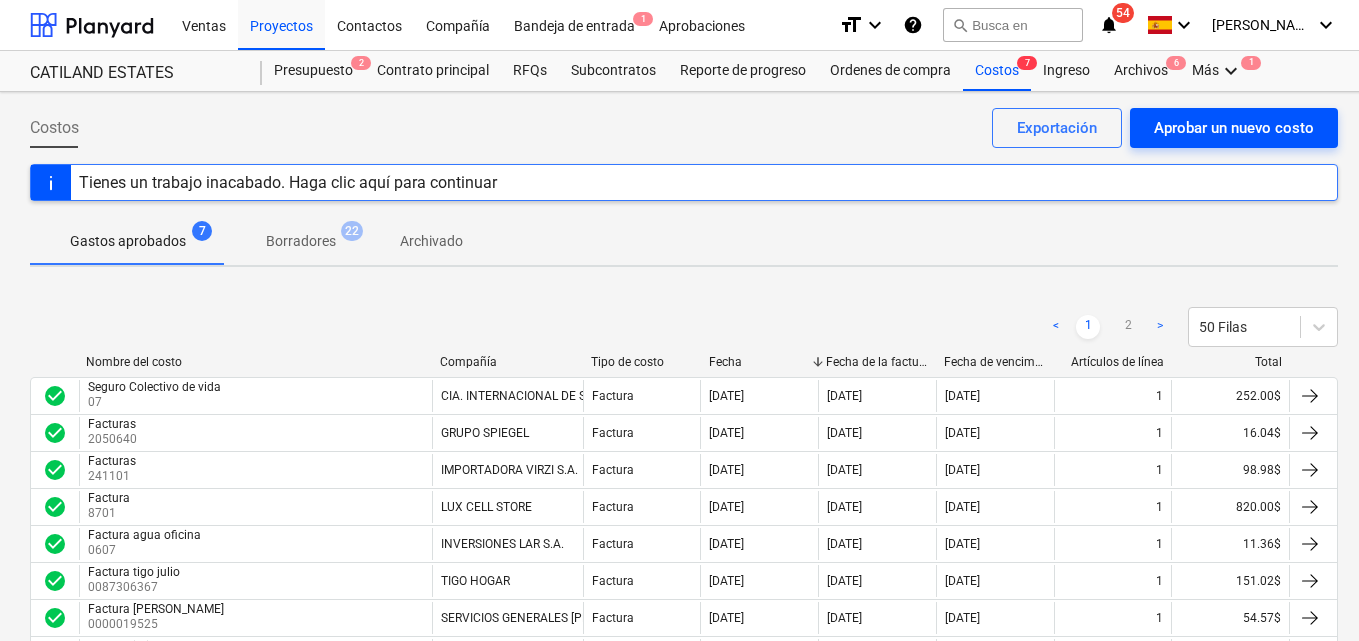 click on "Aprobar un nuevo costo" at bounding box center [1234, 128] 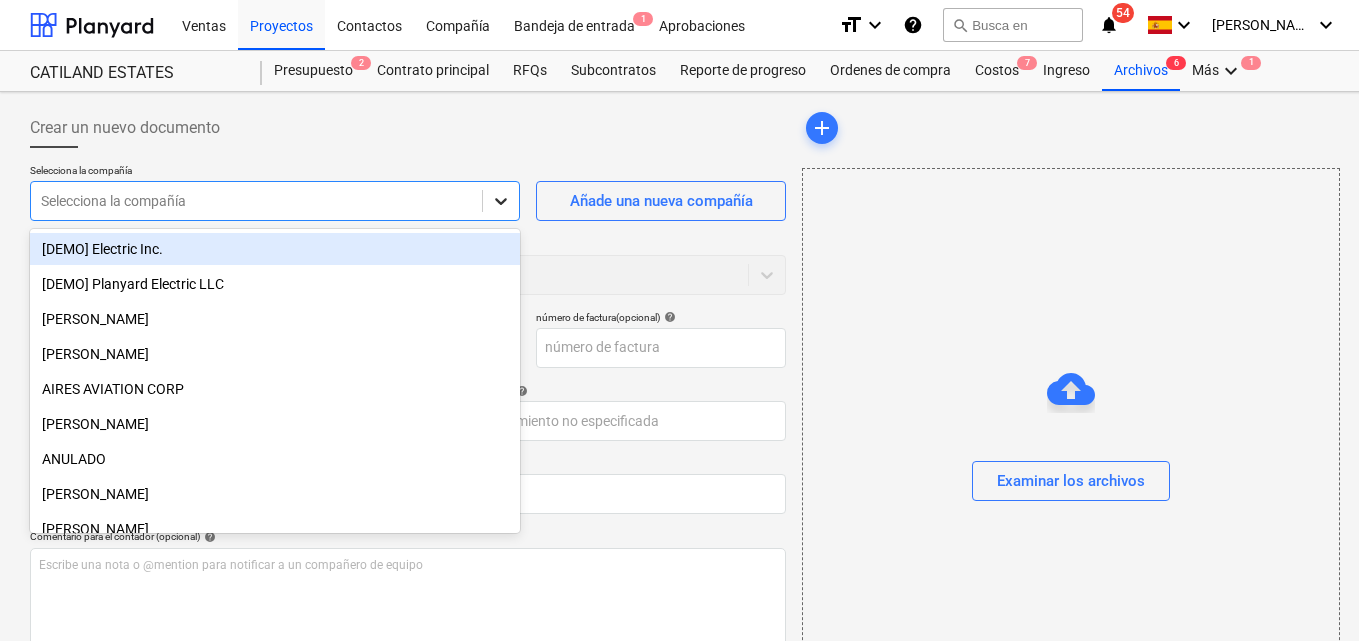 click 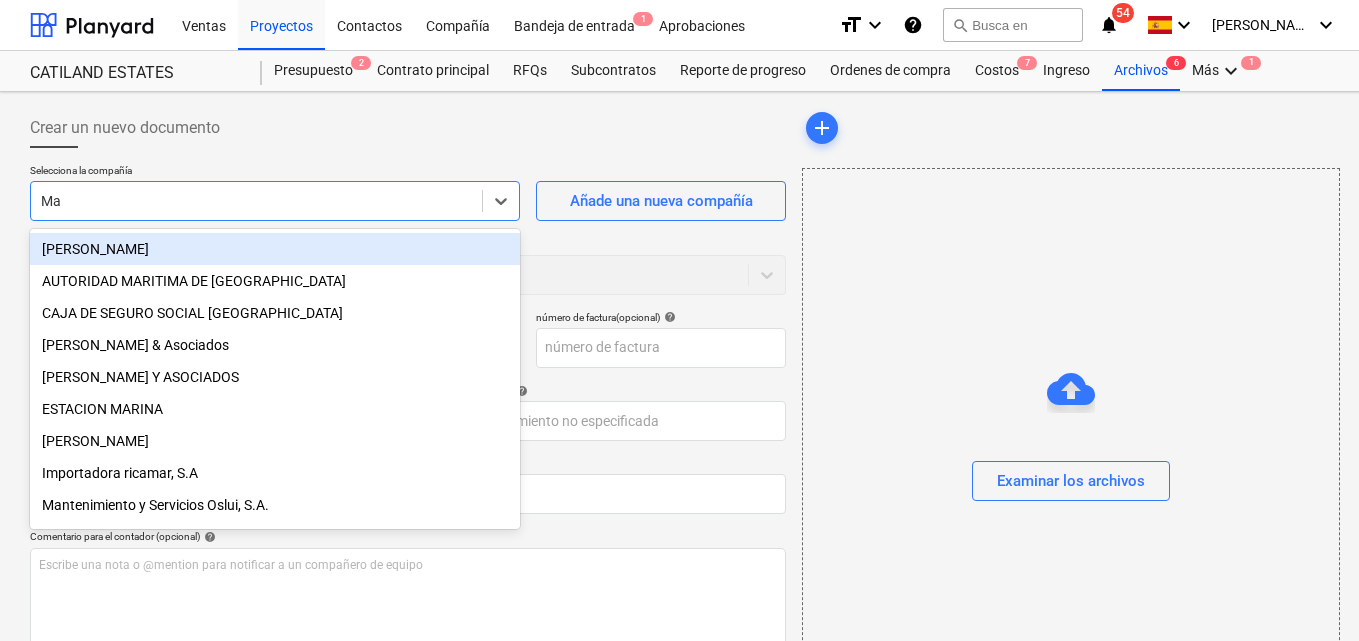 type on "Mau" 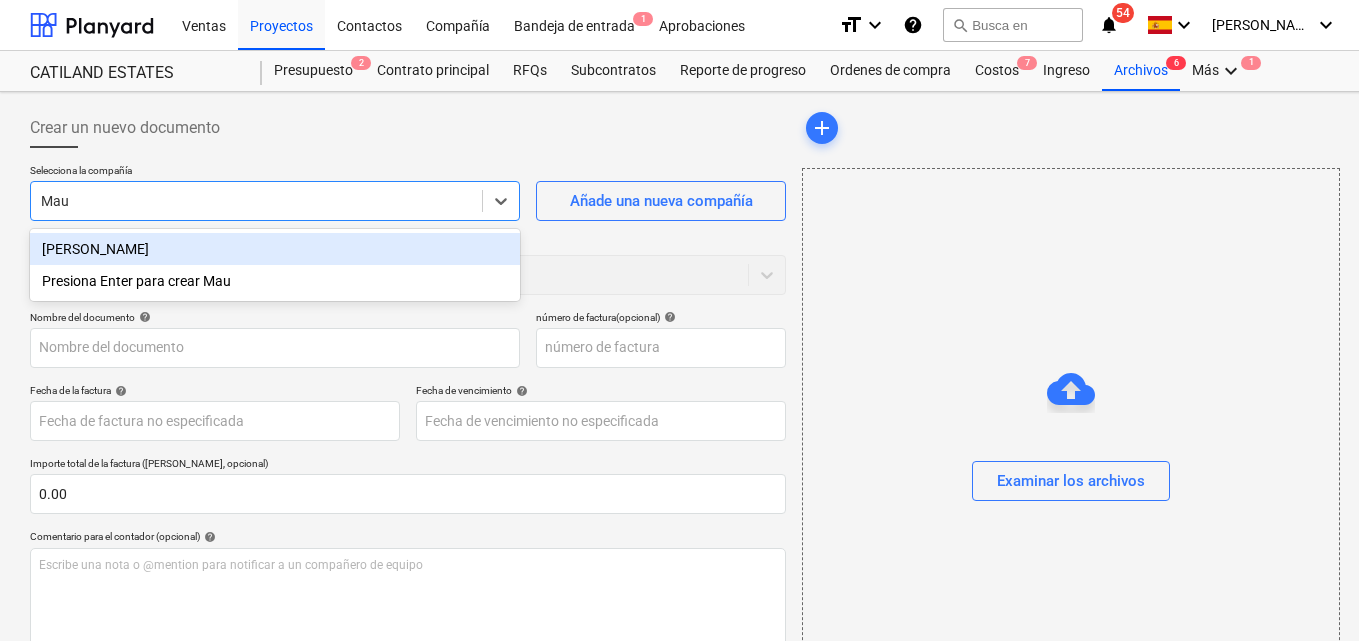 click on "[PERSON_NAME]" at bounding box center [275, 249] 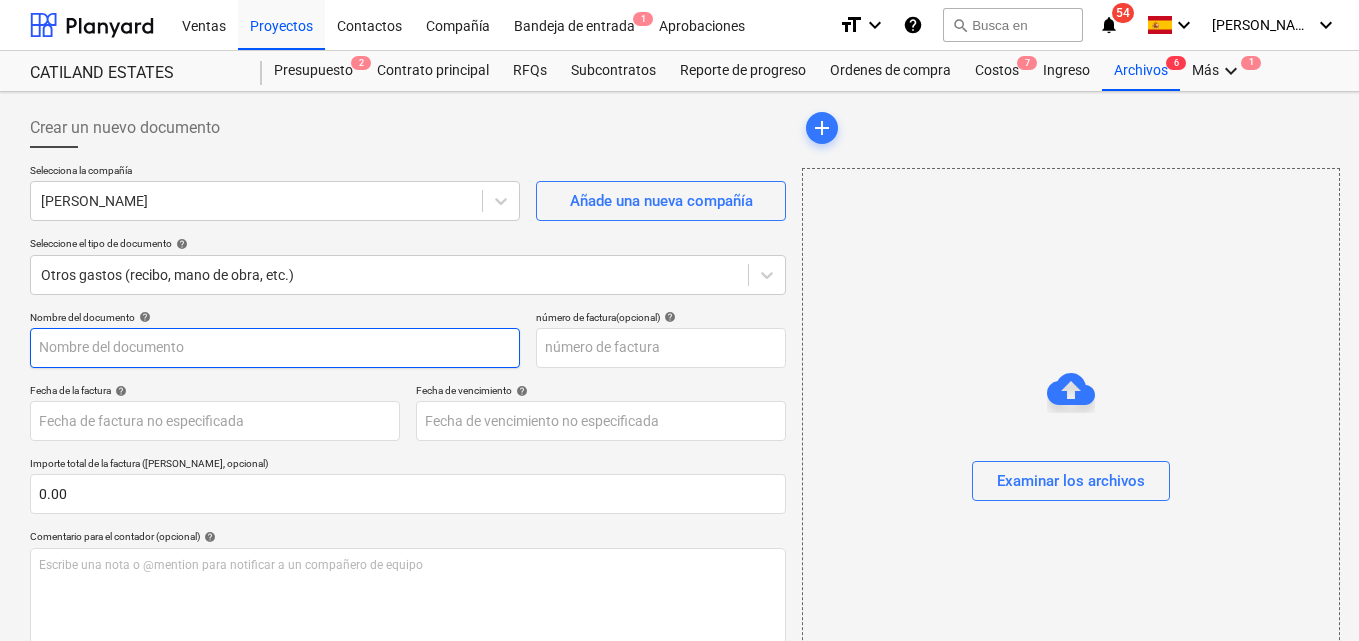 click at bounding box center (275, 348) 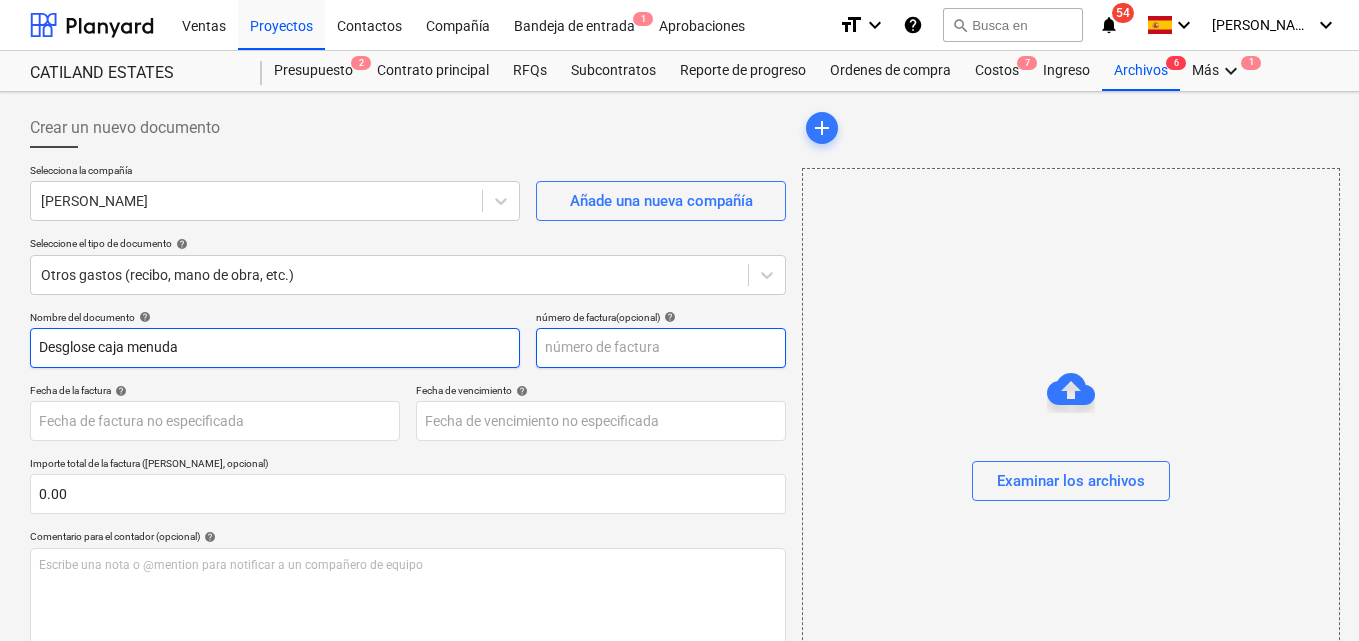 type on "Desglose caja menuda" 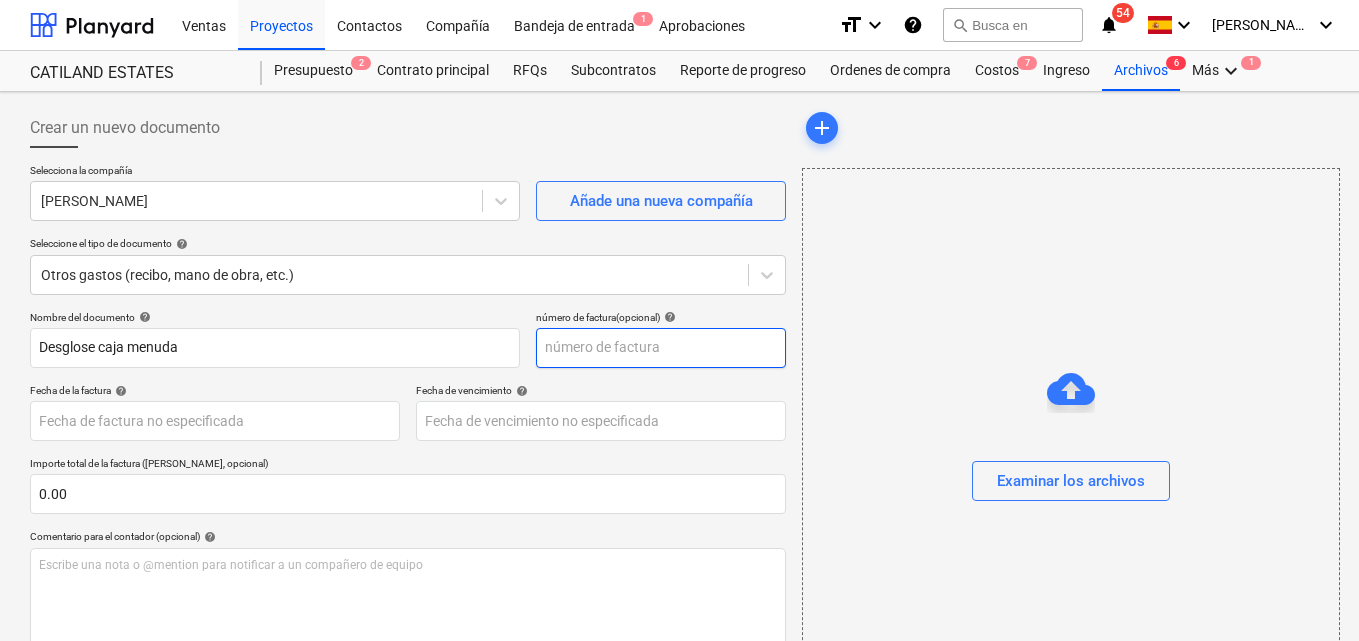 click at bounding box center [661, 348] 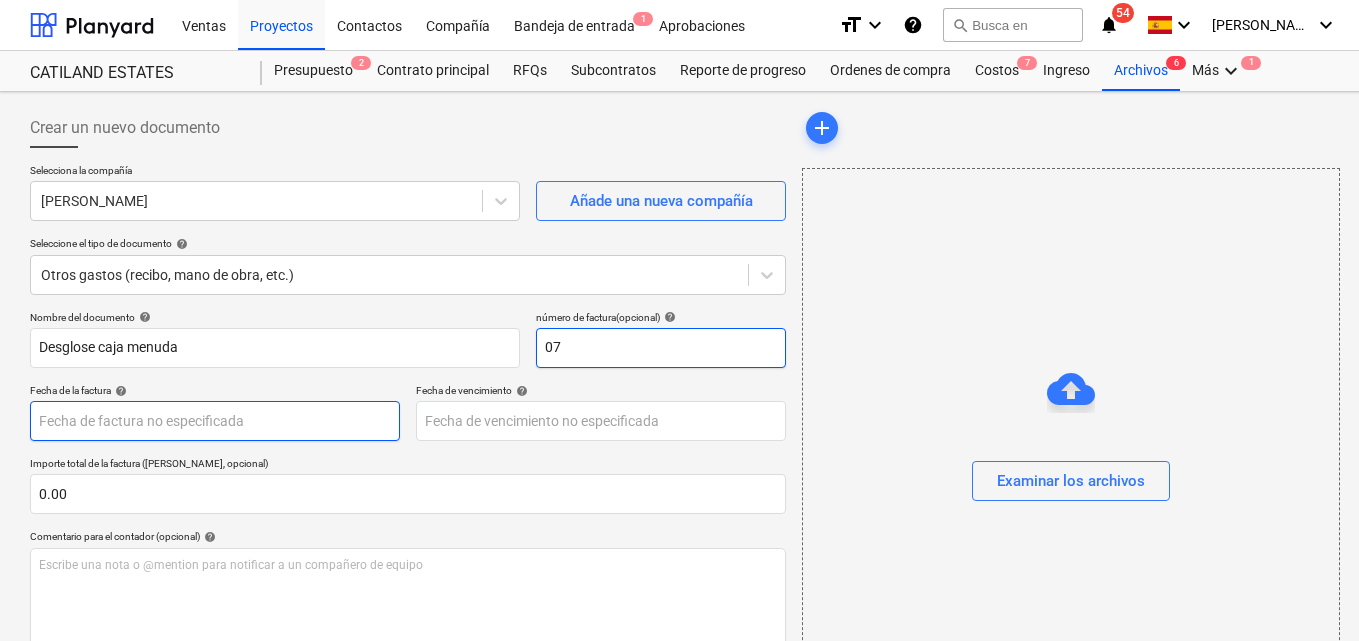 type on "07" 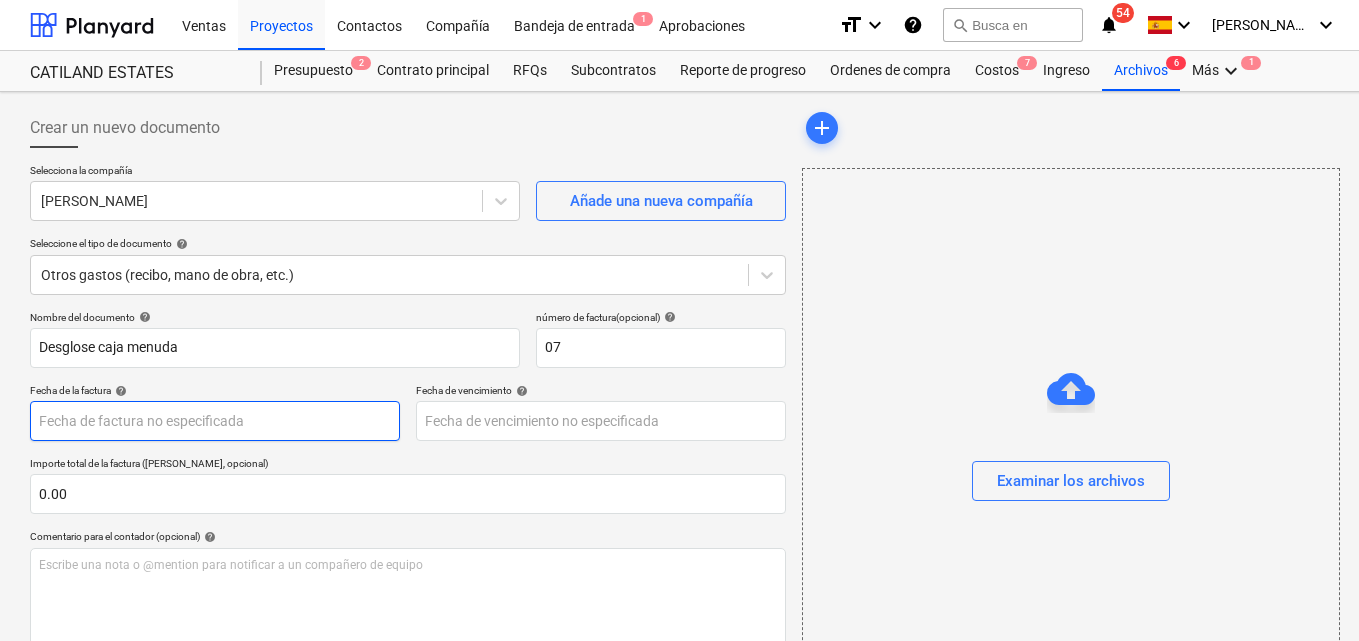click on "Ventas Proyectos Contactos Compañía Bandeja de entrada 1 Aprobaciones format_size keyboard_arrow_down help search Busca en notifications 54 keyboard_arrow_down [PERSON_NAME] keyboard_arrow_down CATILAND ESTATES Presupuesto 2 Contrato principal RFQs Subcontratos Reporte de progreso Ordenes de compra Costos 7 Ingreso Archivos 6 Más keyboard_arrow_down 1 Crear un nuevo documento Selecciona la compañía [PERSON_NAME]   Añade una nueva compañía Seleccione el tipo de documento help Otros gastos (recibo, mano de obra, etc.) Nombre del documento help Desglose caja menuda número de factura  (opcional) help 07 Fecha de la factura help Press the down arrow key to interact with the calendar and
select a date. Press the question mark key to get the keyboard shortcuts for changing dates. Fecha de vencimiento help Press the down arrow key to interact with the calendar and
select a date. Press the question mark key to get the keyboard shortcuts for changing dates. 0.00 Comentario para el contador (opcional)" at bounding box center (679, 320) 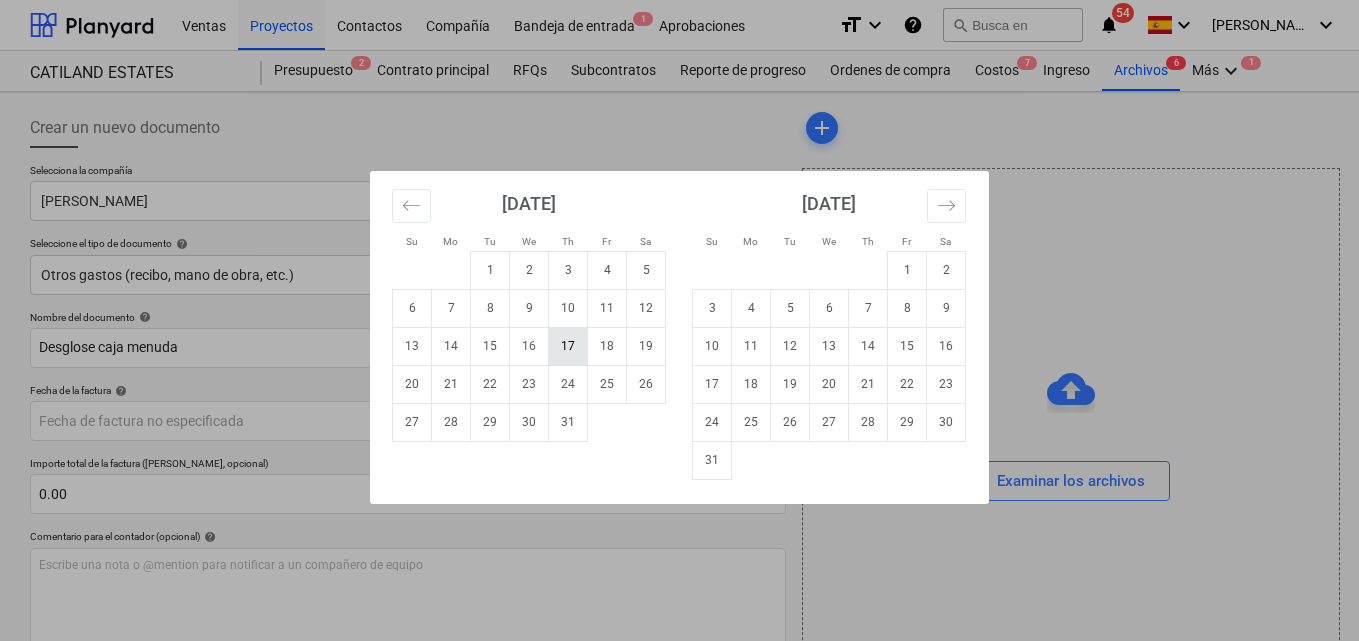 click on "17" at bounding box center [568, 346] 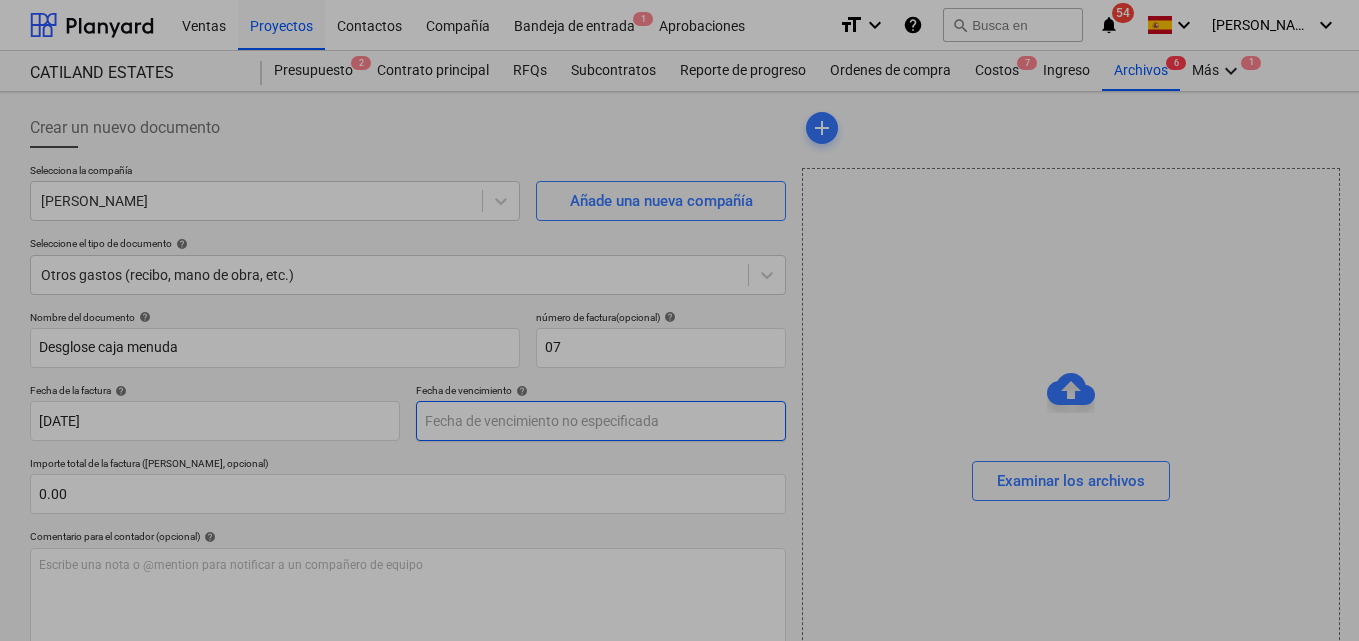 click on "Ventas Proyectos Contactos Compañía Bandeja de entrada 1 Aprobaciones format_size keyboard_arrow_down help search Busca en notifications 54 keyboard_arrow_down [PERSON_NAME] keyboard_arrow_down CATILAND ESTATES Presupuesto 2 Contrato principal RFQs Subcontratos Reporte de progreso Ordenes de compra Costos 7 Ingreso Archivos 6 Más keyboard_arrow_down 1 Crear un nuevo documento Selecciona la compañía [PERSON_NAME]   Añade una nueva compañía Seleccione el tipo de documento help Otros gastos (recibo, mano de obra, etc.) Nombre del documento help Desglose caja menuda número de factura  (opcional) help 07 Fecha de la factura help [DATE] 17.07.2025 Press the down arrow key to interact with the calendar and
select a date. Press the question mark key to get the keyboard shortcuts for changing dates. Fecha de vencimiento help Press the down arrow key to interact with the calendar and
select a date. Press the question mark key to get the keyboard shortcuts for changing dates. 0.00 help ﻿ Despejado" at bounding box center [679, 320] 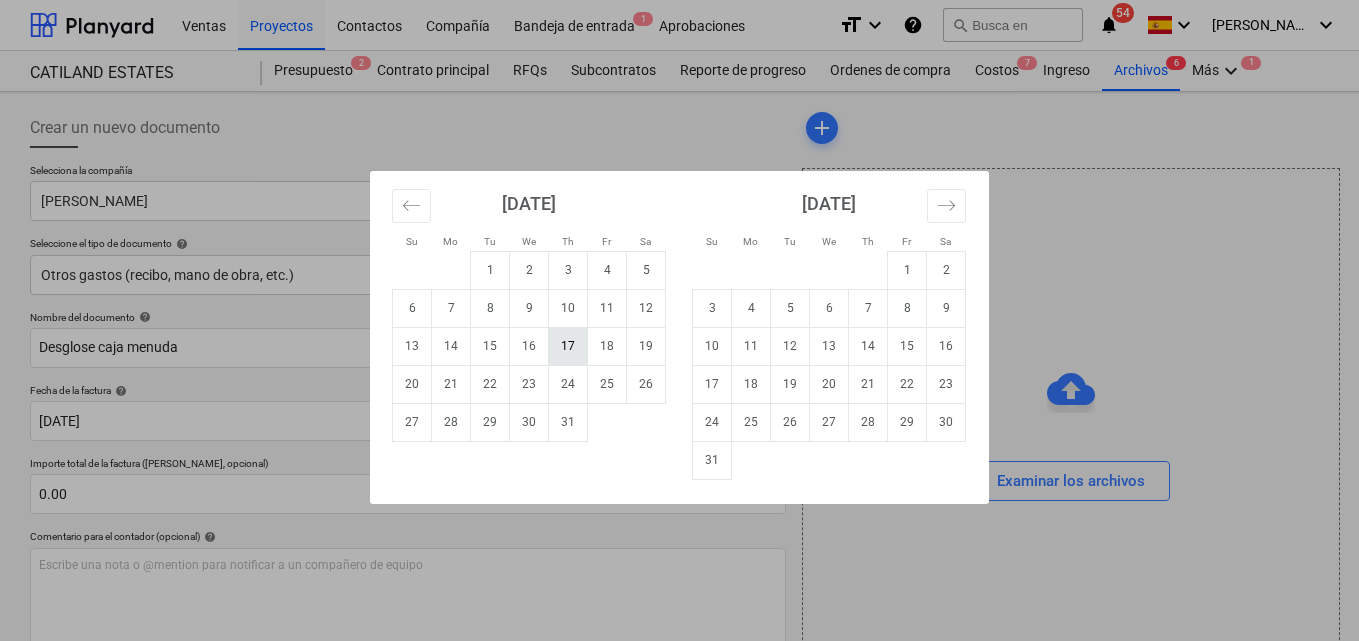 click on "17" at bounding box center (568, 346) 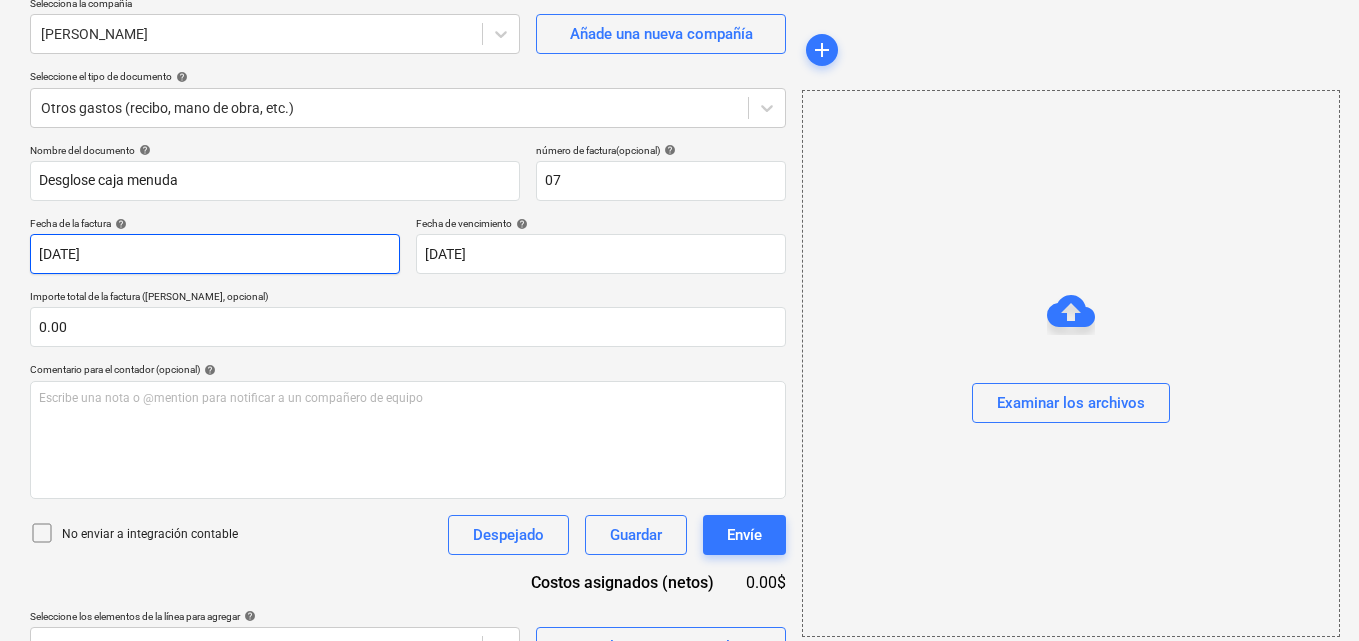 scroll, scrollTop: 200, scrollLeft: 0, axis: vertical 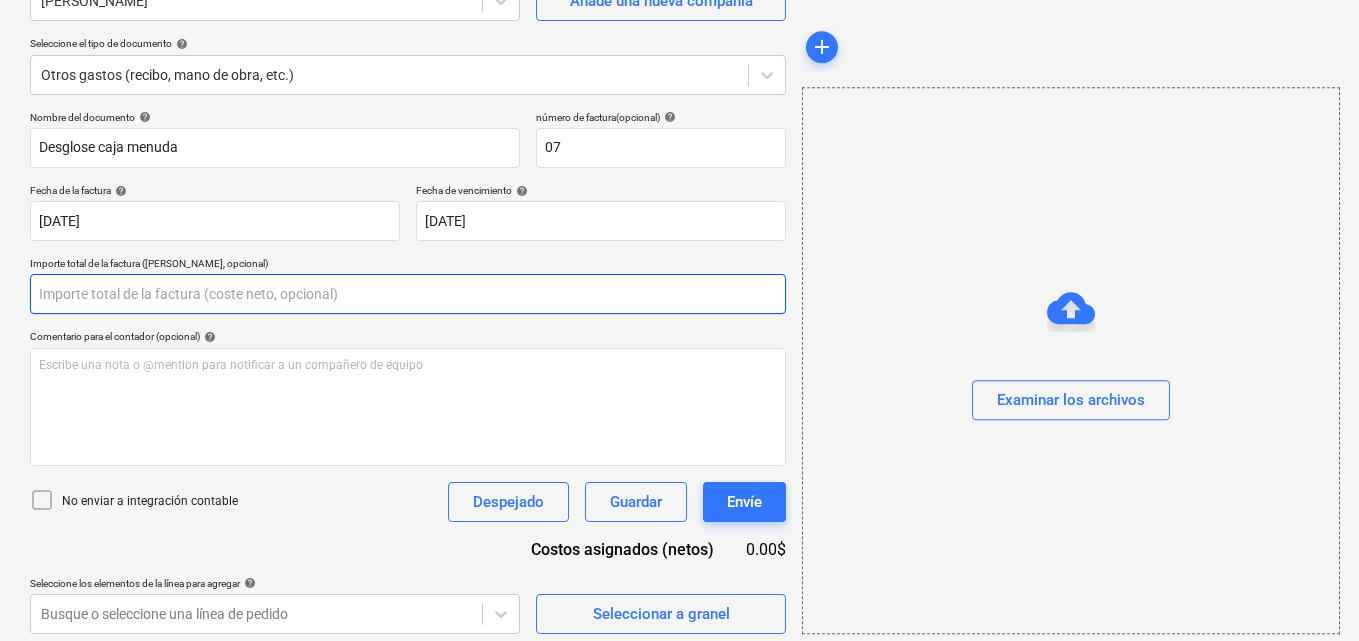 click at bounding box center (408, 294) 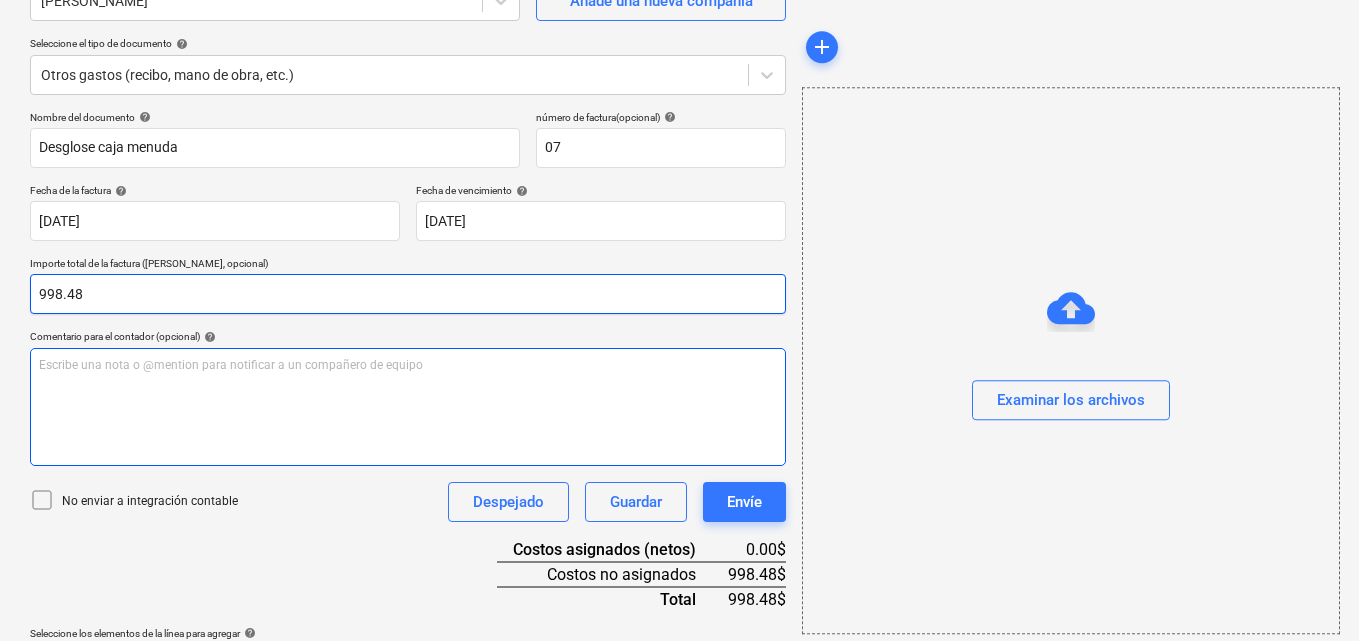 type on "998.48" 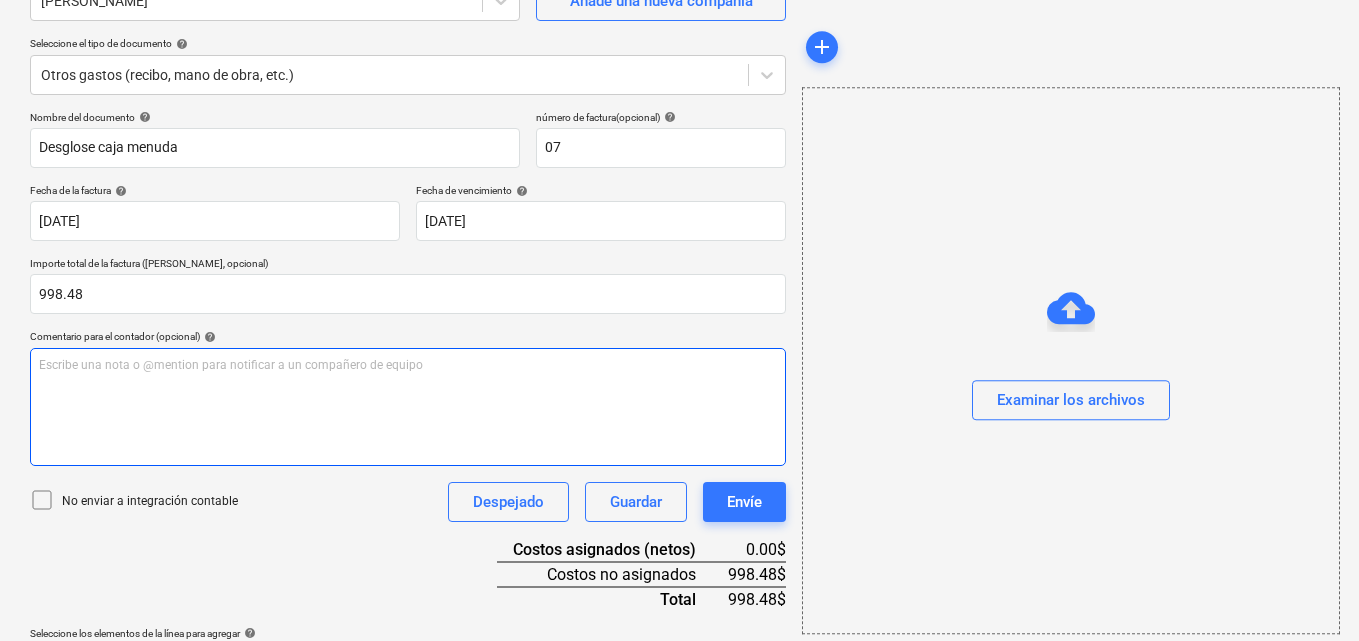 click on "Escribe una nota o @mention para notificar a un compañero de equipo ﻿" at bounding box center (408, 365) 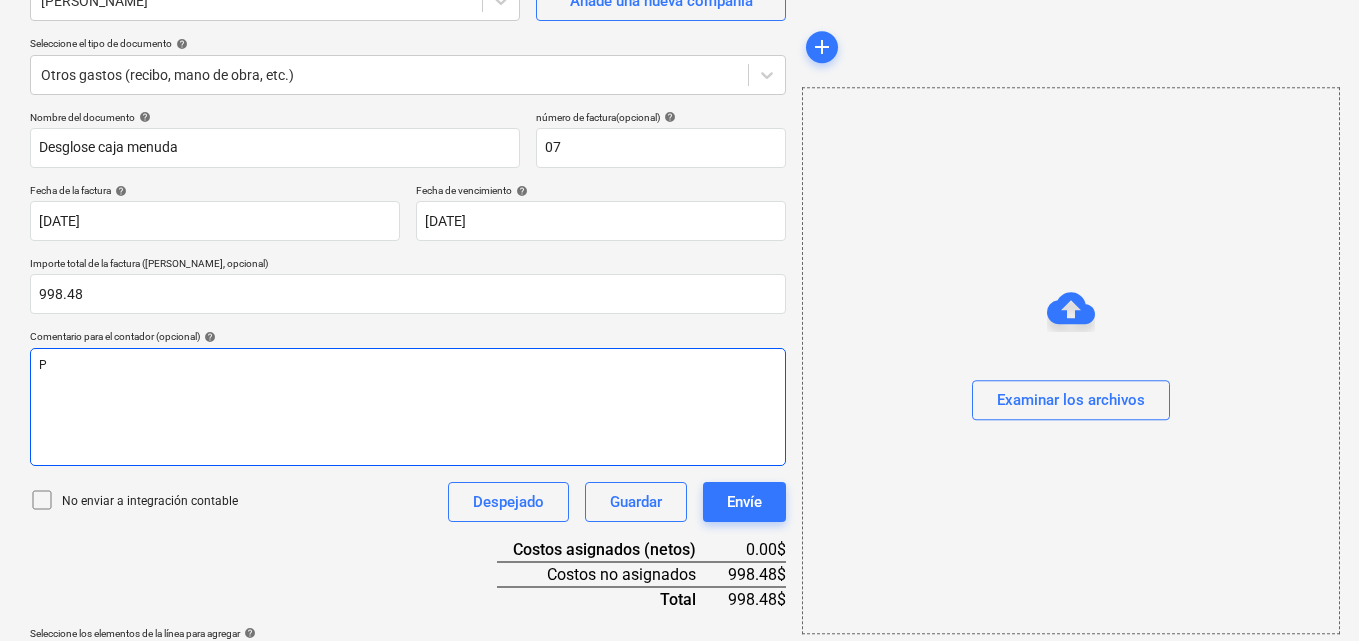 type 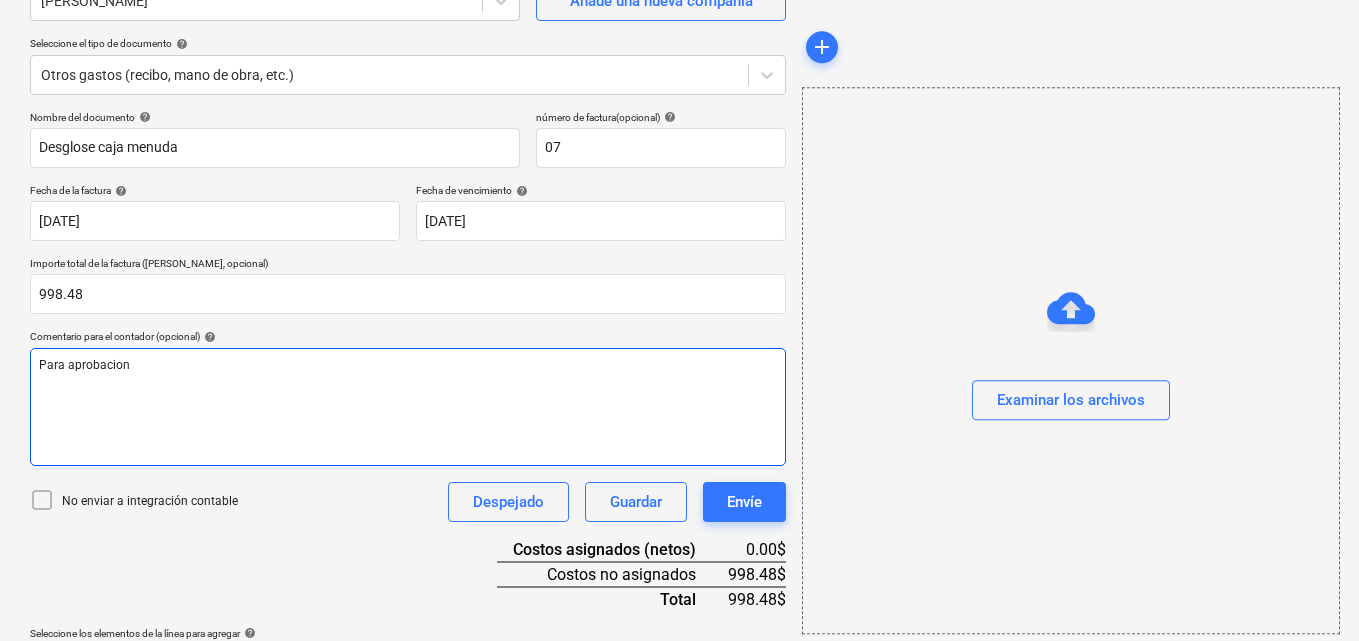 click on "Para aprobacion" at bounding box center [84, 365] 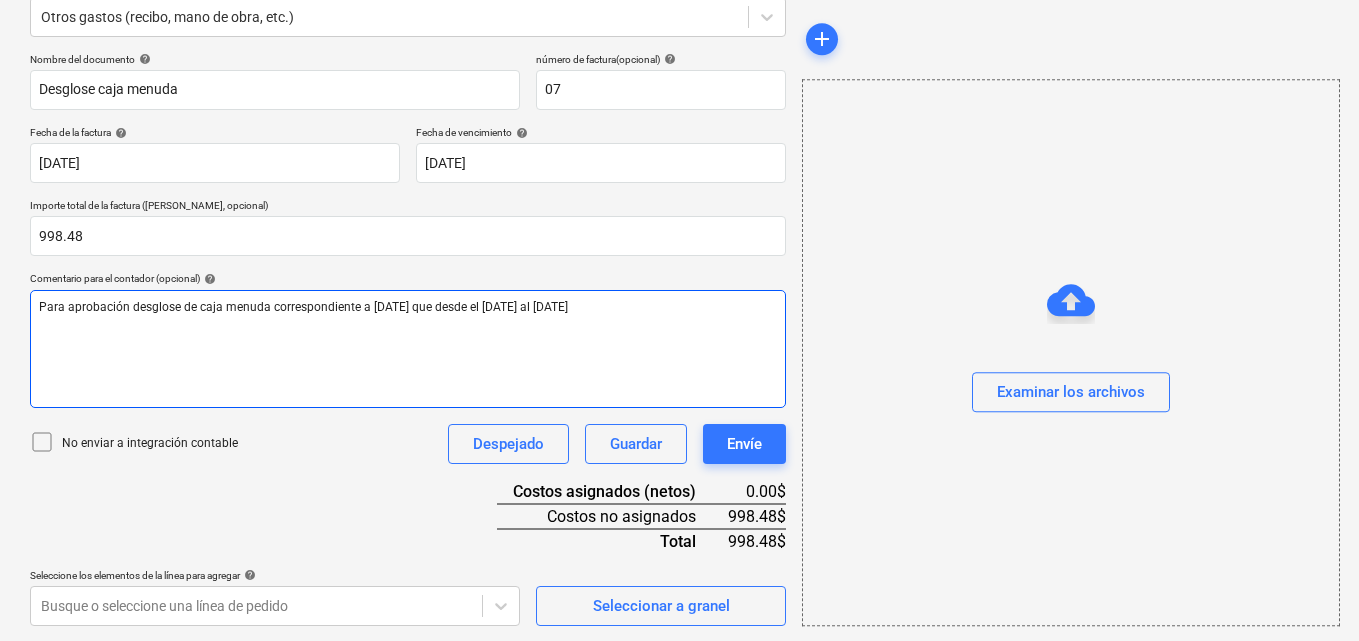 scroll, scrollTop: 259, scrollLeft: 0, axis: vertical 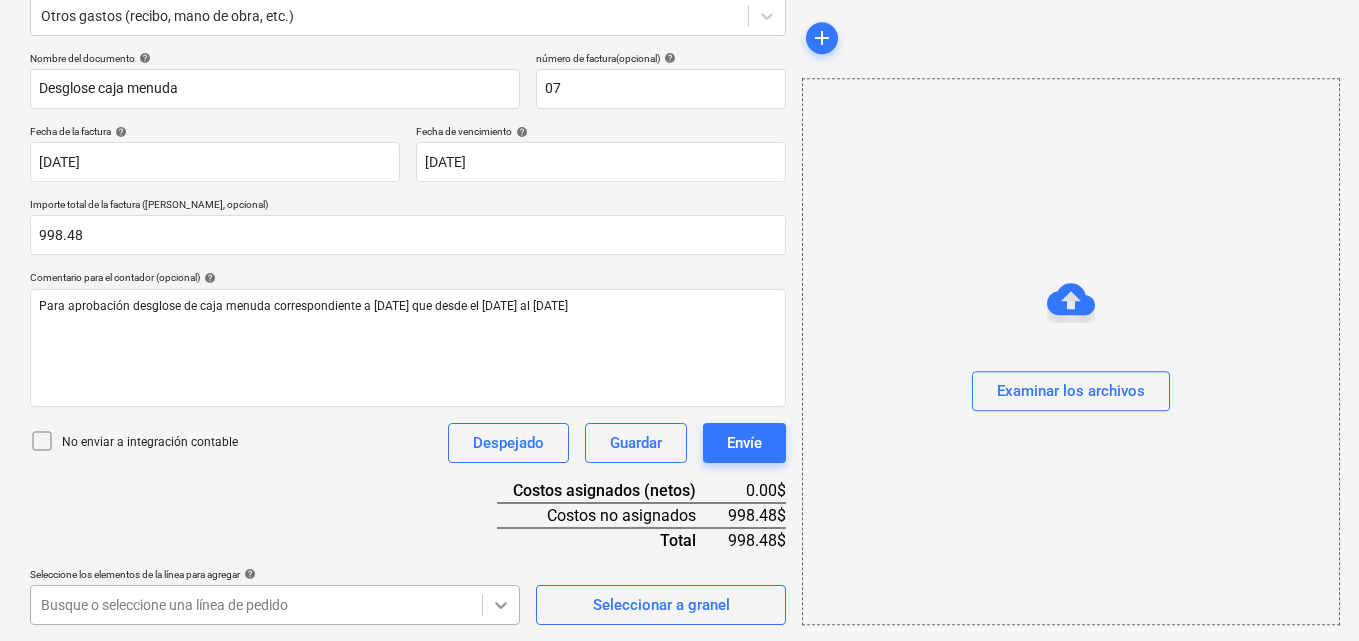 click on "Ventas Proyectos Contactos Compañía Bandeja de entrada 1 Aprobaciones format_size keyboard_arrow_down help search Busca en notifications 54 keyboard_arrow_down [PERSON_NAME] keyboard_arrow_down CATILAND ESTATES Presupuesto 2 Contrato principal RFQs Subcontratos Reporte de progreso Ordenes de compra Costos 7 Ingreso Archivos 6 Más keyboard_arrow_down 1 Crear un nuevo documento Selecciona la compañía [PERSON_NAME]   Añade una nueva compañía Seleccione el tipo de documento help Otros gastos (recibo, mano de obra, etc.) Nombre del documento help Desglose caja menuda número de factura  (opcional) help 07 Fecha de la factura help [DATE] 17.07.2025 Press the down arrow key to interact with the calendar and
select a date. Press the question mark key to get the keyboard shortcuts for changing dates. Fecha de vencimiento help [DATE] 17.07.2025 Press the down arrow key to interact with the calendar and
select a date. Press the question mark key to get the keyboard shortcuts for changing dates." at bounding box center [679, 61] 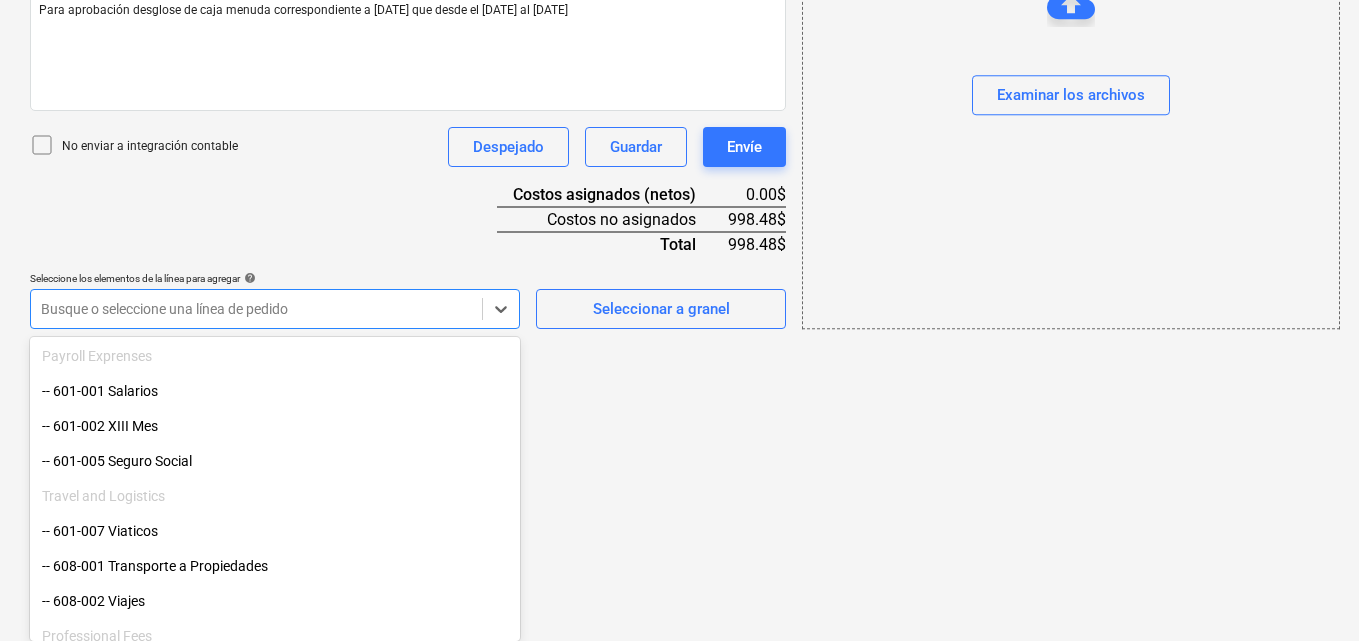 scroll, scrollTop: 200, scrollLeft: 0, axis: vertical 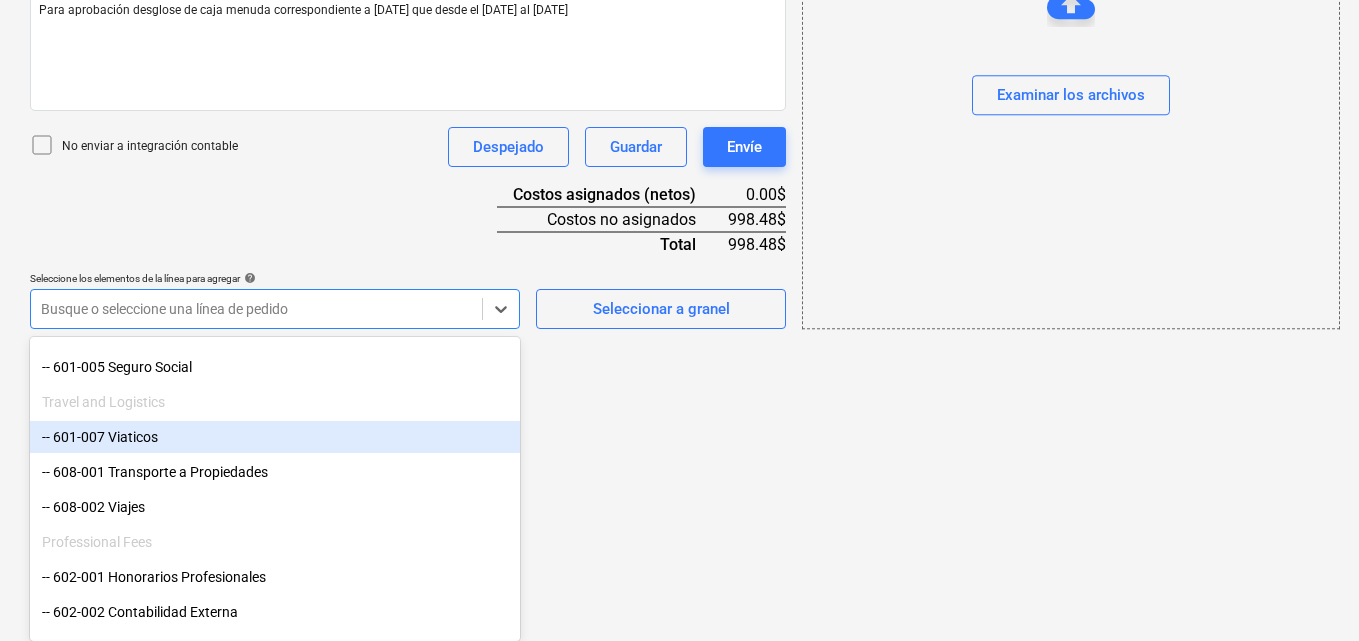 click on "--  601-007 Viaticos" at bounding box center [275, 437] 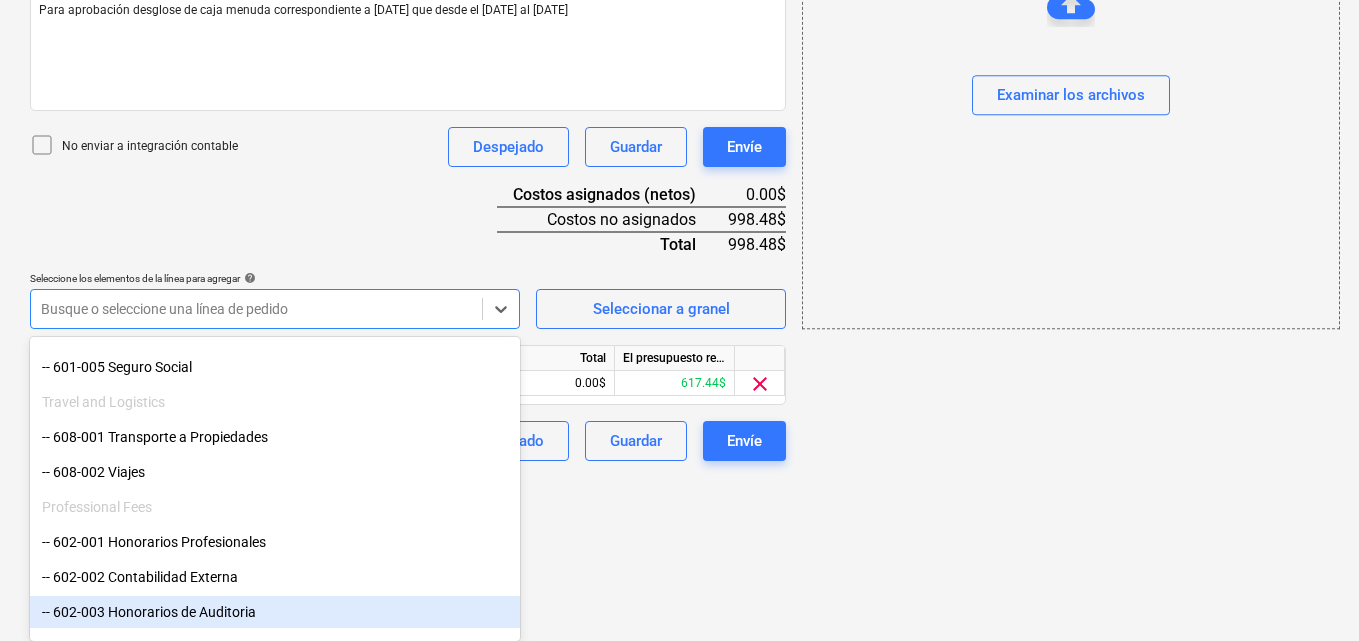 scroll, scrollTop: 391, scrollLeft: 0, axis: vertical 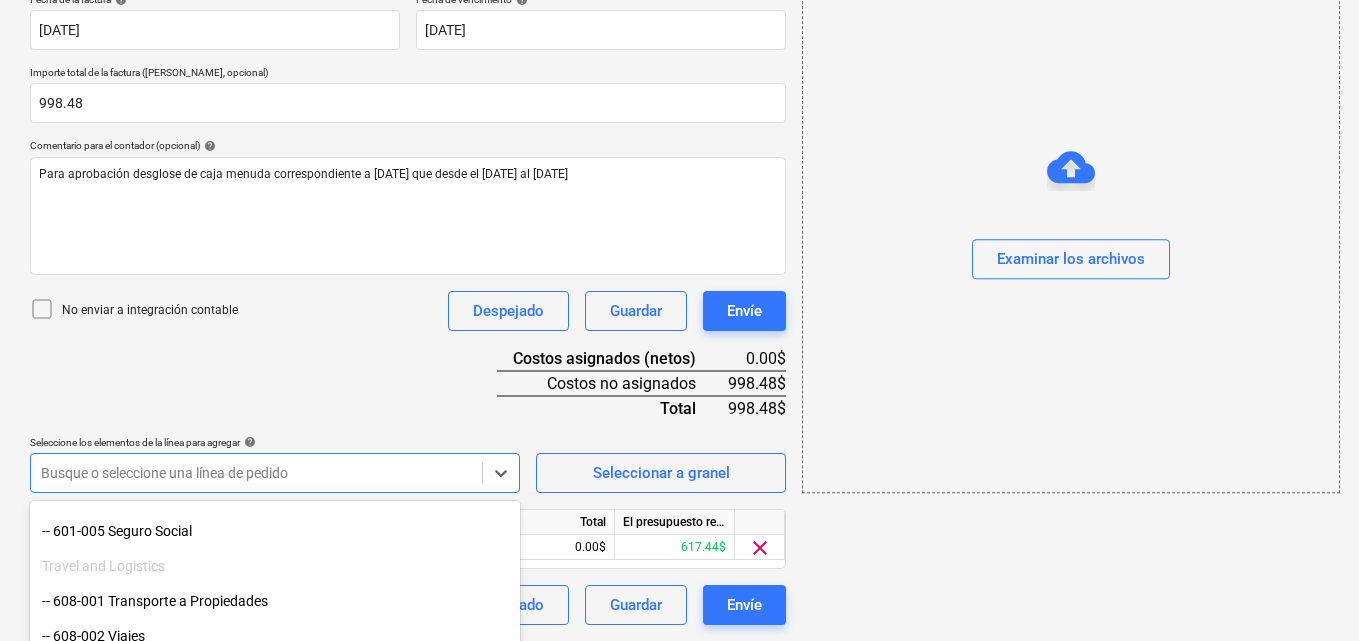 click on "Ventas Proyectos Contactos Compañía Bandeja de entrada 1 Aprobaciones format_size keyboard_arrow_down help search Busca en notifications 54 keyboard_arrow_down [PERSON_NAME] keyboard_arrow_down CATILAND ESTATES Presupuesto 2 Contrato principal RFQs Subcontratos Reporte de progreso Ordenes de compra Costos 7 Ingreso Archivos 6 Más keyboard_arrow_down 1 Crear un nuevo documento Selecciona la compañía [PERSON_NAME]   Añade una nueva compañía Seleccione el tipo de documento help Otros gastos (recibo, mano de obra, etc.) Nombre del documento help Desglose caja menuda número de factura  (opcional) help 07 Fecha de la factura help [DATE] 17.07.2025 Press the down arrow key to interact with the calendar and
select a date. Press the question mark key to get the keyboard shortcuts for changing dates. Fecha de vencimiento help [DATE] 17.07.2025 Importe total de la factura (coste neto, opcional) 998.48 Comentario para el contador (opcional) help No enviar a integración contable Despejado add" at bounding box center [679, -71] 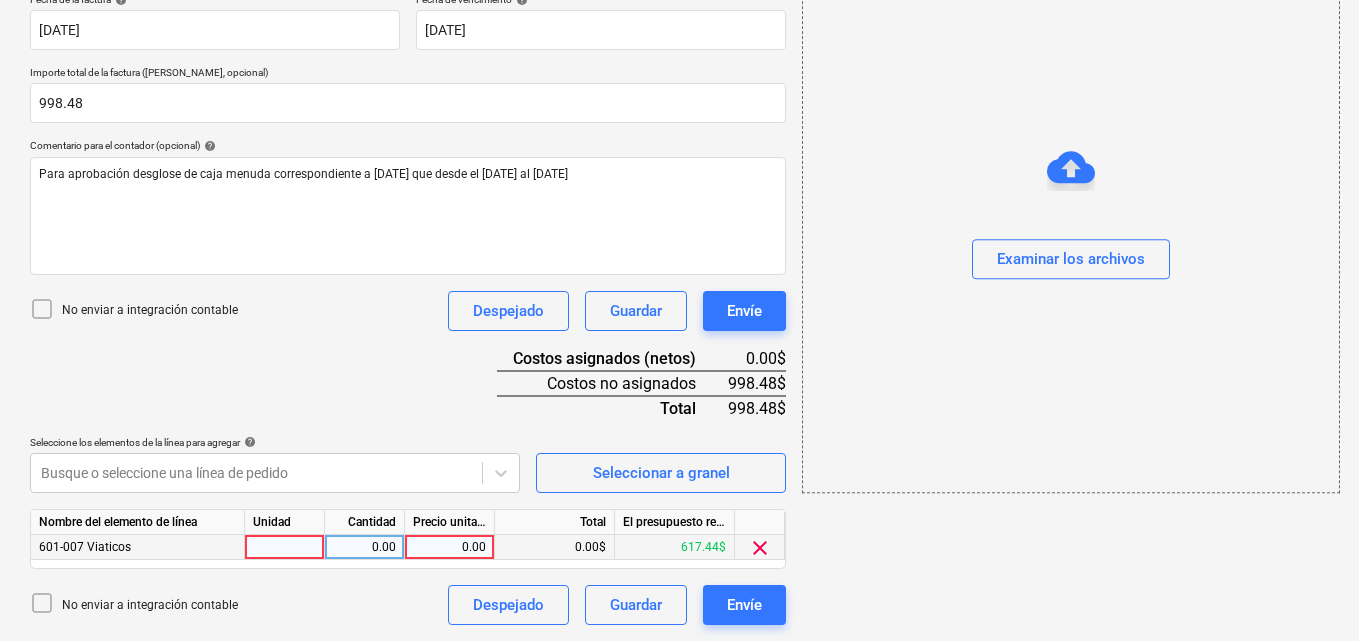 click at bounding box center (285, 547) 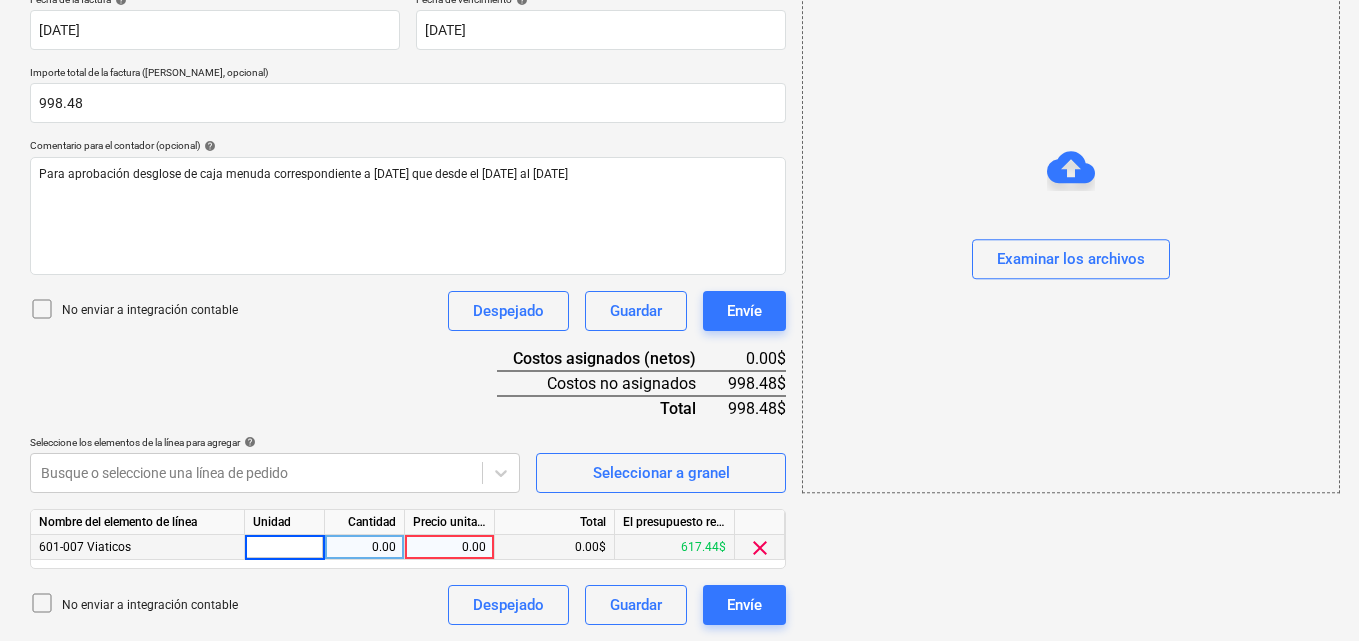 type on "1" 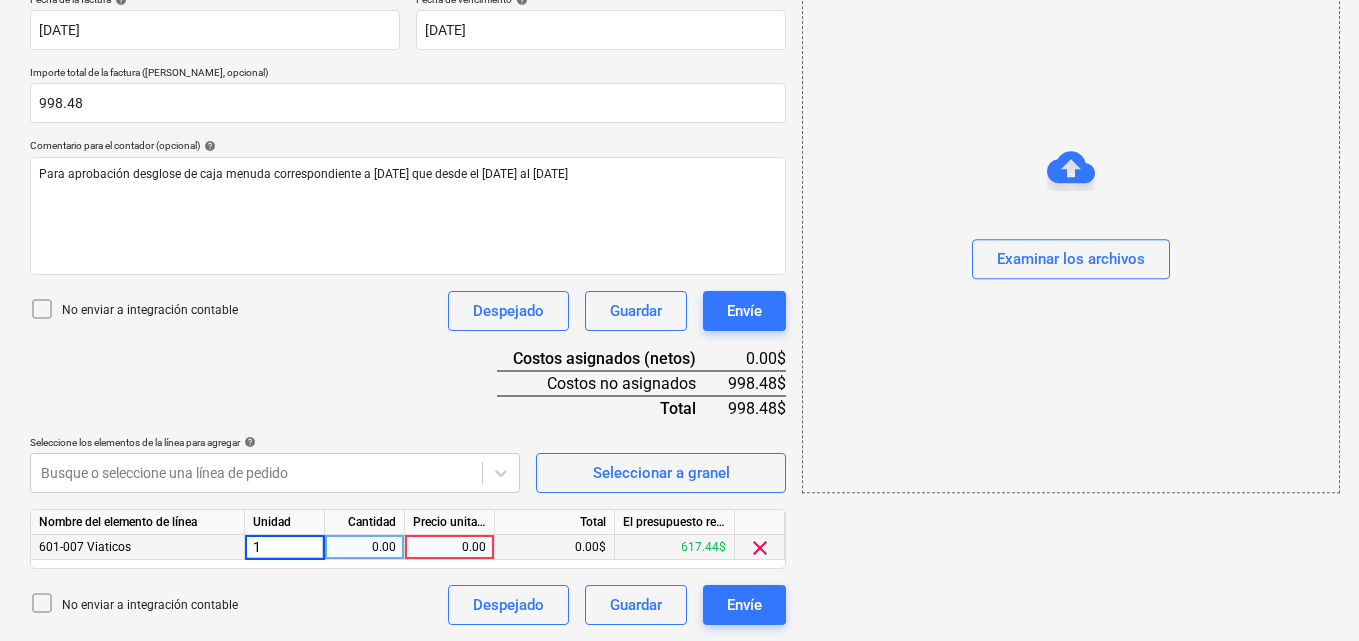 click on "0.00" at bounding box center [364, 547] 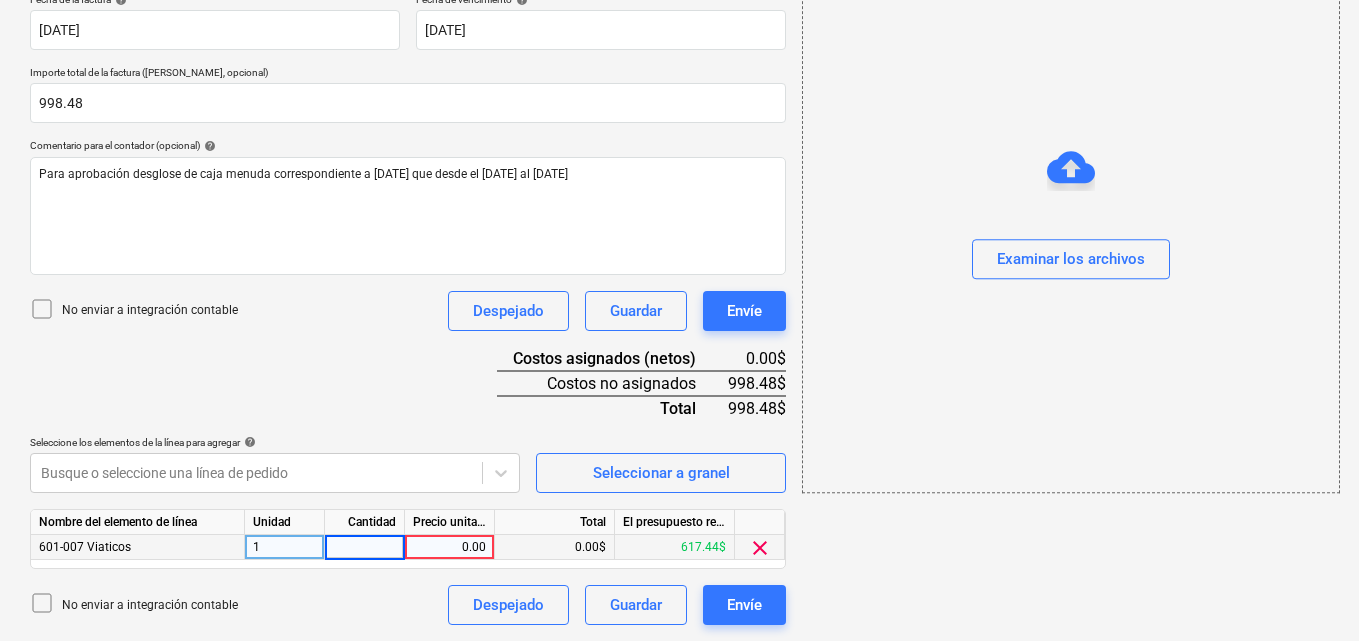 type on "1" 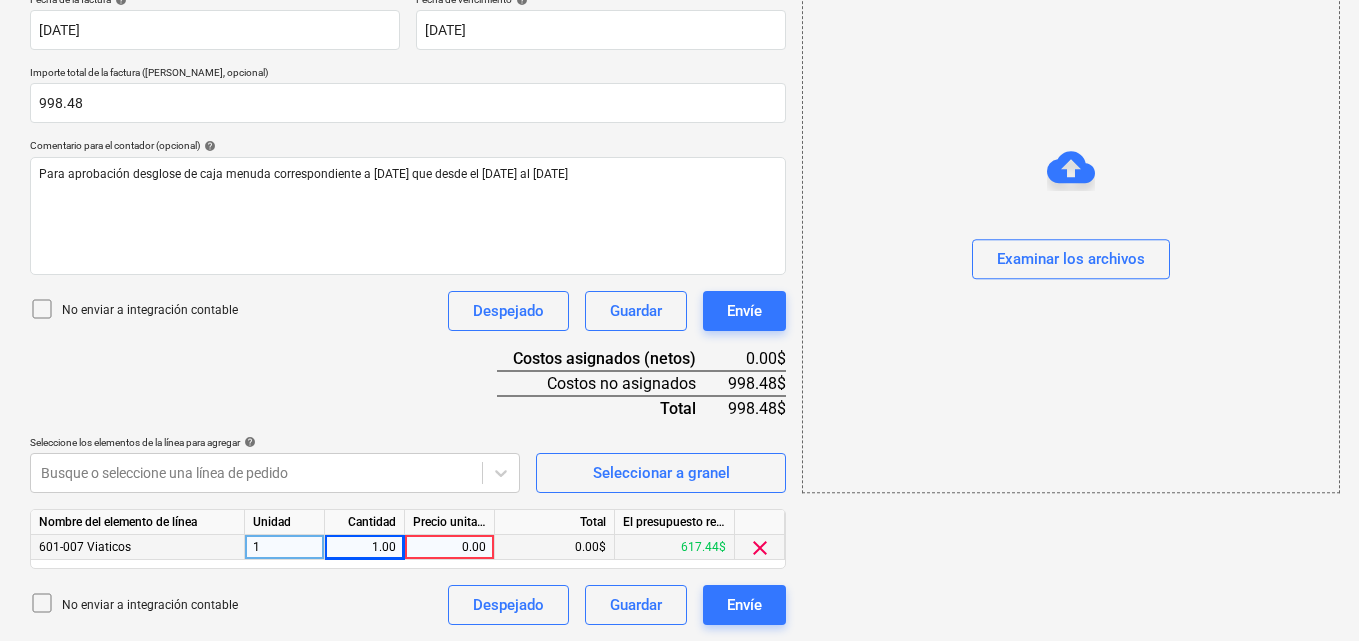 click on "0.00" at bounding box center [449, 547] 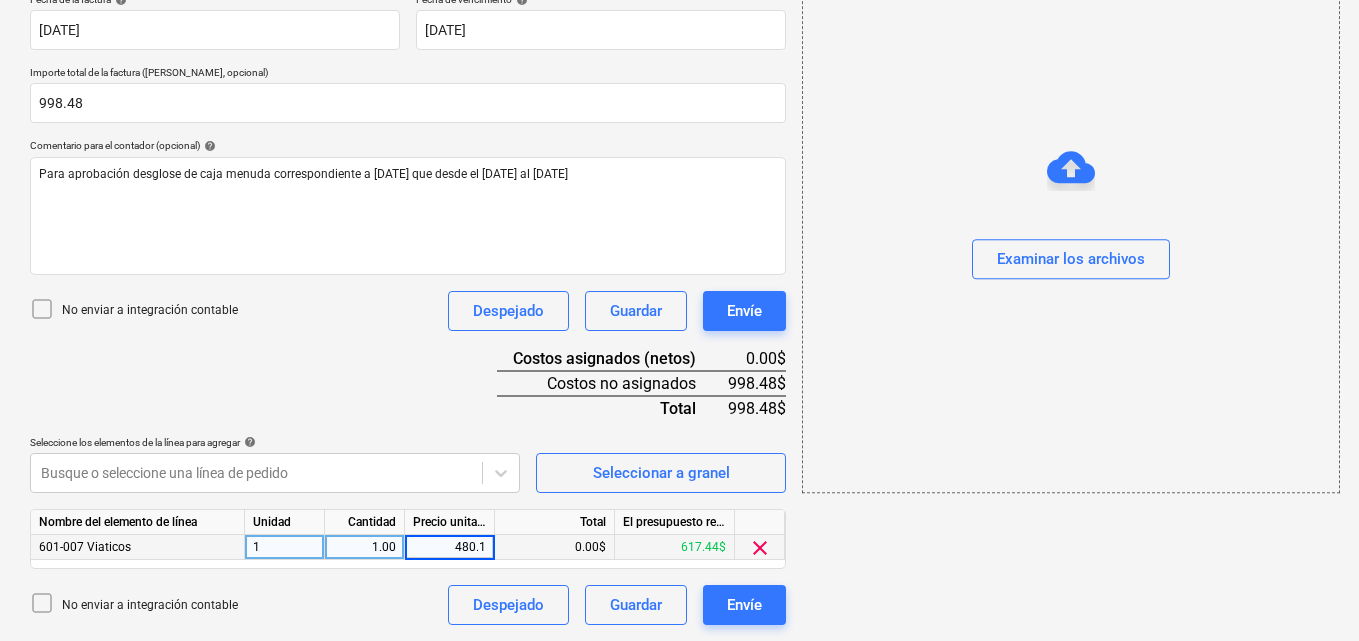 type on "480.18" 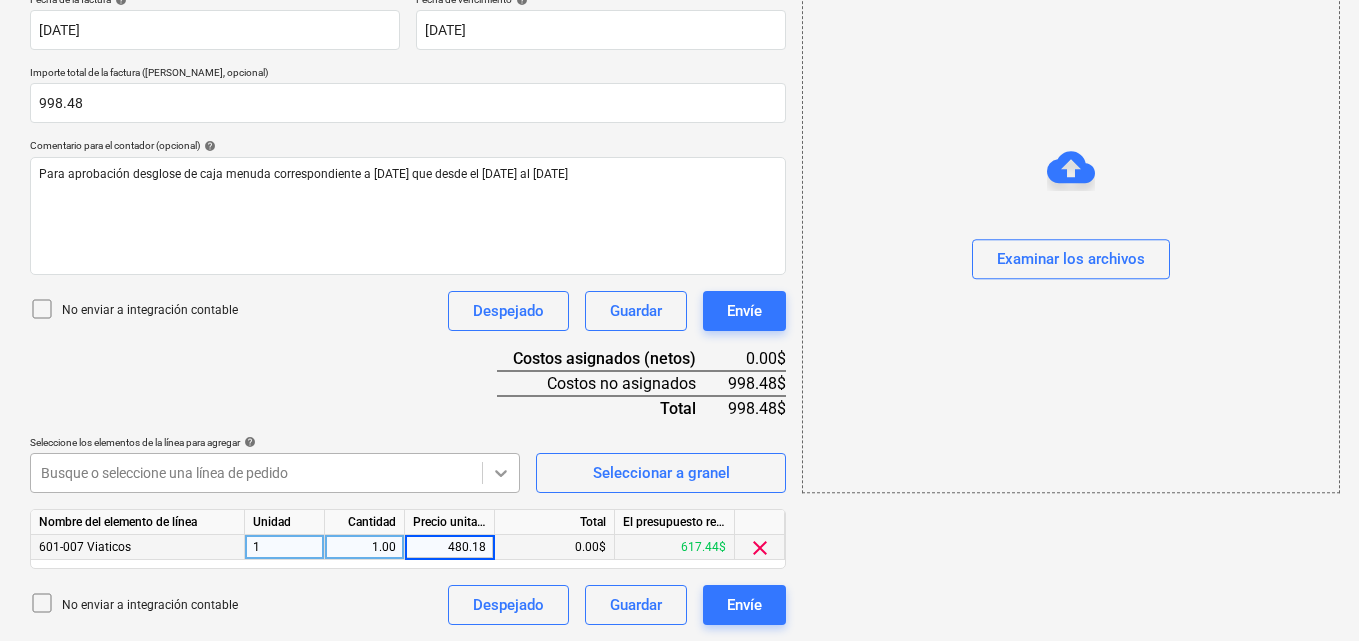click 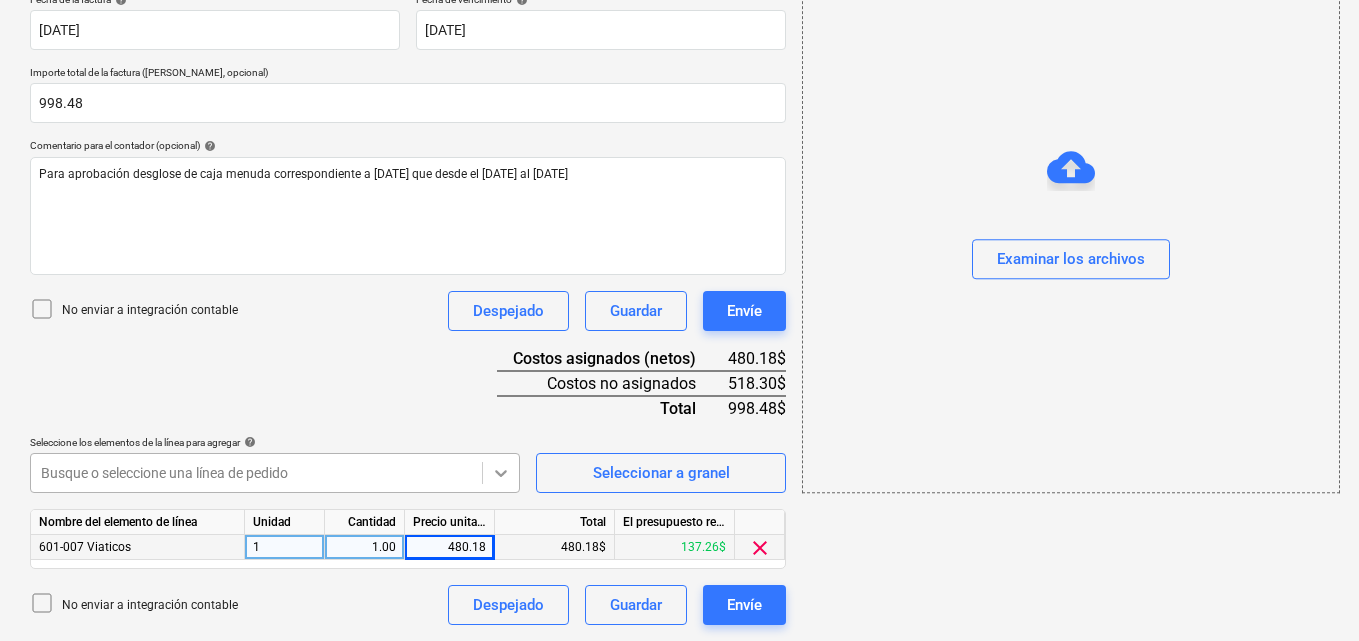 scroll, scrollTop: 555, scrollLeft: 0, axis: vertical 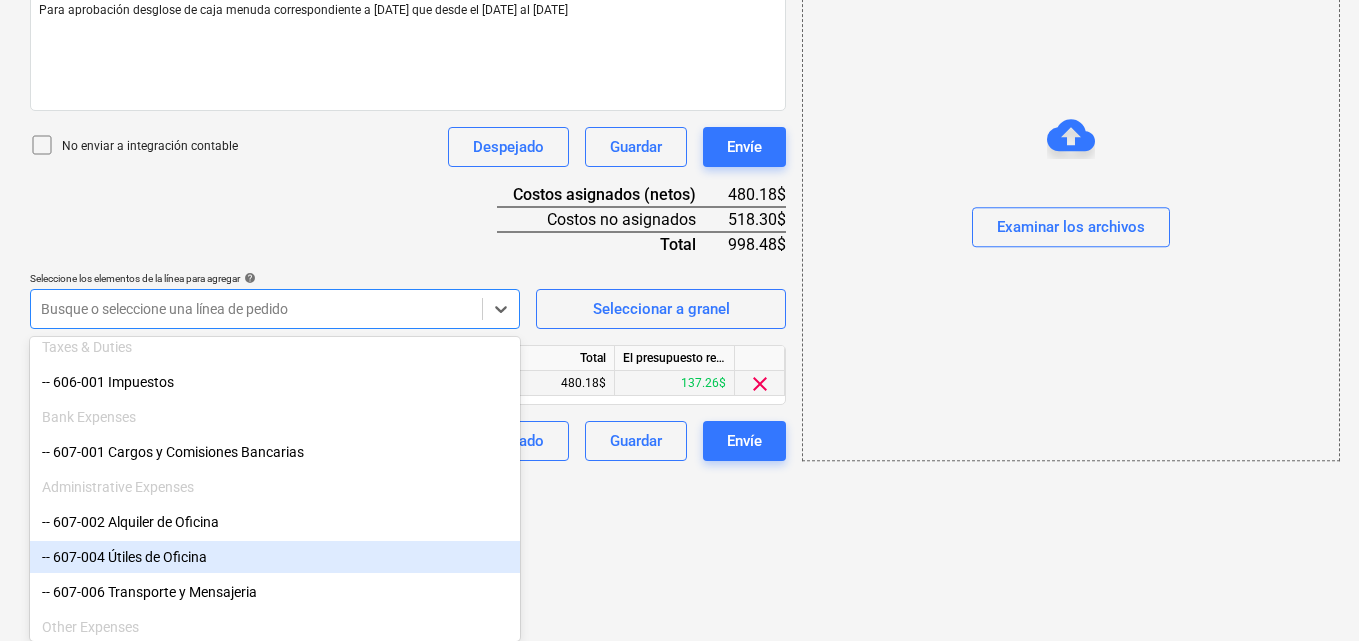 click on "--  607-004 Útiles de Oficina" at bounding box center (275, 557) 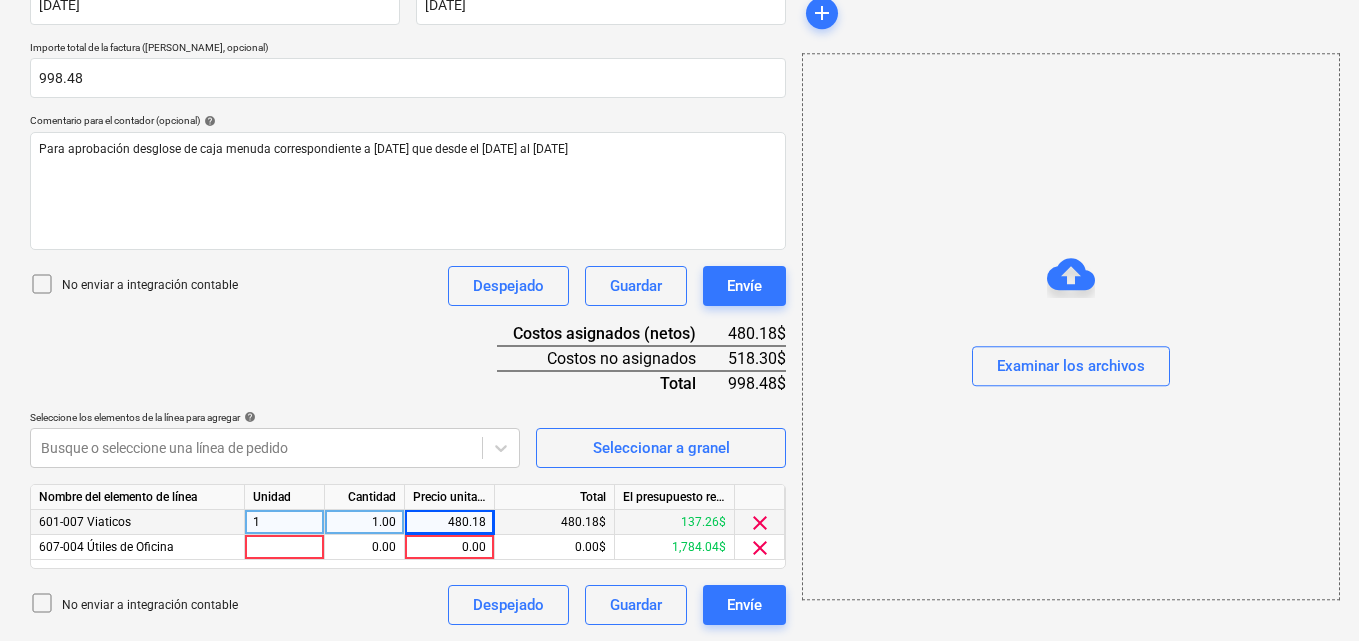scroll, scrollTop: 416, scrollLeft: 0, axis: vertical 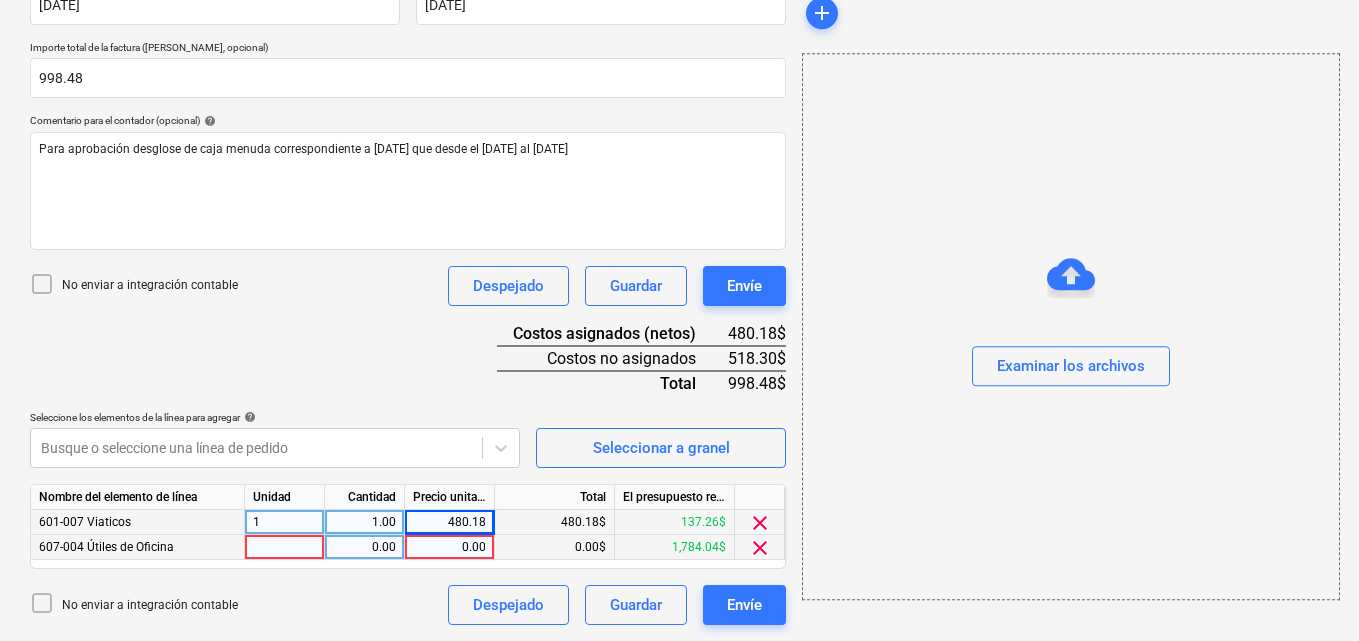 click at bounding box center (285, 547) 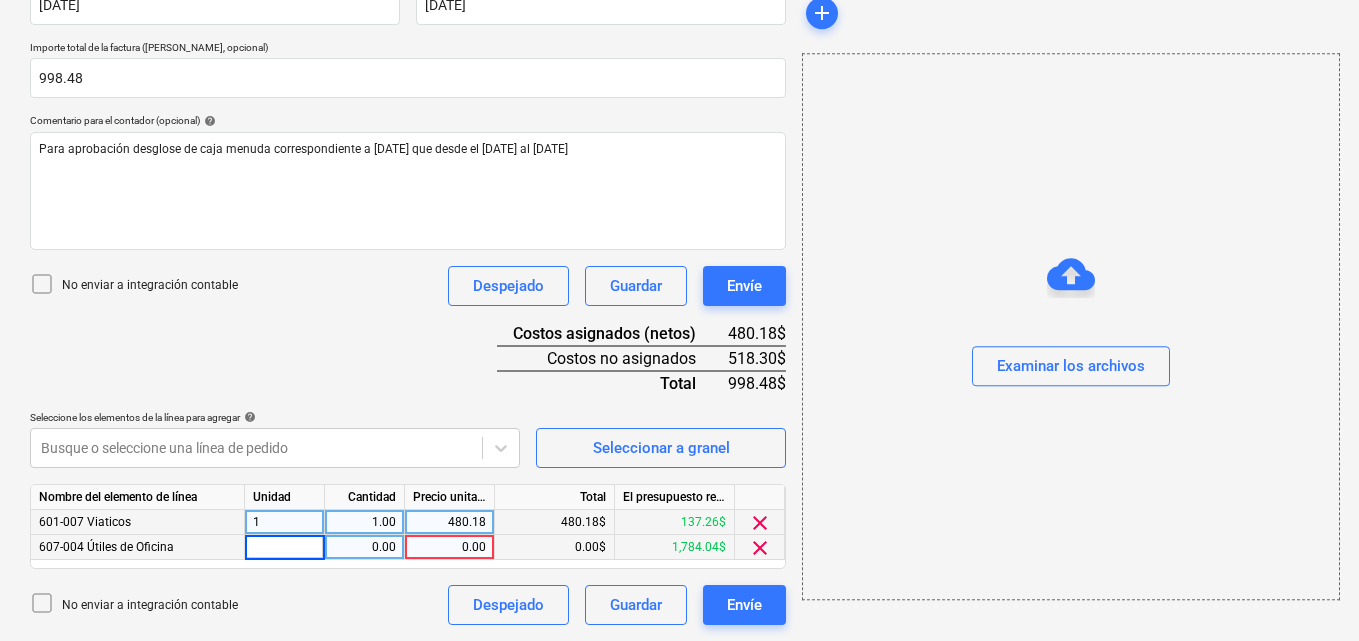 type on "1" 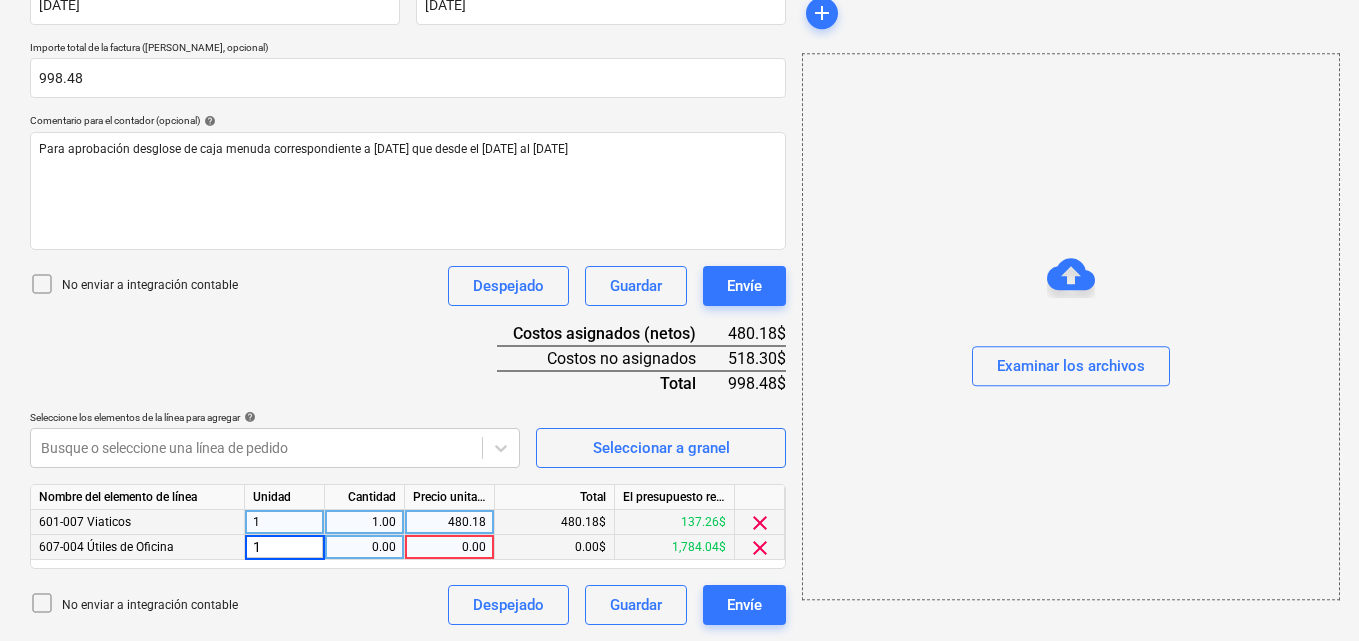click on "0.00" at bounding box center [364, 547] 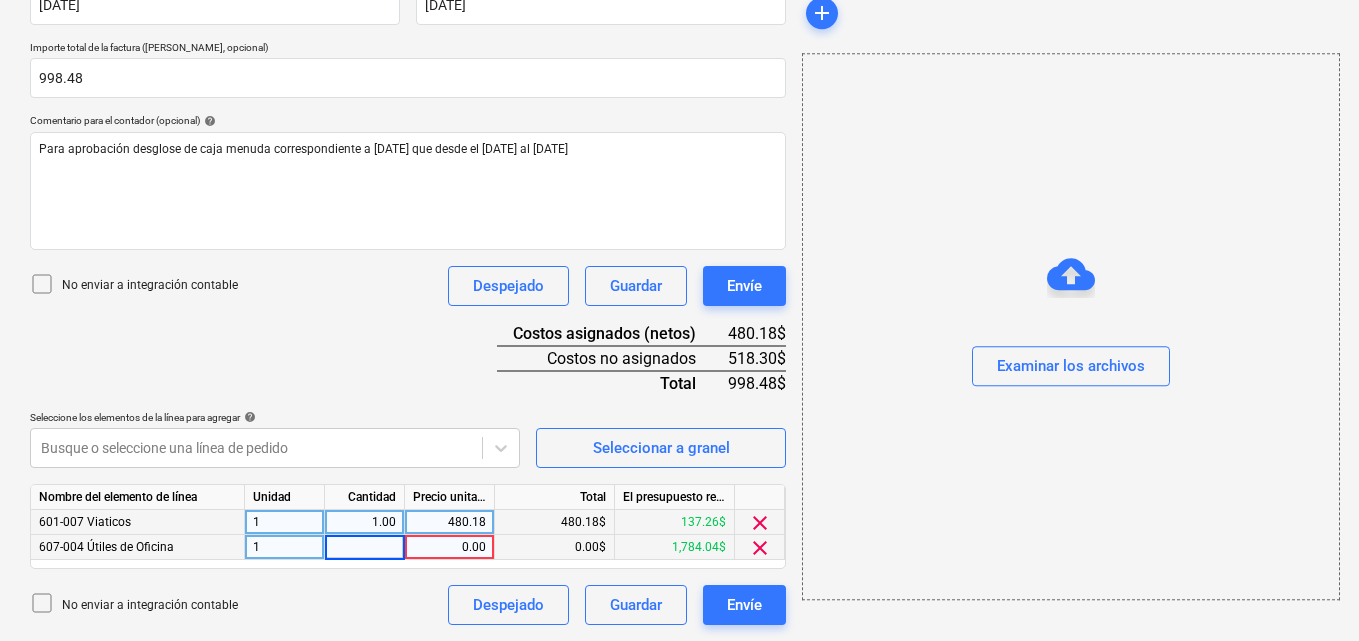type on "1" 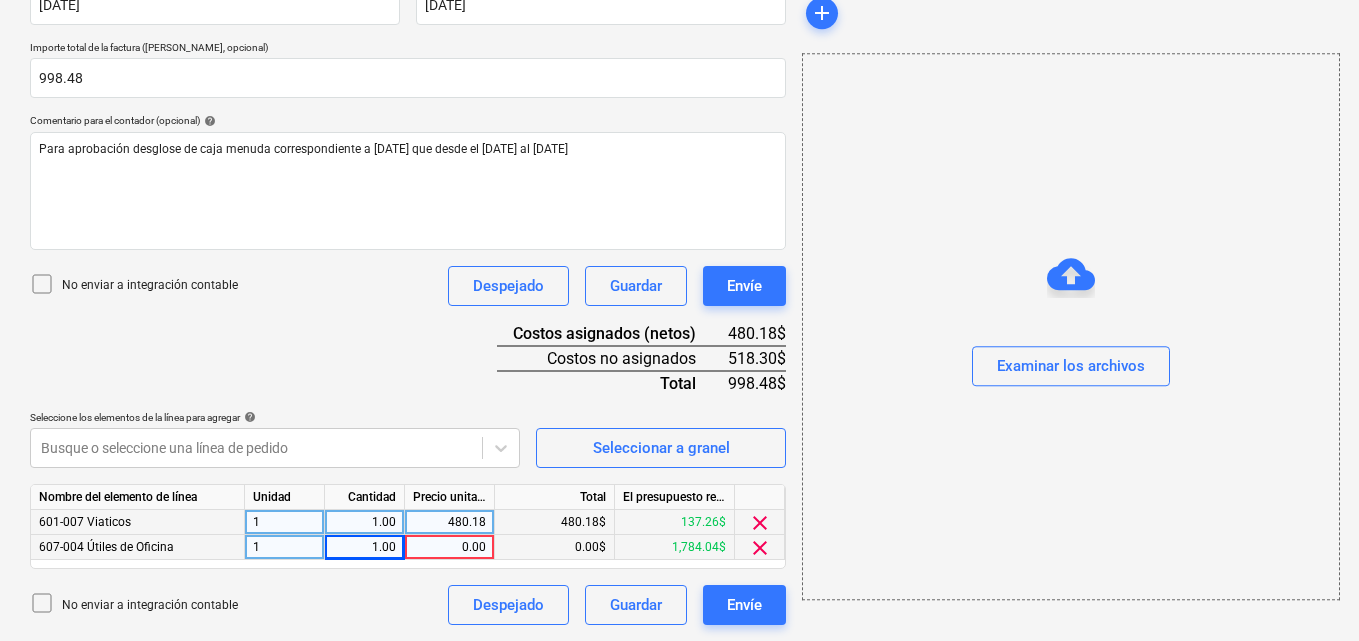 click on "0.00" at bounding box center [449, 547] 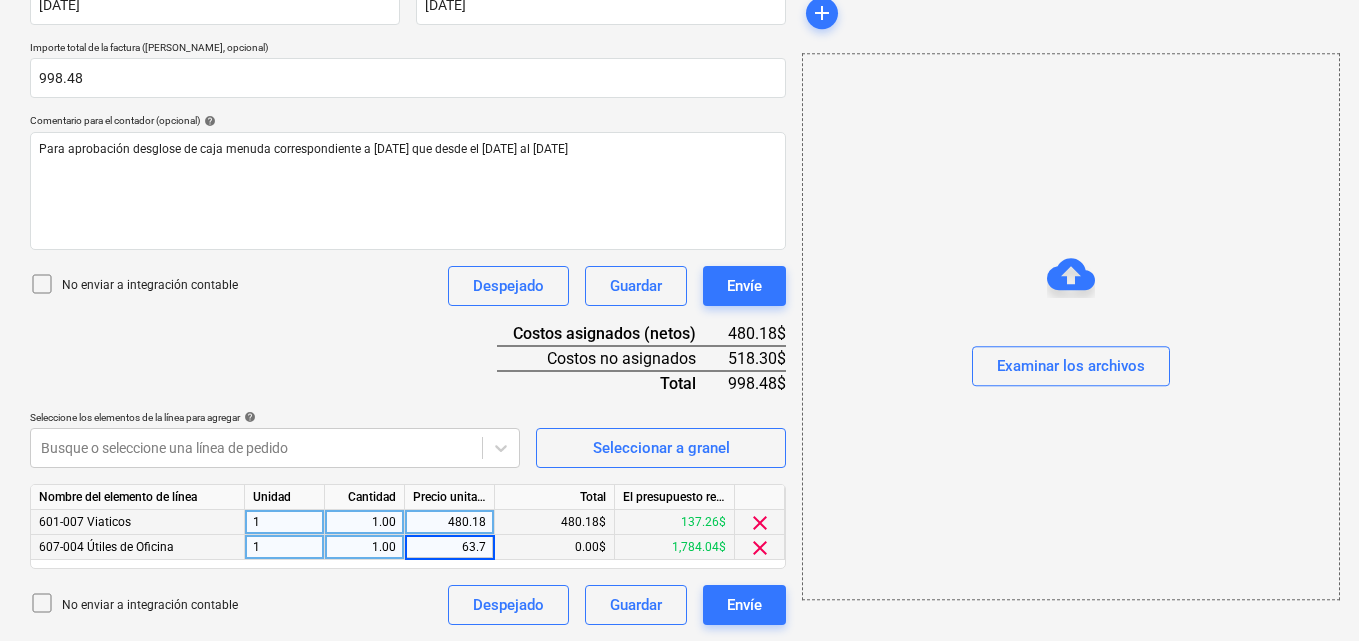type on "63.72" 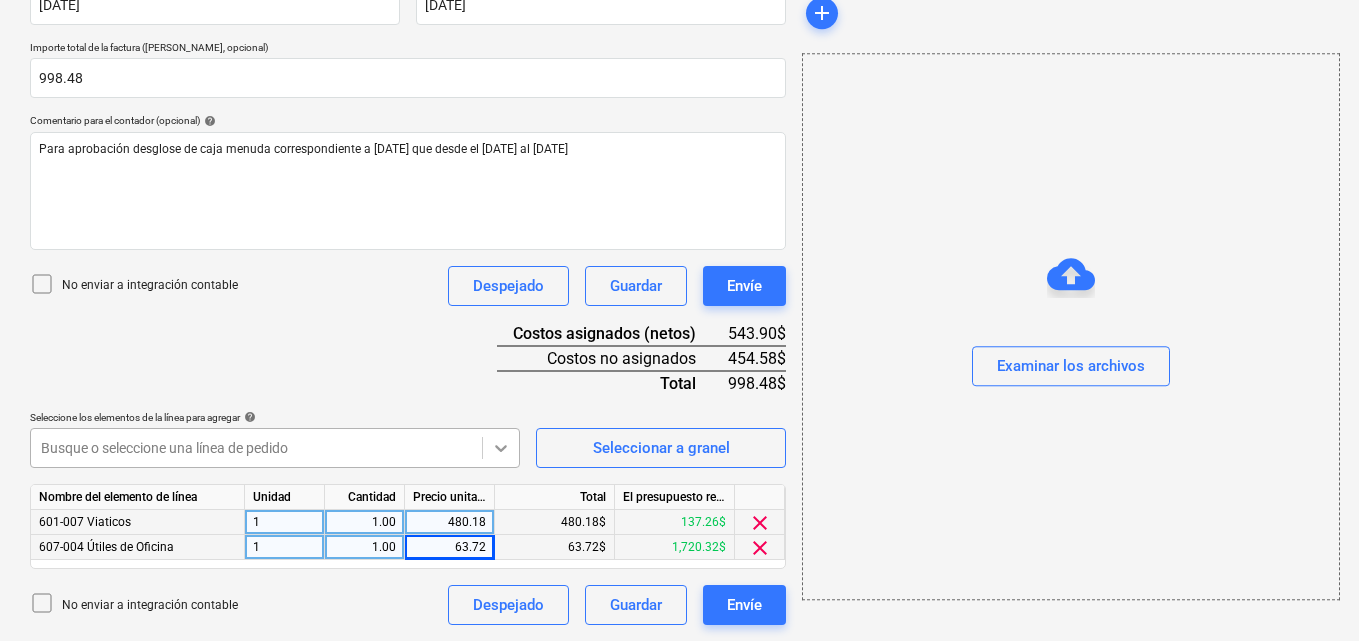 click 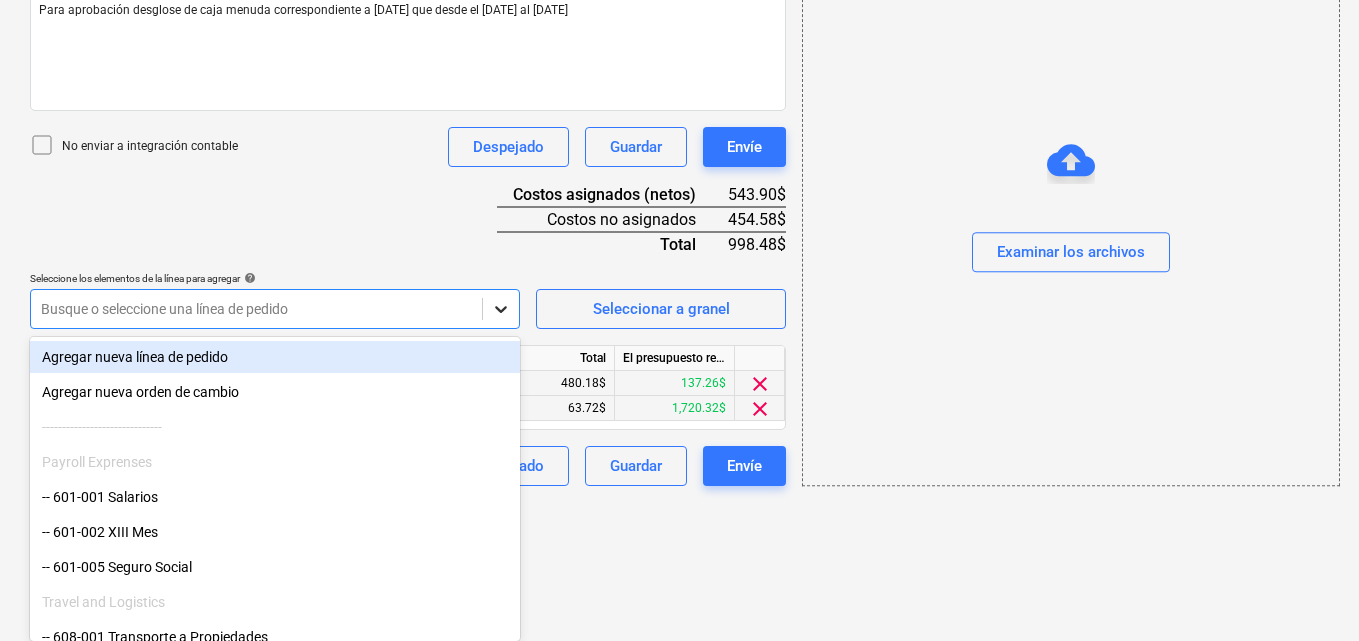 click on "Ventas Proyectos Contactos Compañía Bandeja de entrada 1 Aprobaciones format_size keyboard_arrow_down help search Busca en notifications 54 keyboard_arrow_down [PERSON_NAME] keyboard_arrow_down CATILAND ESTATES Presupuesto 2 Contrato principal RFQs Subcontratos Reporte de progreso Ordenes de compra Costos 7 Ingreso Archivos 6 Más keyboard_arrow_down 1 Crear un nuevo documento Selecciona la compañía [PERSON_NAME]   Añade una nueva compañía Seleccione el tipo de documento help Otros gastos (recibo, mano de obra, etc.) Nombre del documento help Desglose caja menuda número de factura  (opcional) help 07 Fecha de la factura help [DATE] 17.07.2025 Press the down arrow key to interact with the calendar and
select a date. Press the question mark key to get the keyboard shortcuts for changing dates. Fecha de vencimiento help [DATE] 17.07.2025 Press the down arrow key to interact with the calendar and
select a date. Press the question mark key to get the keyboard shortcuts for changing dates." at bounding box center (679, -235) 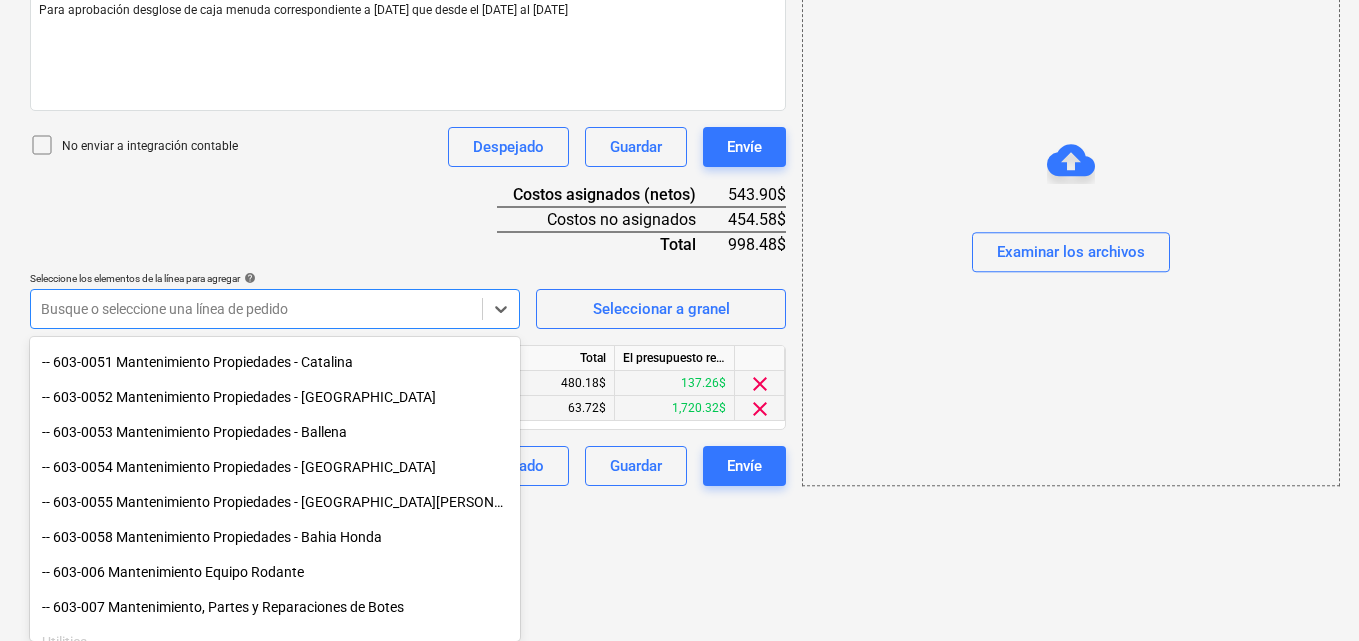 scroll, scrollTop: 800, scrollLeft: 0, axis: vertical 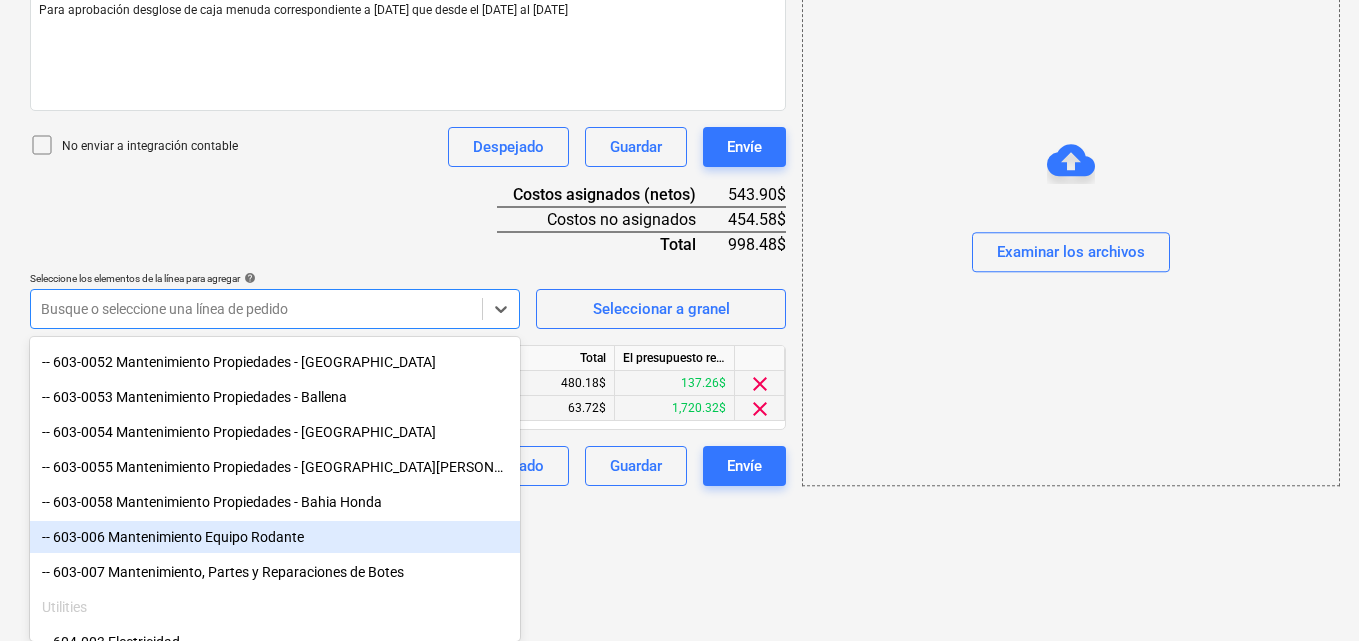 click on "--  603-006 Mantenimiento Equipo Rodante" at bounding box center (275, 537) 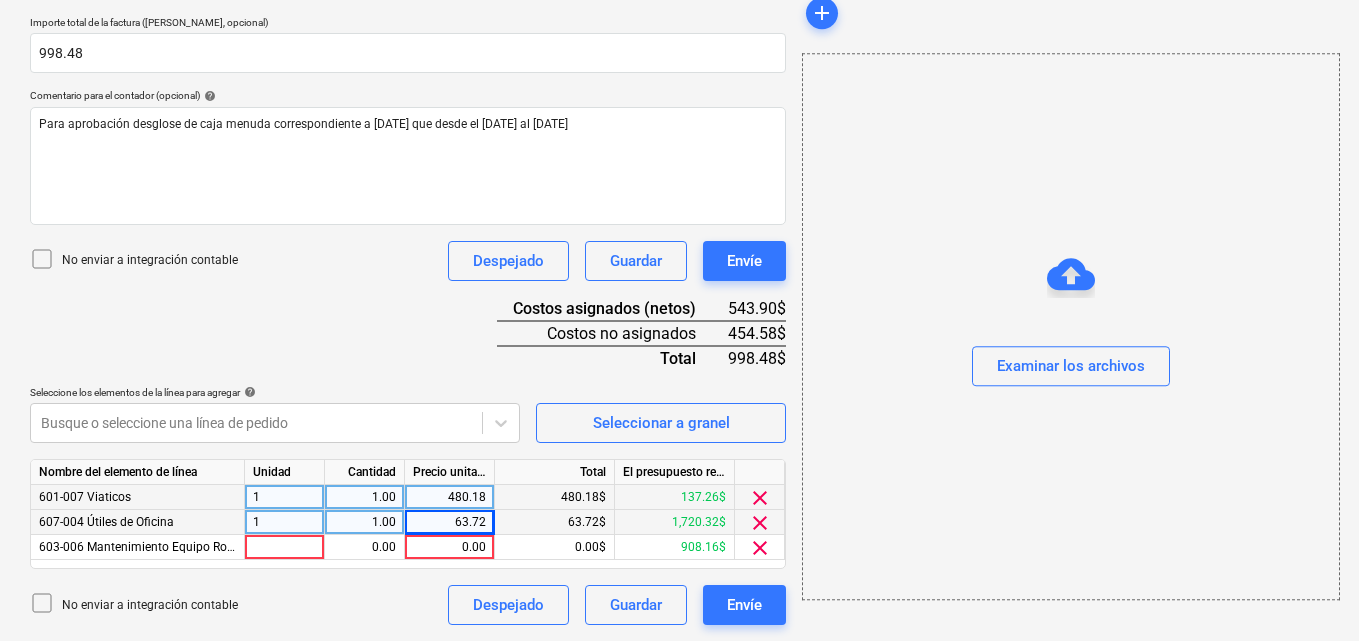 scroll, scrollTop: 441, scrollLeft: 0, axis: vertical 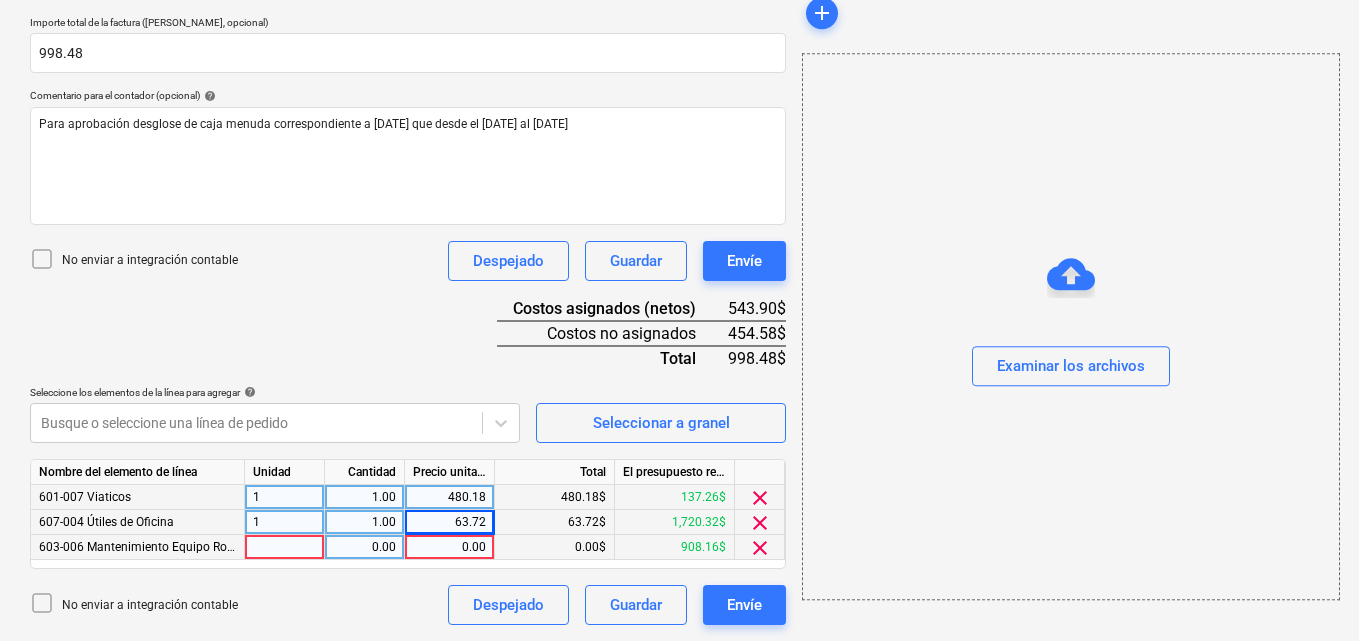 click at bounding box center (285, 547) 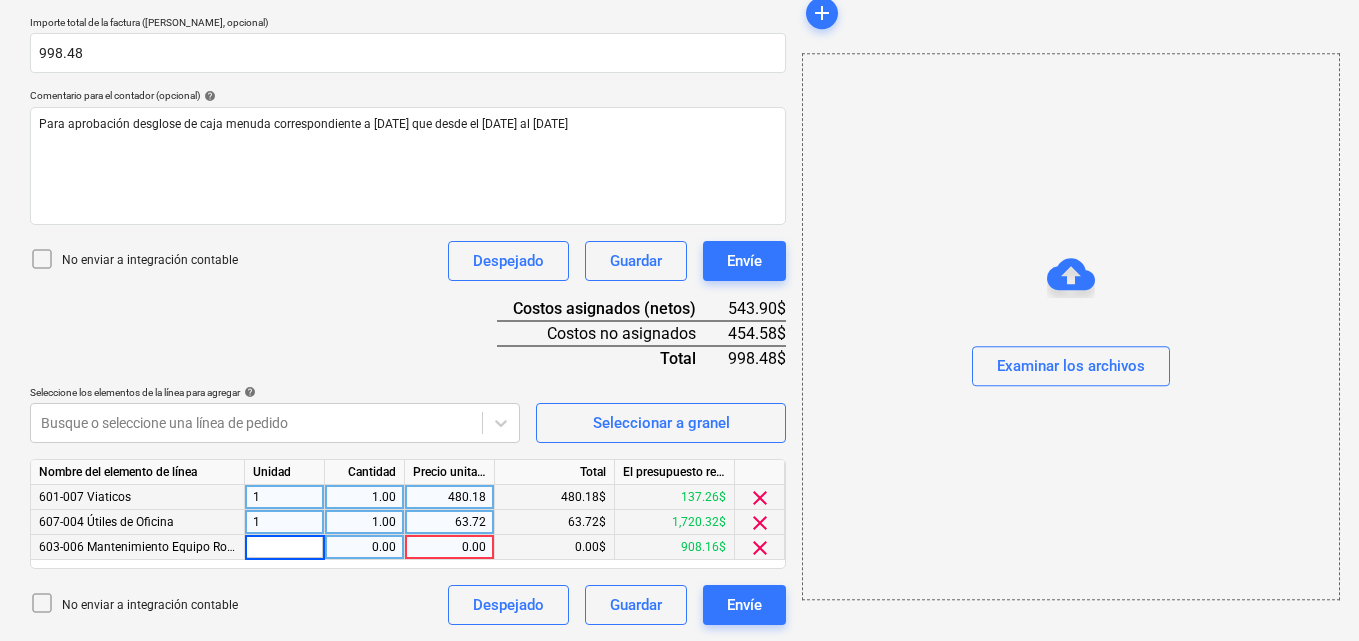 type on "1" 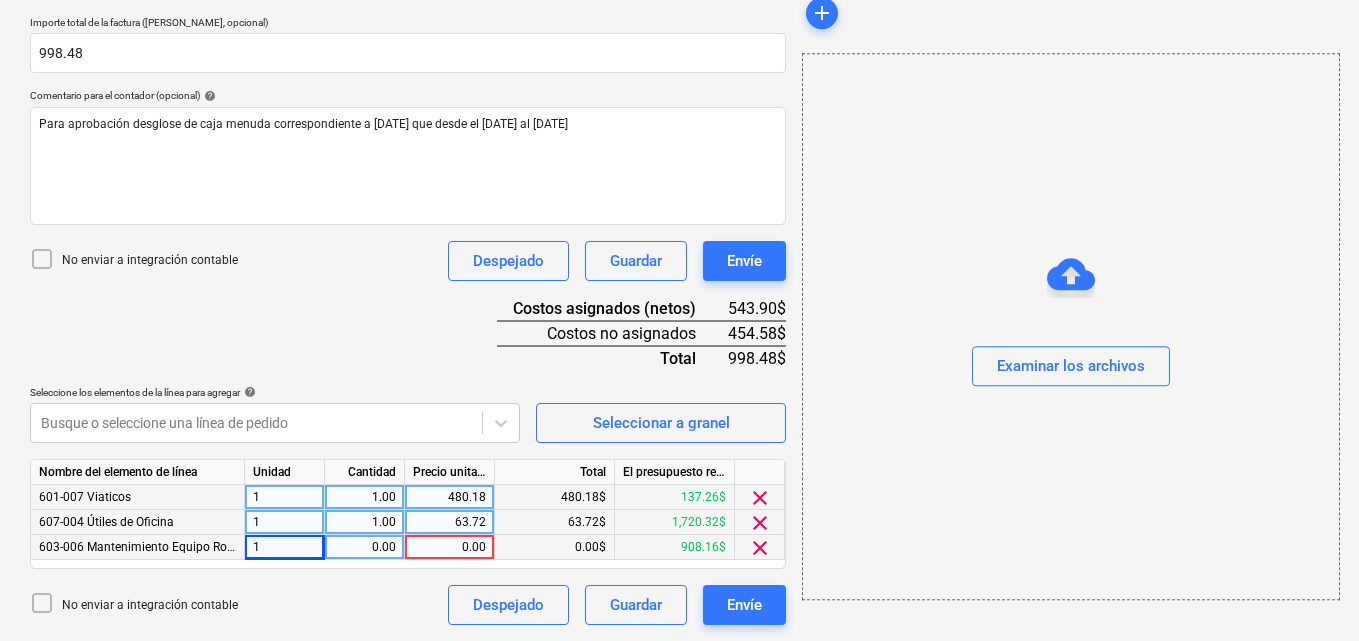 click on "0.00" at bounding box center (364, 547) 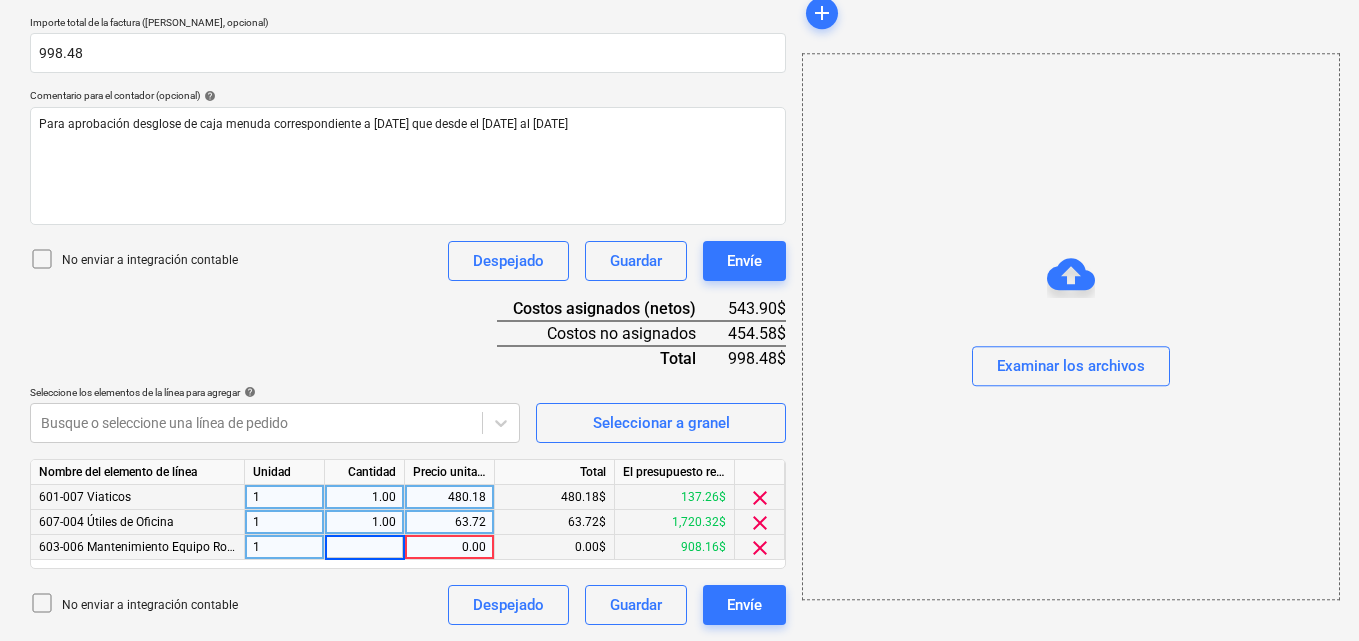 type on "1" 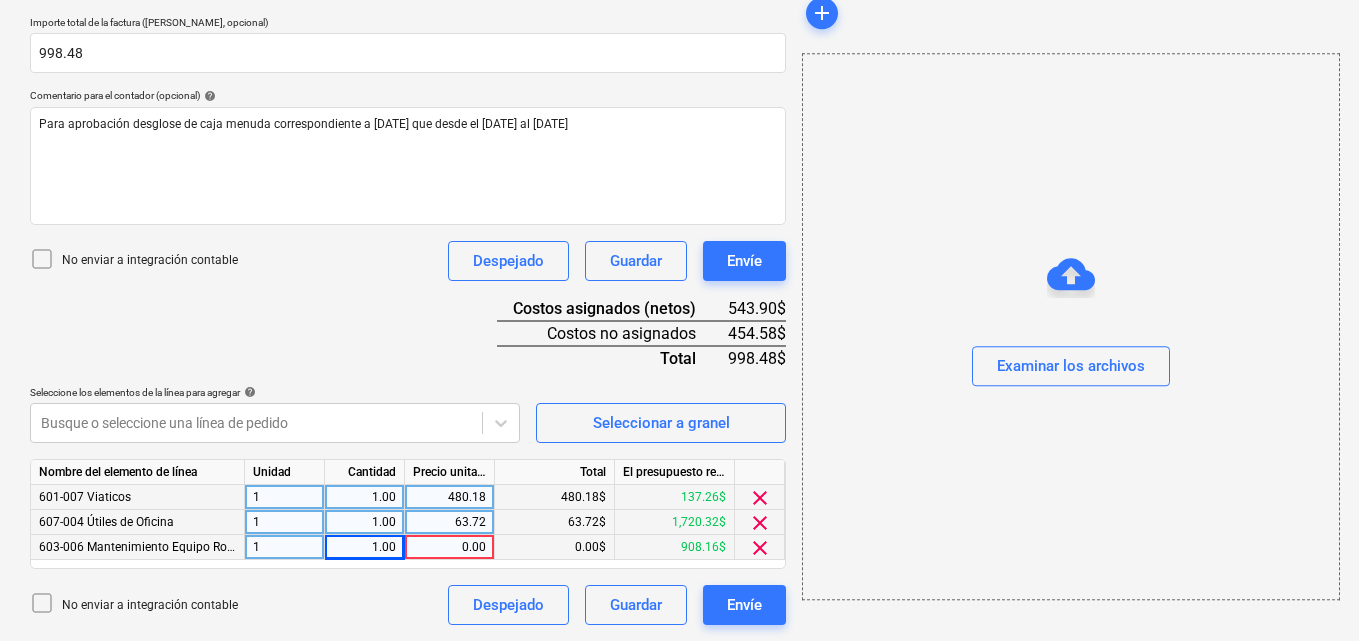 click on "0.00" at bounding box center (449, 547) 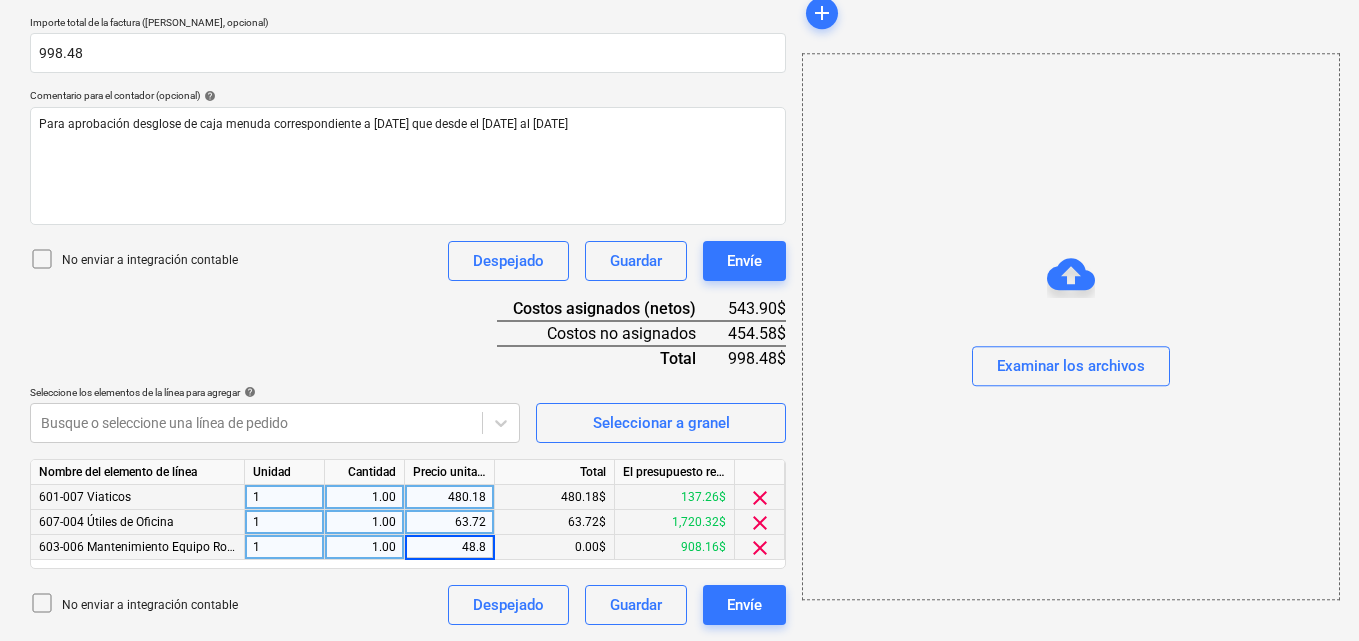 type on "48.89" 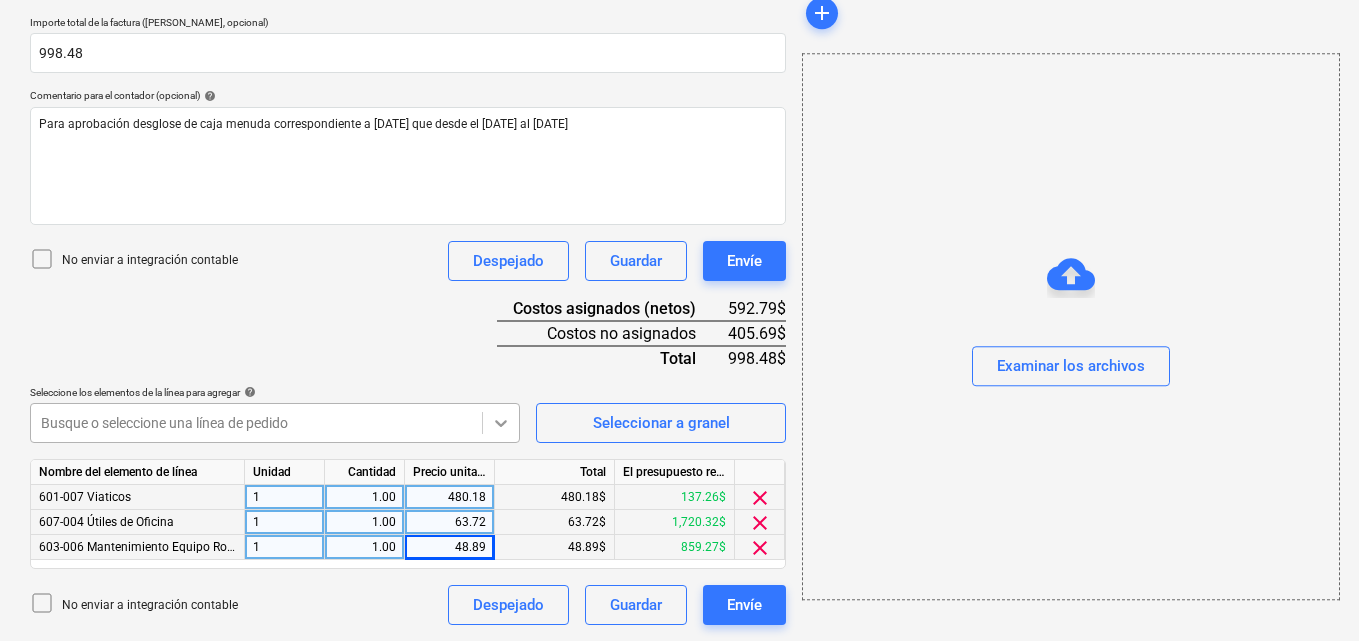 click 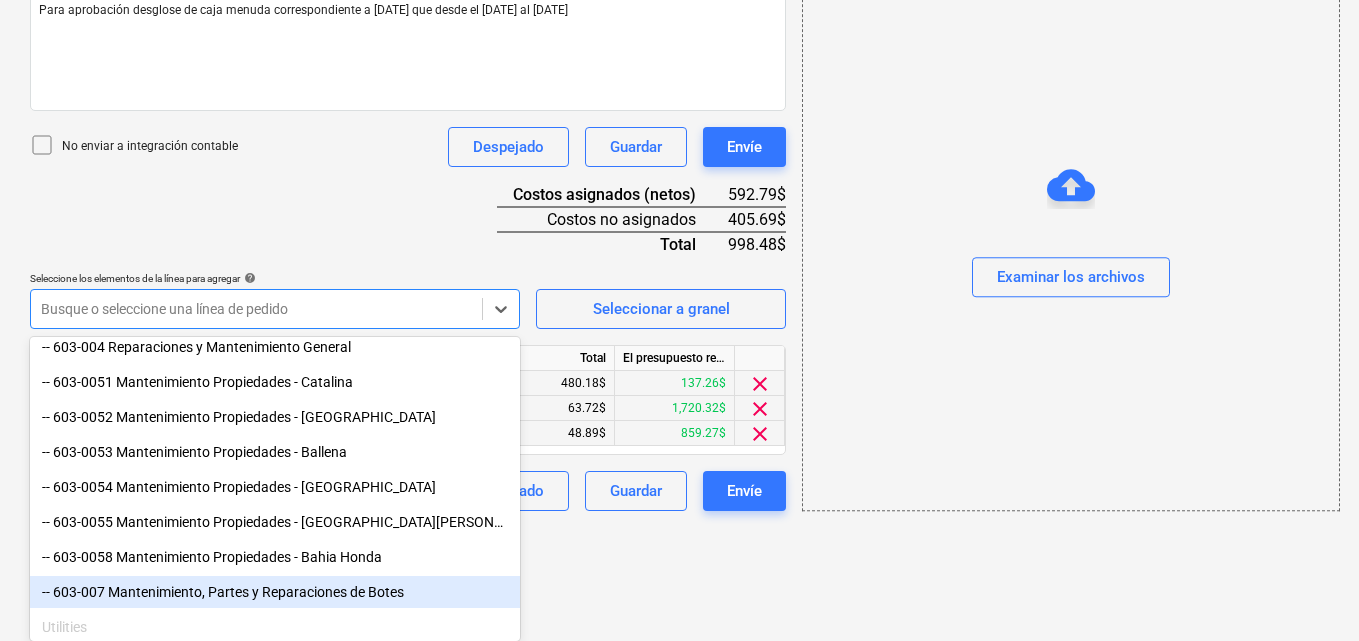 scroll, scrollTop: 710, scrollLeft: 0, axis: vertical 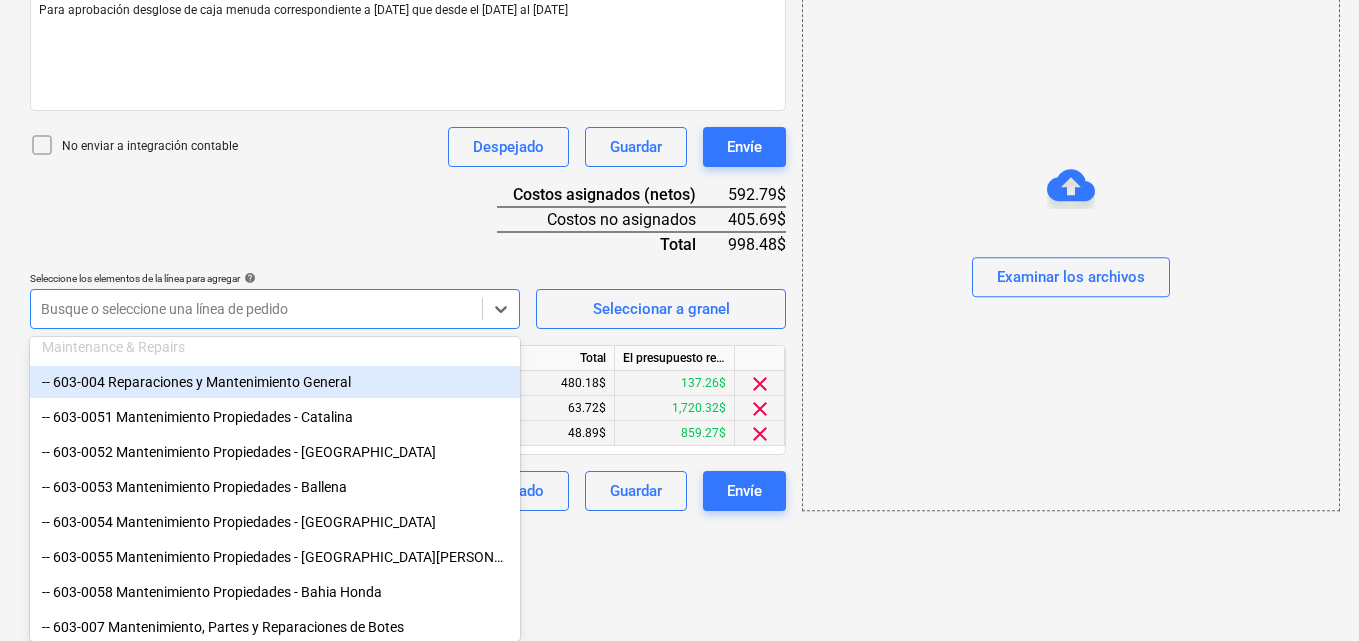 click on "--  603-004 Reparaciones y Mantenimiento General" at bounding box center (275, 382) 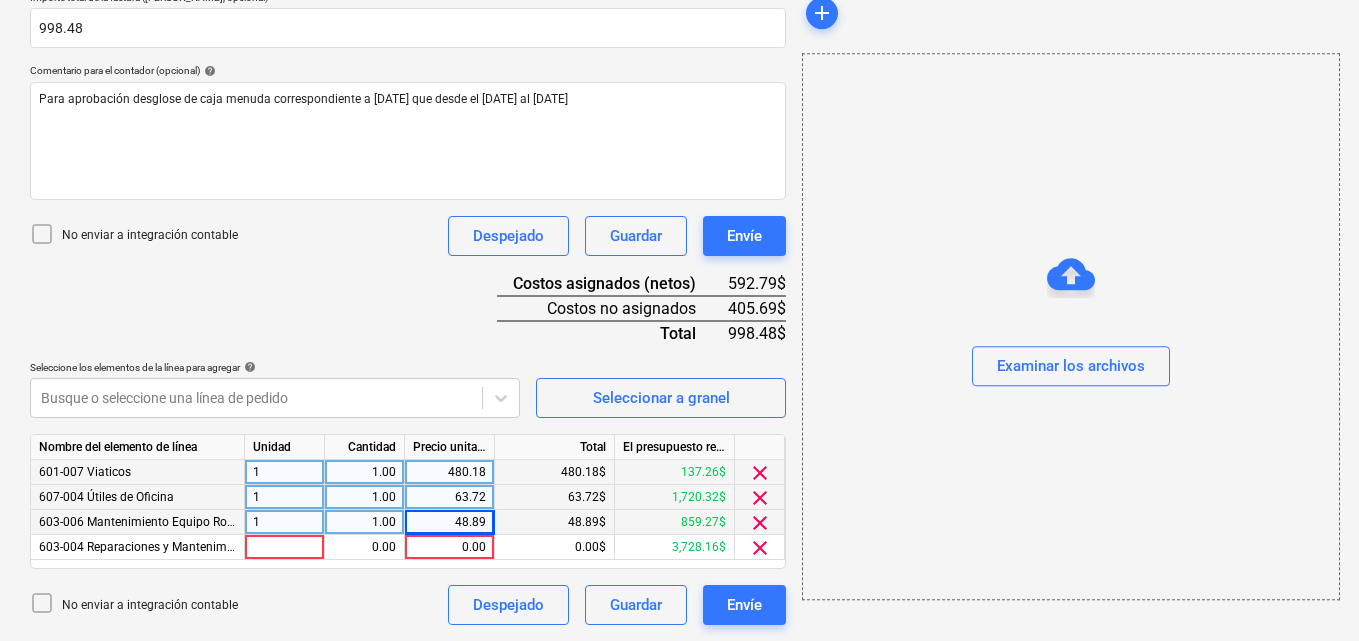 scroll, scrollTop: 466, scrollLeft: 0, axis: vertical 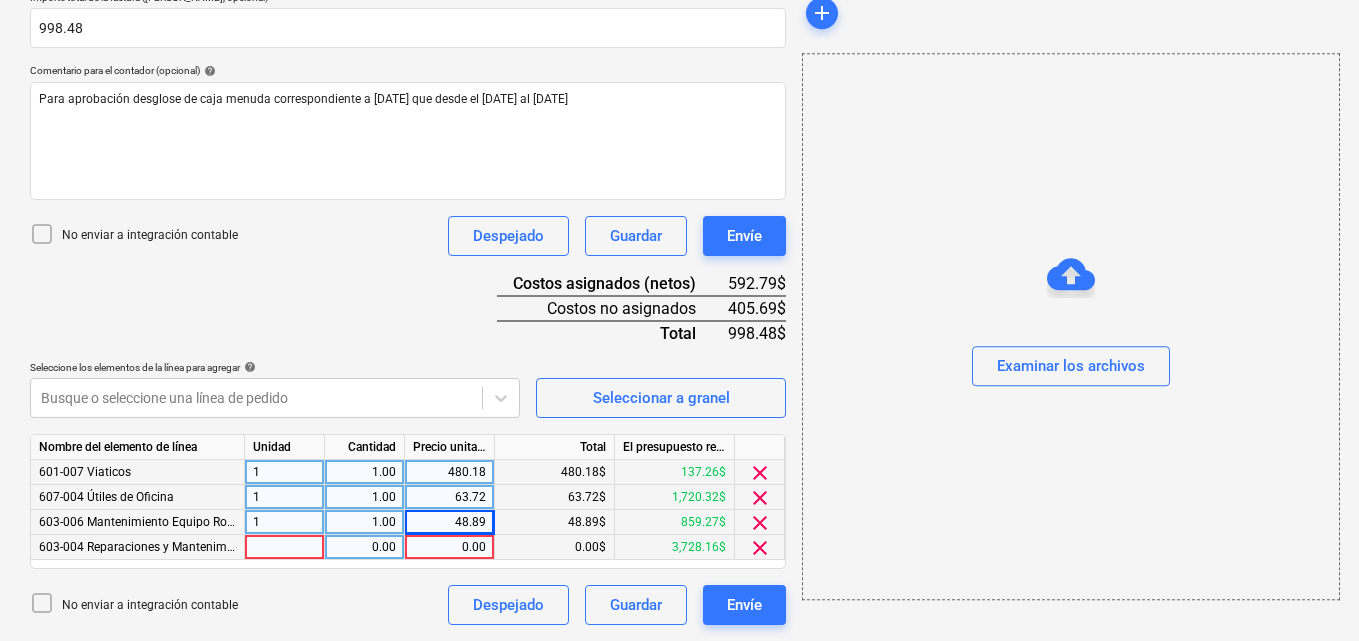 click at bounding box center (285, 547) 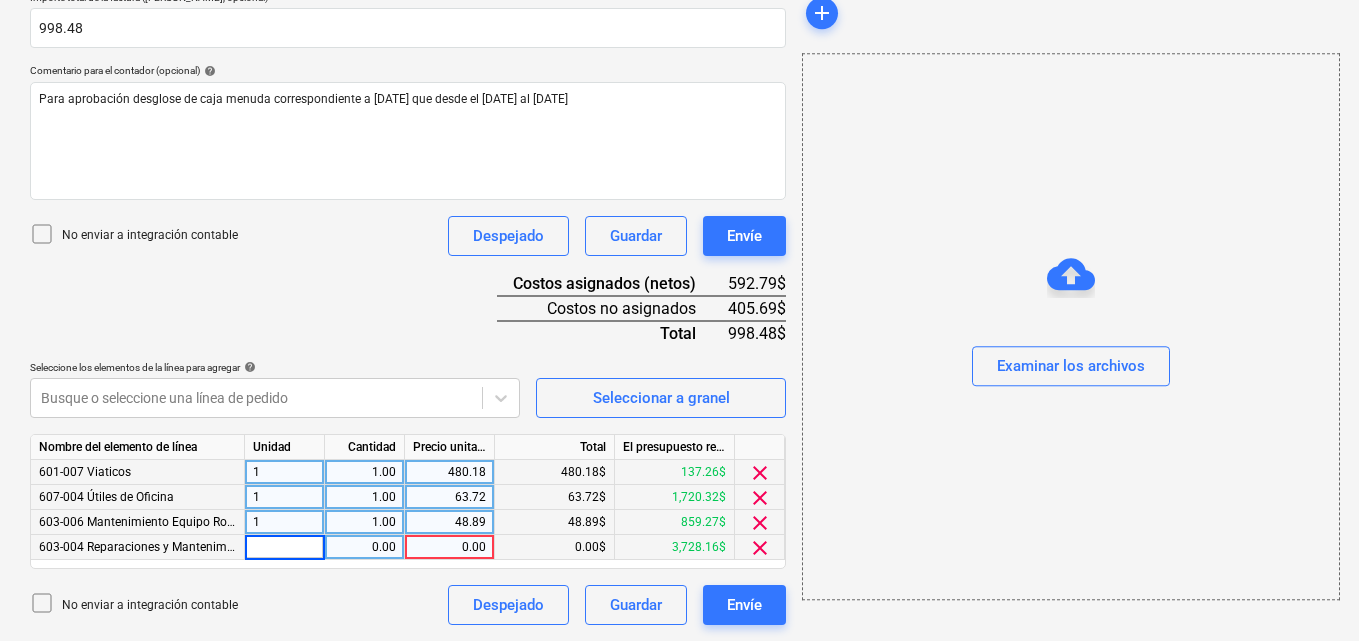 type on "1" 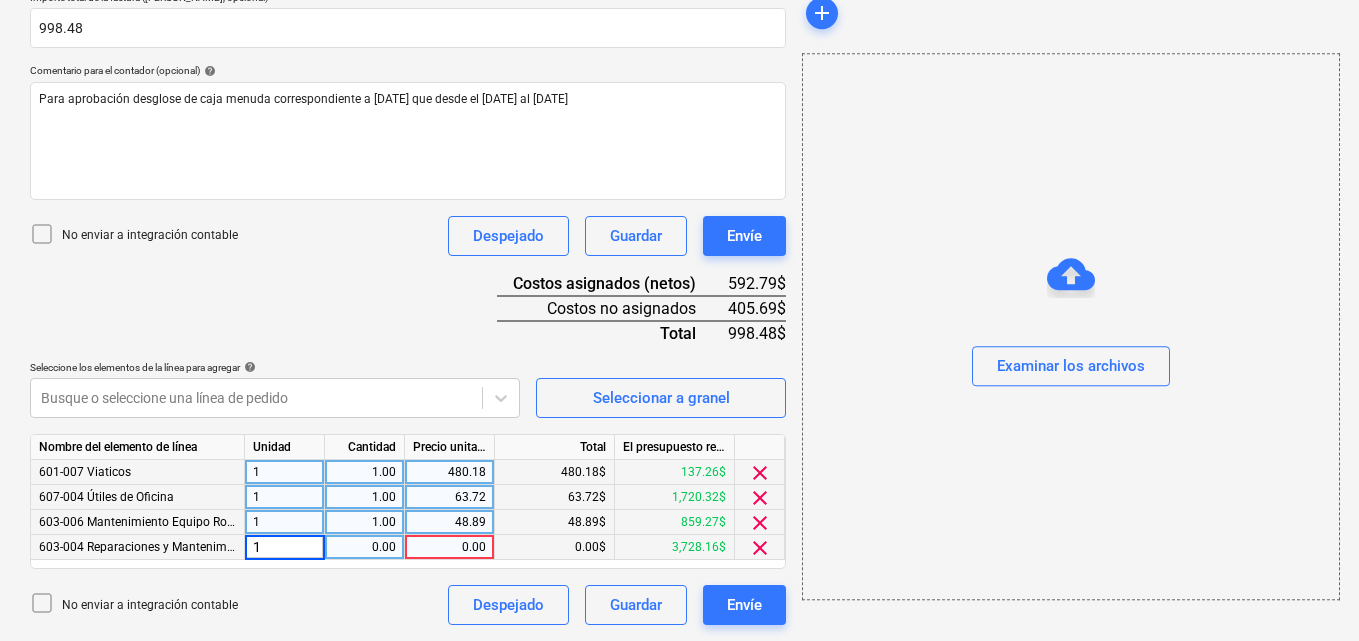 click on "0.00" at bounding box center [364, 547] 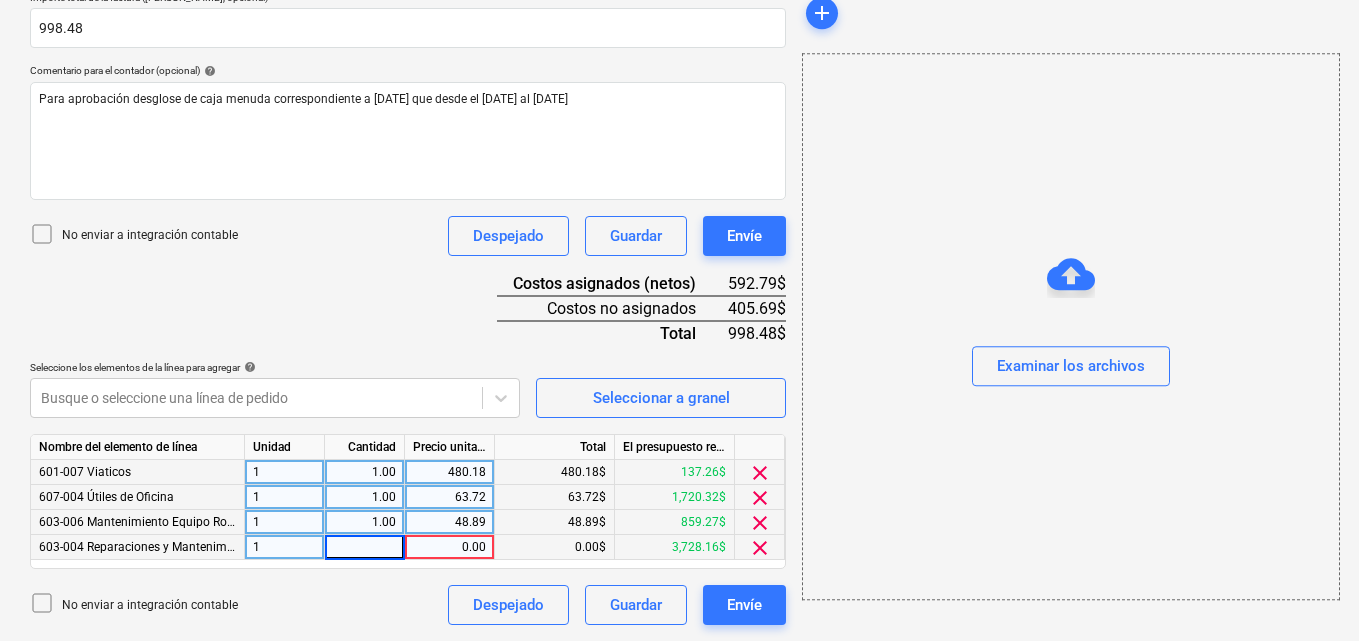type on "1" 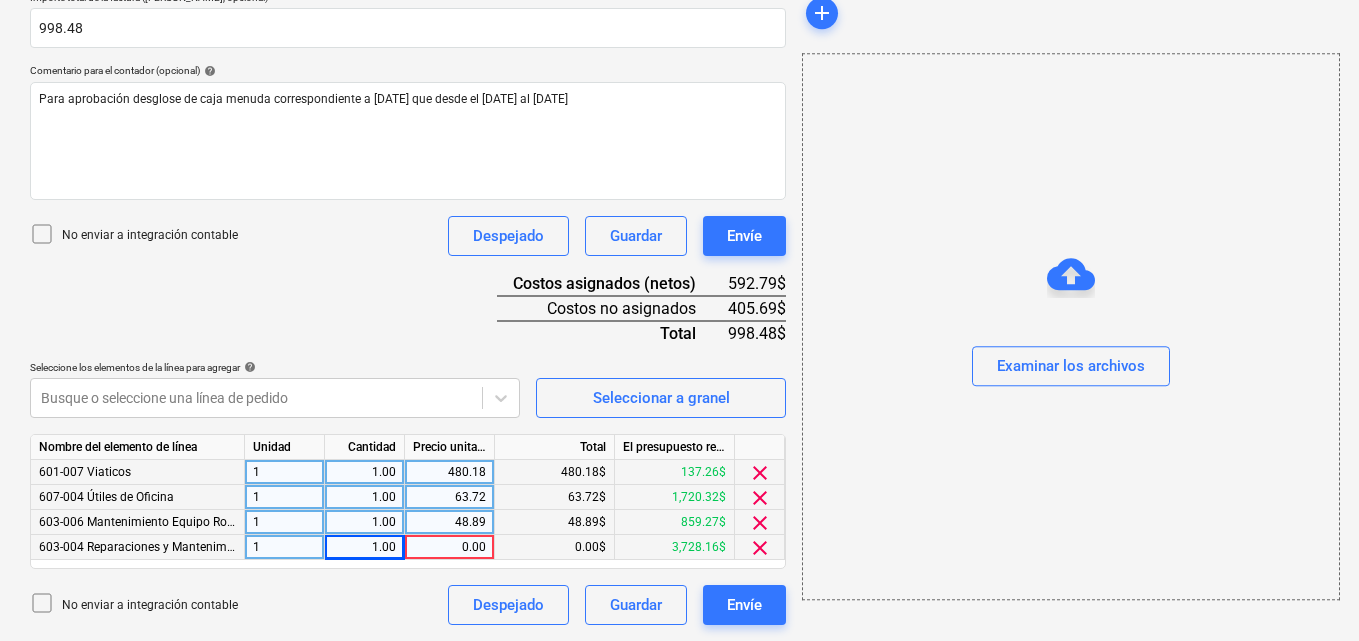 click on "0.00" at bounding box center (449, 547) 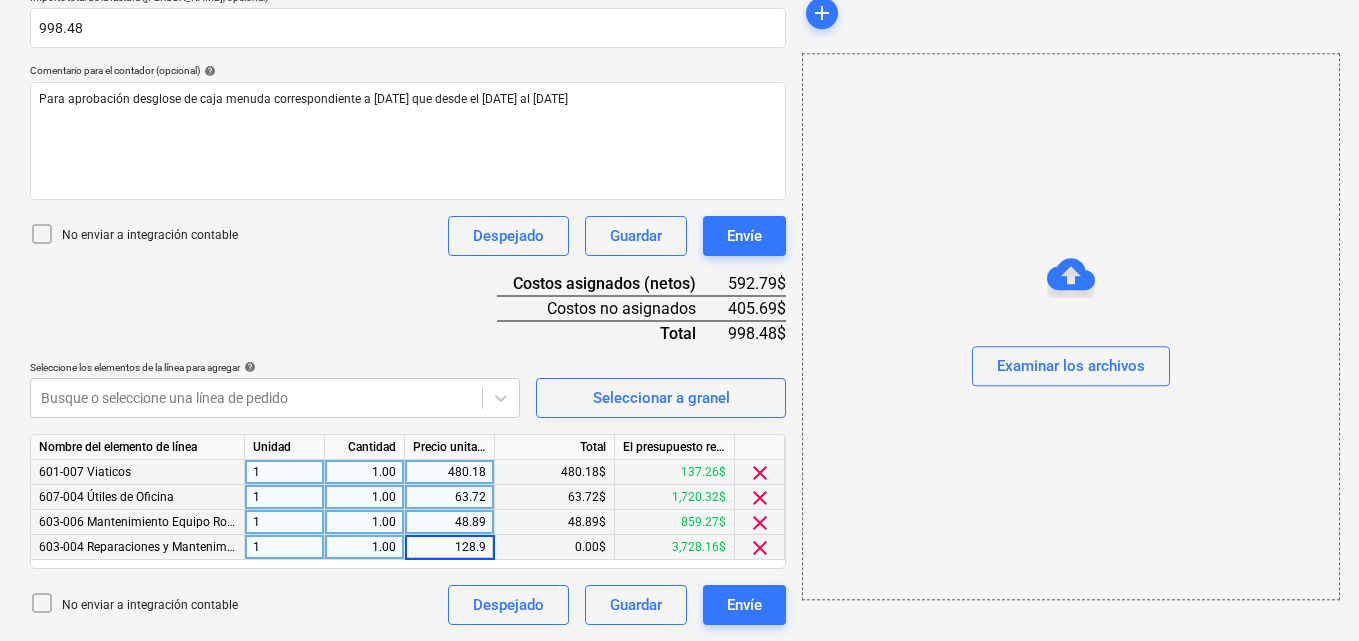 type on "128.91" 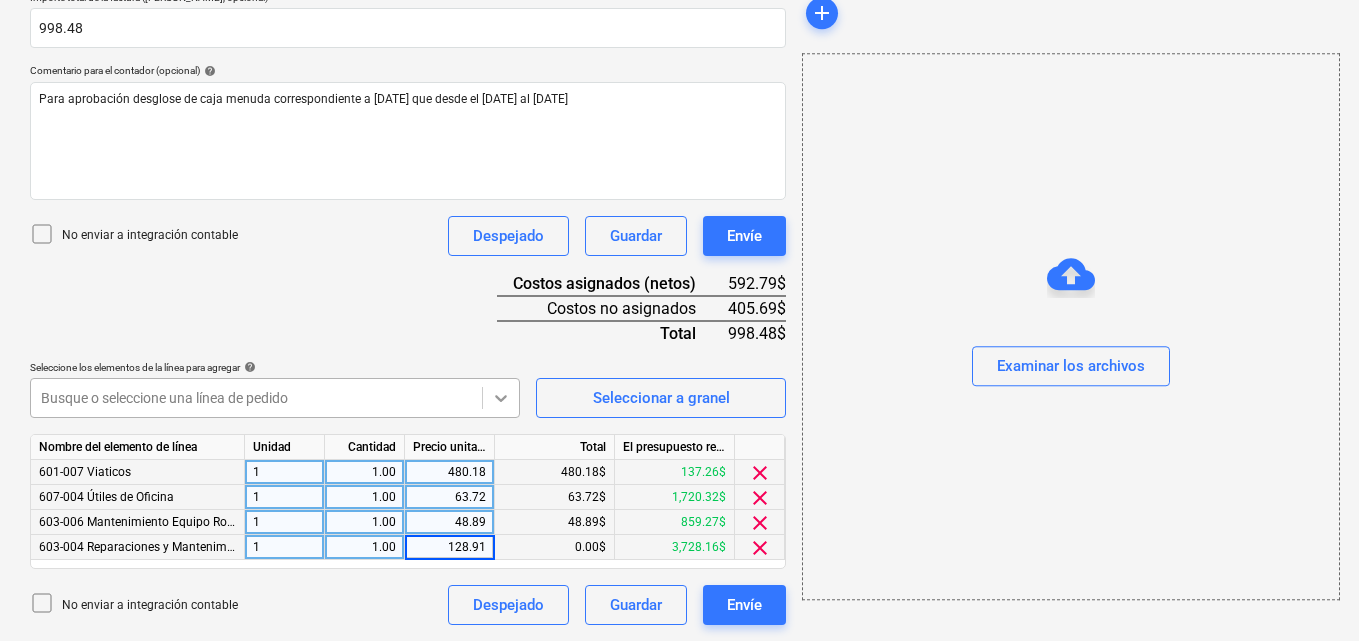 click 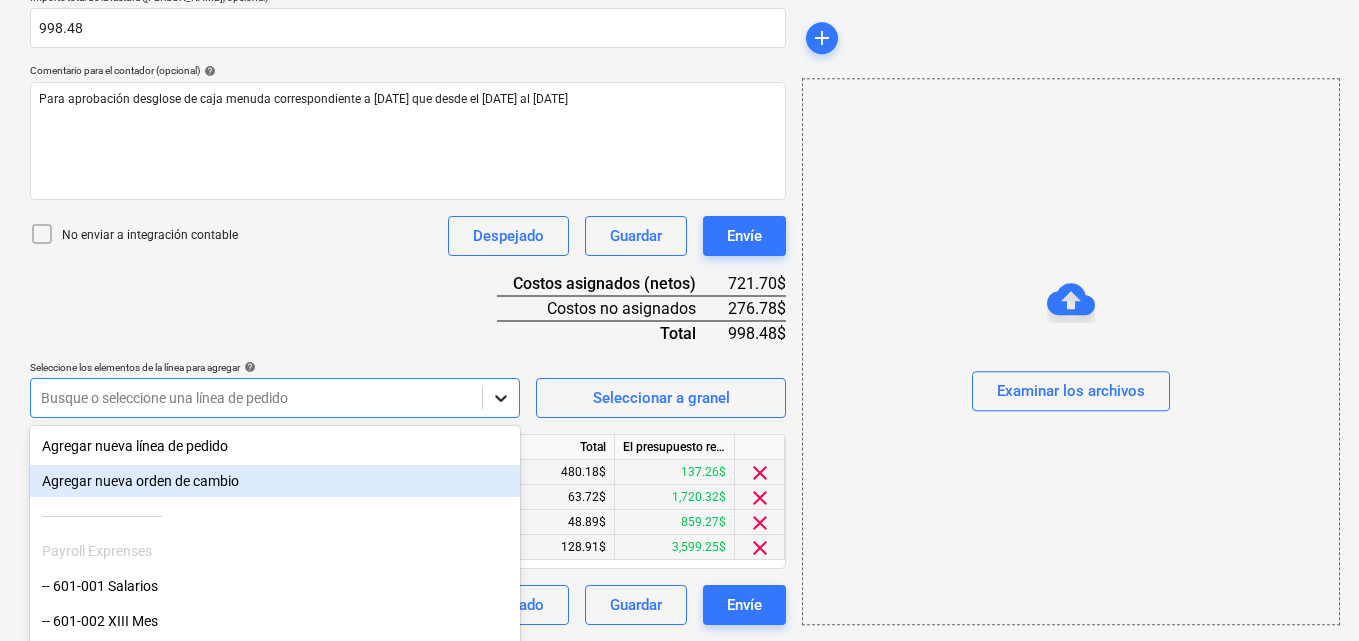 click on "Ventas Proyectos Contactos Compañía Bandeja de entrada 1 Aprobaciones format_size keyboard_arrow_down help search Busca en notifications 54 keyboard_arrow_down [PERSON_NAME] keyboard_arrow_down CATILAND ESTATES Presupuesto 2 Contrato principal RFQs Subcontratos Reporte de progreso Ordenes de compra Costos 7 Ingreso Archivos 6 Más keyboard_arrow_down 1 Crear un nuevo documento Selecciona la compañía [PERSON_NAME]   Añade una nueva compañía Seleccione el tipo de documento help Otros gastos (recibo, mano de obra, etc.) Nombre del documento help Desglose caja menuda número de factura  (opcional) help 07 Fecha de la factura help [DATE] 17.07.2025 Press the down arrow key to interact with the calendar and
select a date. Press the question mark key to get the keyboard shortcuts for changing dates. Fecha de vencimiento help [DATE] 17.07.2025 Press the down arrow key to interact with the calendar and
select a date. Press the question mark key to get the keyboard shortcuts for changing dates." at bounding box center [679, -146] 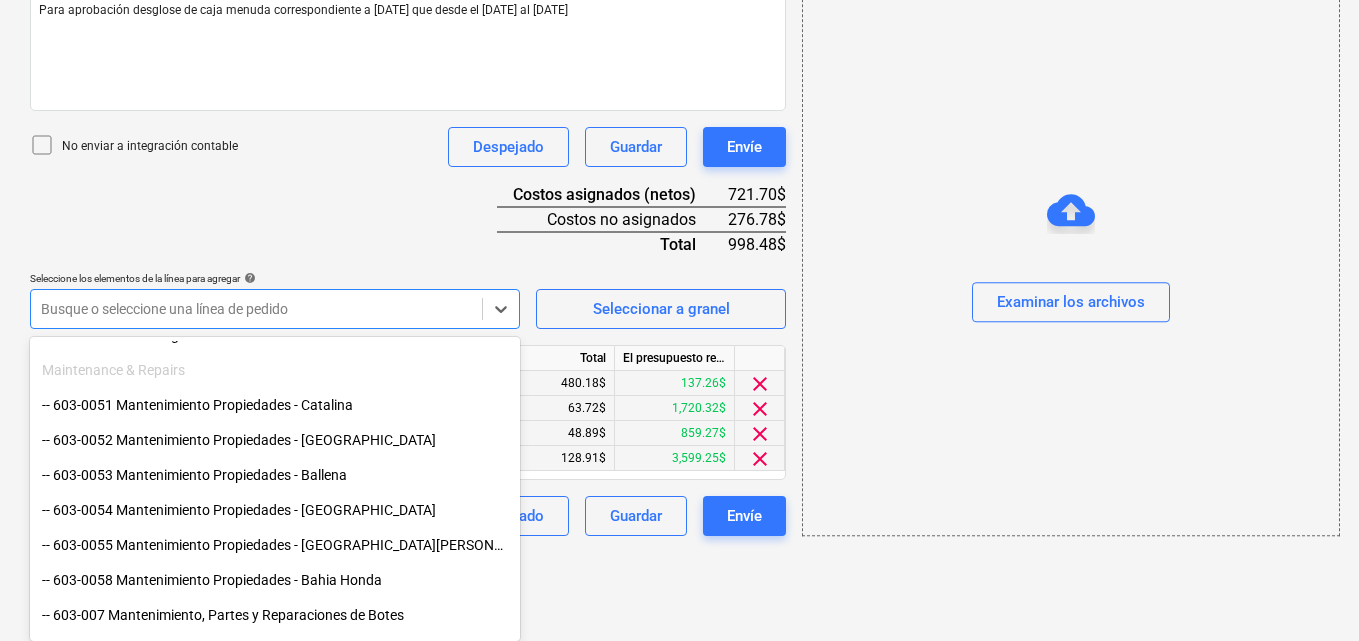 scroll, scrollTop: 700, scrollLeft: 0, axis: vertical 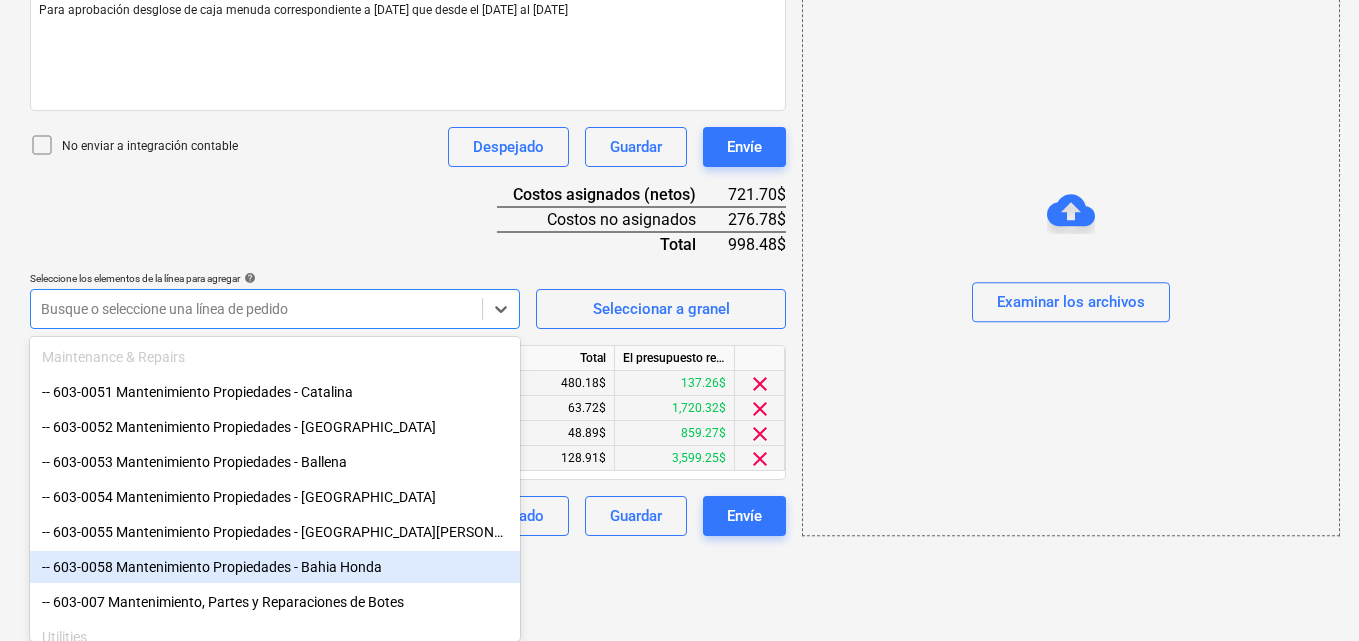 click on "--  603-0058 Mantenimiento Propiedades - Bahia Honda" at bounding box center [275, 567] 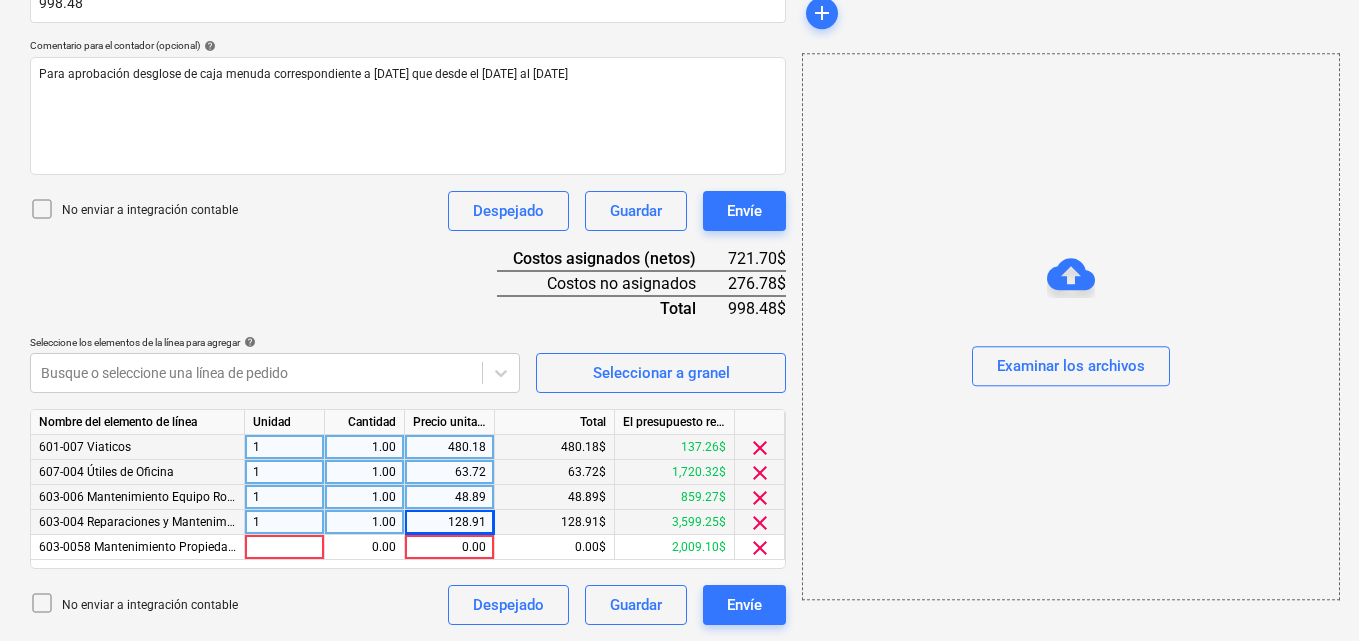 scroll, scrollTop: 491, scrollLeft: 0, axis: vertical 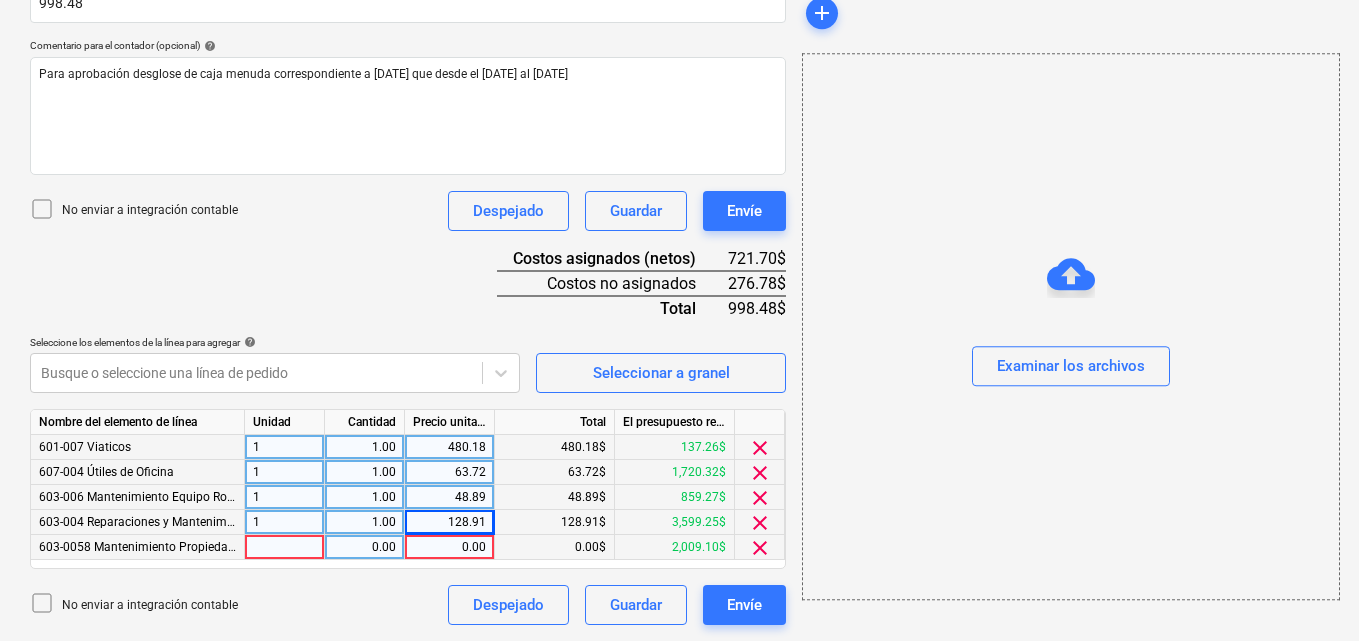 click at bounding box center (285, 547) 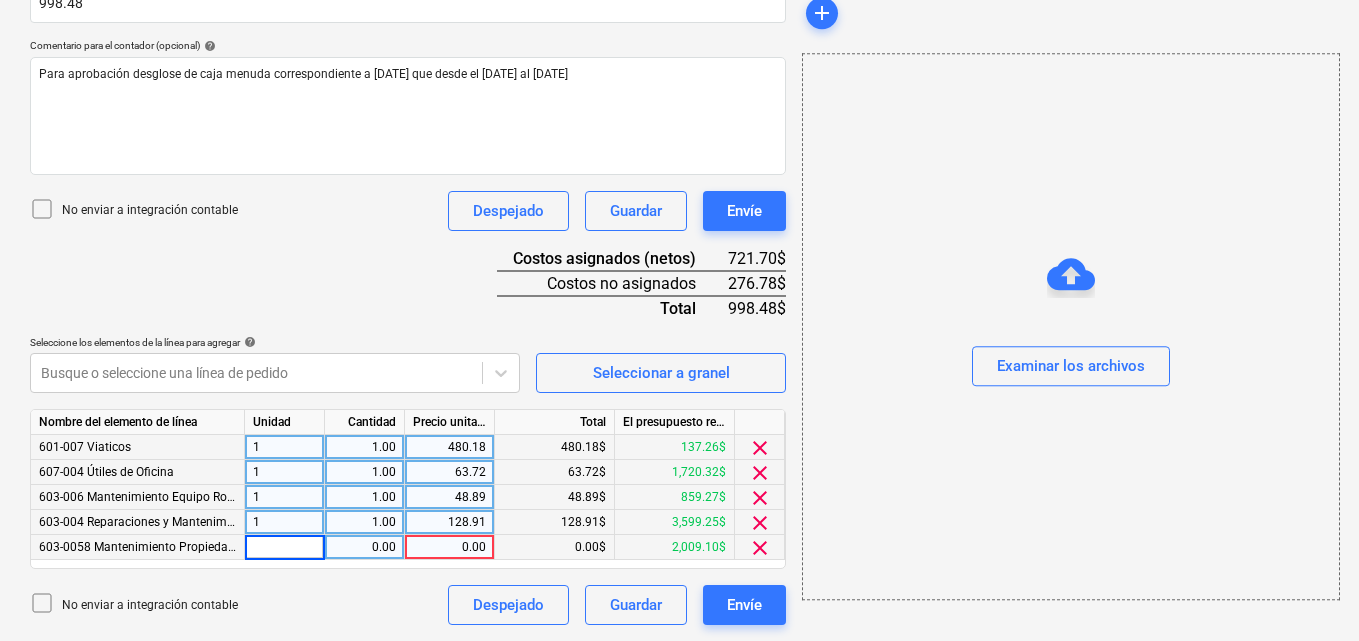 type on "1" 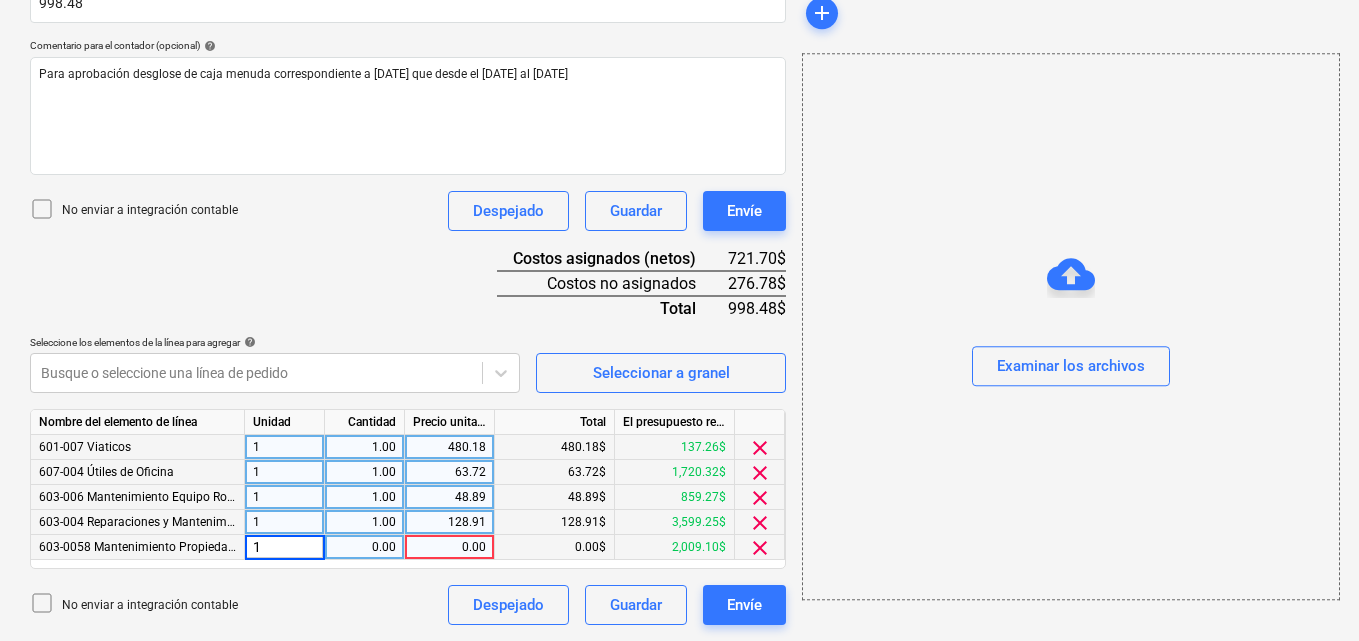 click on "0.00" at bounding box center (364, 547) 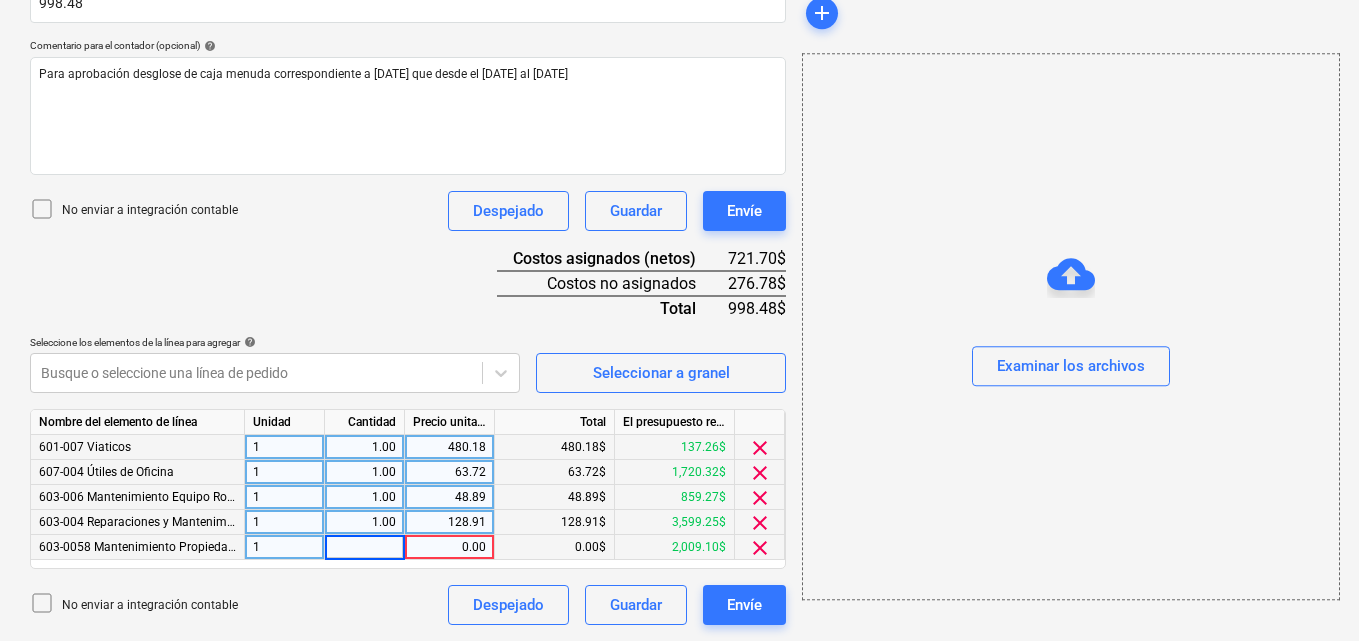 type on "1" 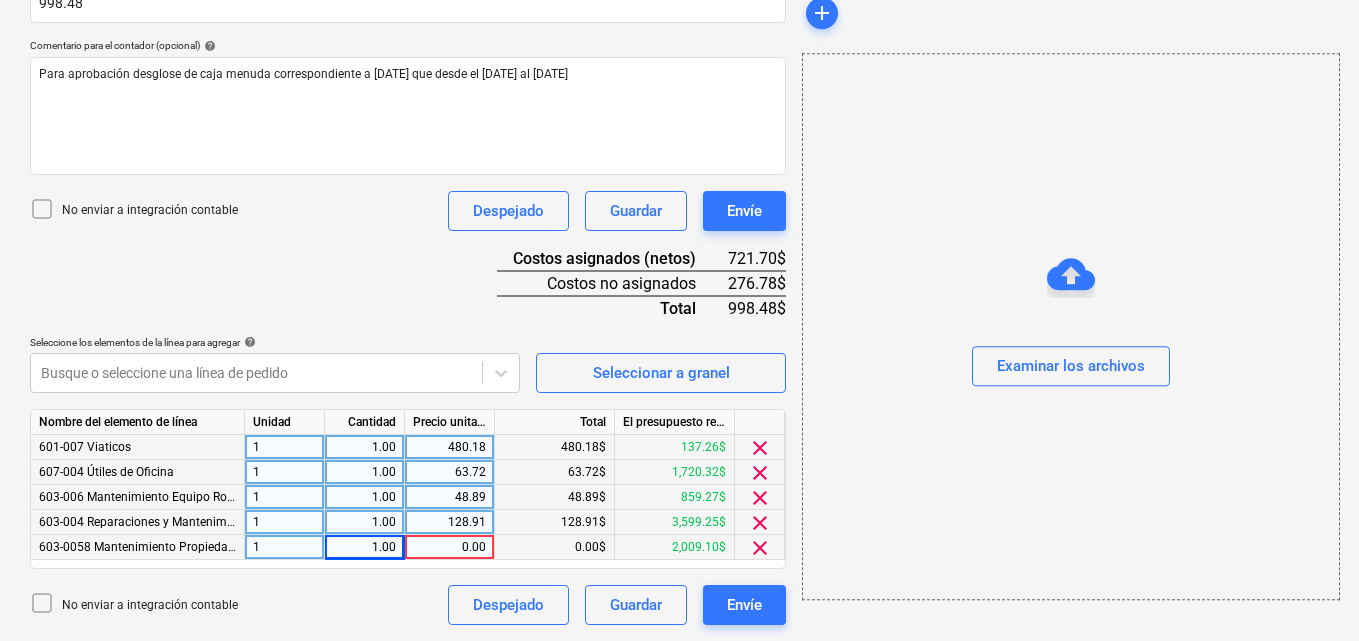 click on "0.00" at bounding box center [449, 547] 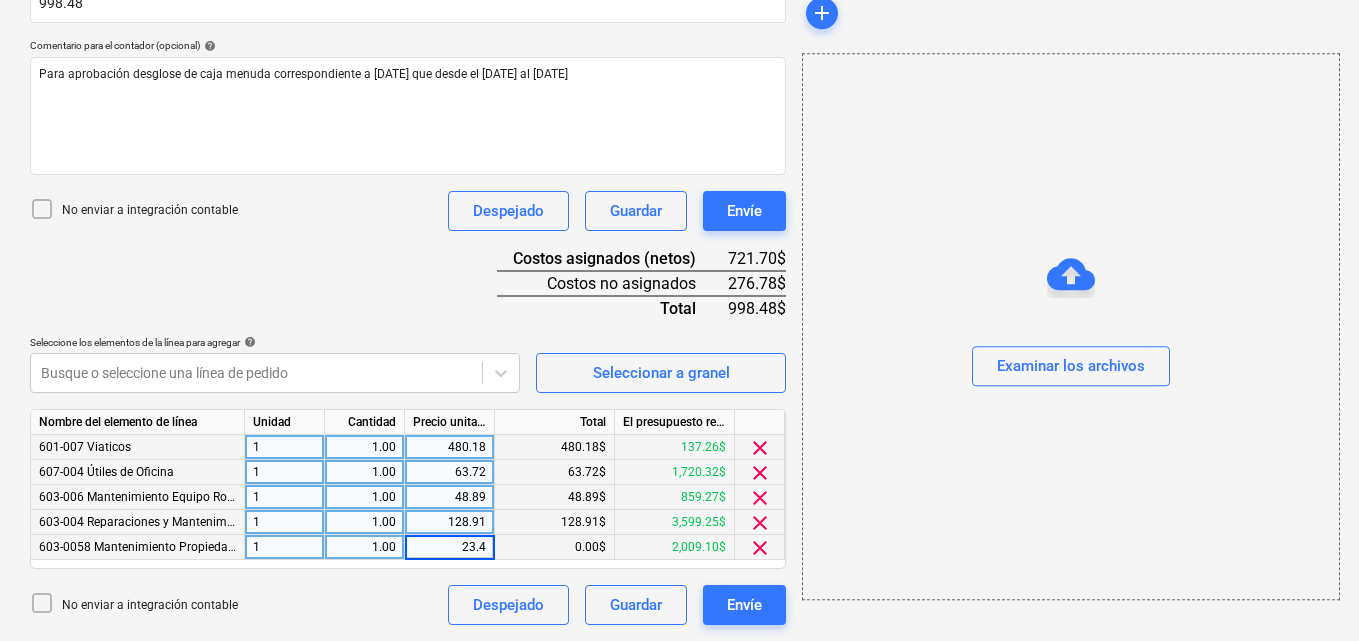 type on "23.43" 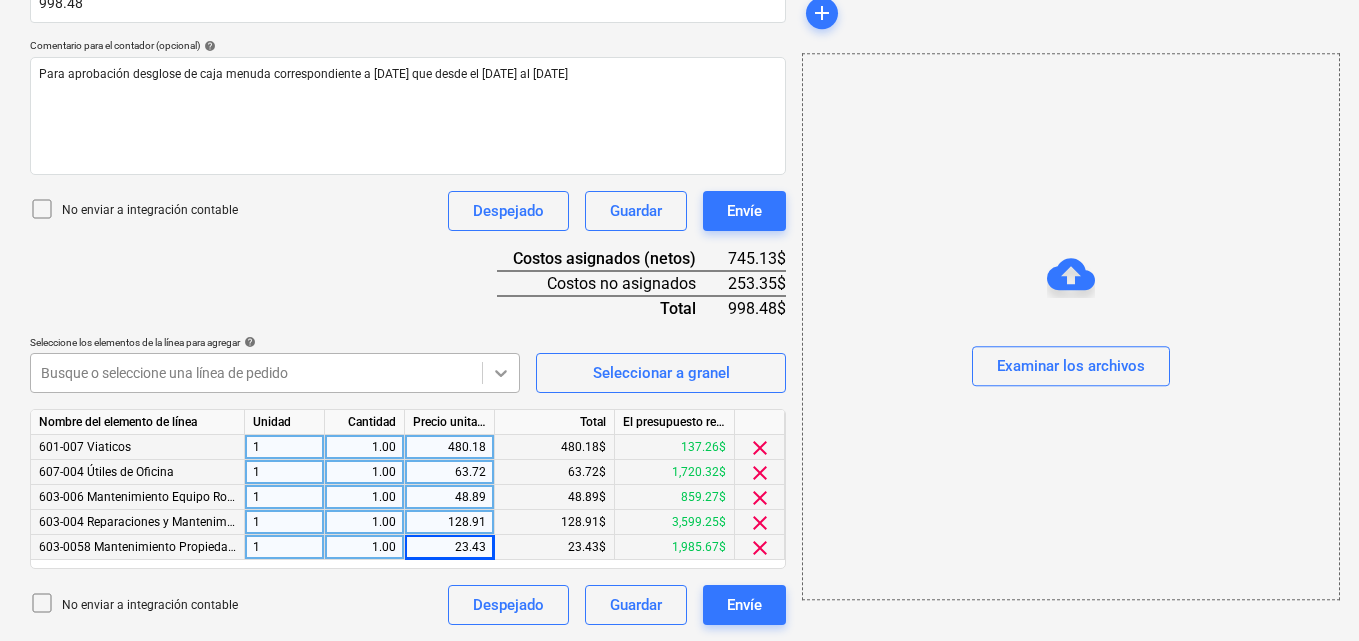 click 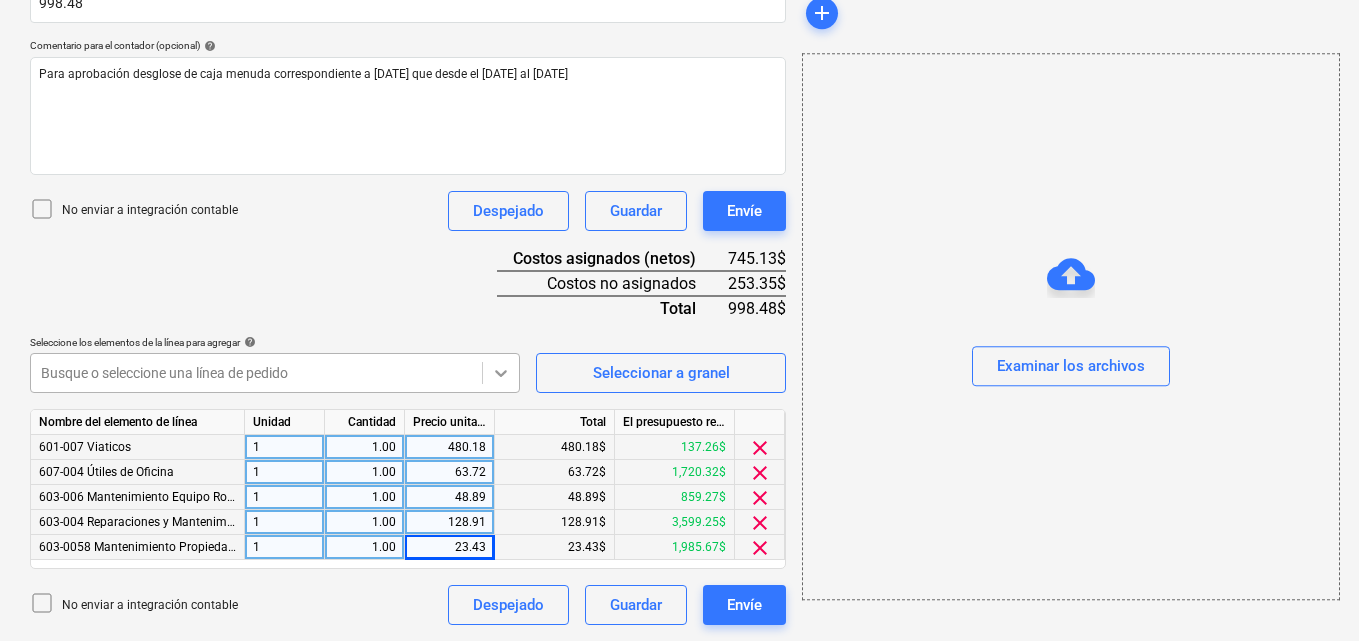 scroll, scrollTop: 555, scrollLeft: 0, axis: vertical 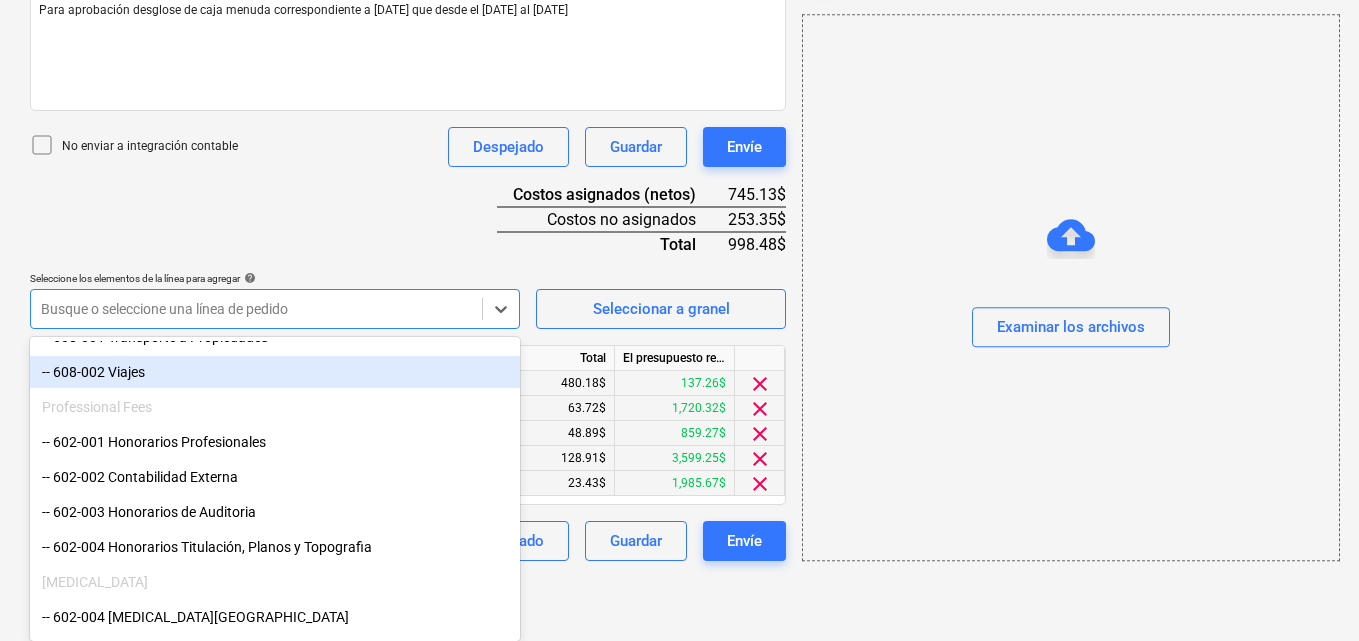 click on "--  608-002 Viajes" at bounding box center (275, 372) 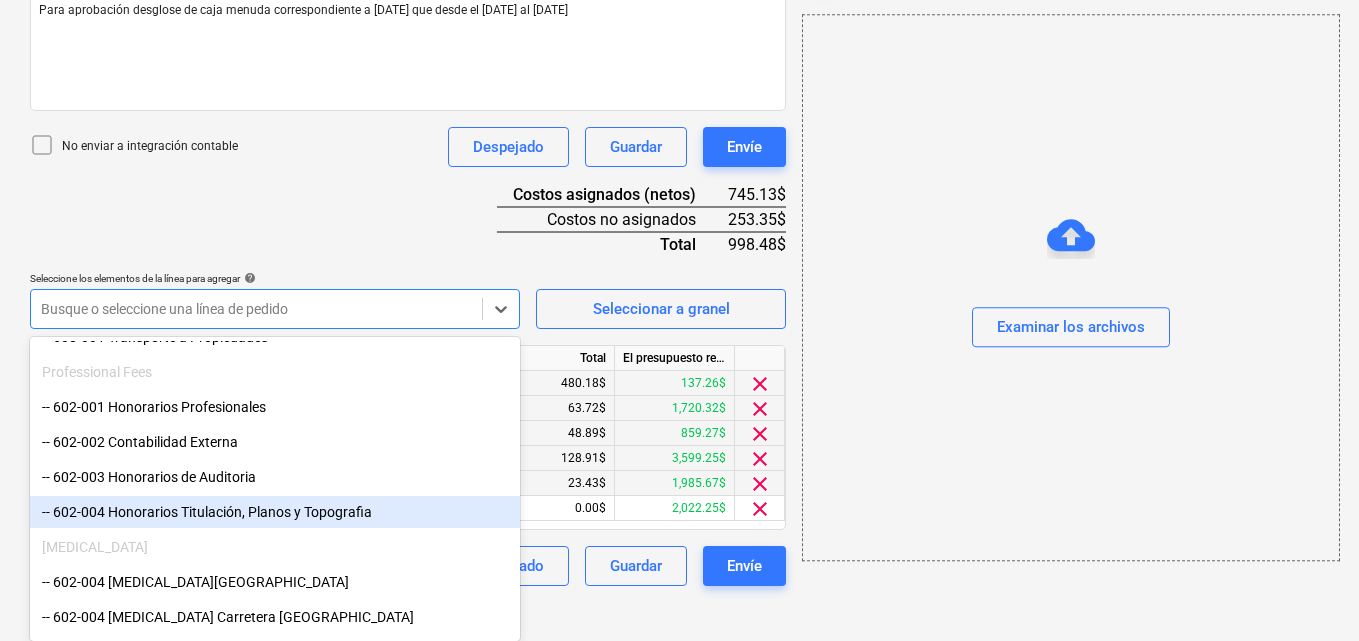 click on "Ventas Proyectos Contactos Compañía Bandeja de entrada 1 Aprobaciones format_size keyboard_arrow_down help search Busca en notifications 54 keyboard_arrow_down [PERSON_NAME] keyboard_arrow_down CATILAND ESTATES Presupuesto 2 Contrato principal RFQs Subcontratos Reporte de progreso Ordenes de compra Costos 7 Ingreso Archivos 6 Más keyboard_arrow_down 1 Crear un nuevo documento Selecciona la compañía [PERSON_NAME]   Añade una nueva compañía Seleccione el tipo de documento help Otros gastos (recibo, mano de obra, etc.) Nombre del documento help Desglose caja menuda número de factura  (opcional) help 07 Fecha de la factura help [DATE] 17.07.2025 Press the down arrow key to interact with the calendar and
select a date. Press the question mark key to get the keyboard shortcuts for changing dates. Fecha de vencimiento help [DATE] 17.07.2025 Importe total de la factura (coste neto, opcional) 998.48 Comentario para el contador (opcional) help No enviar a integración contable Despejado 1 1" at bounding box center (679, -235) 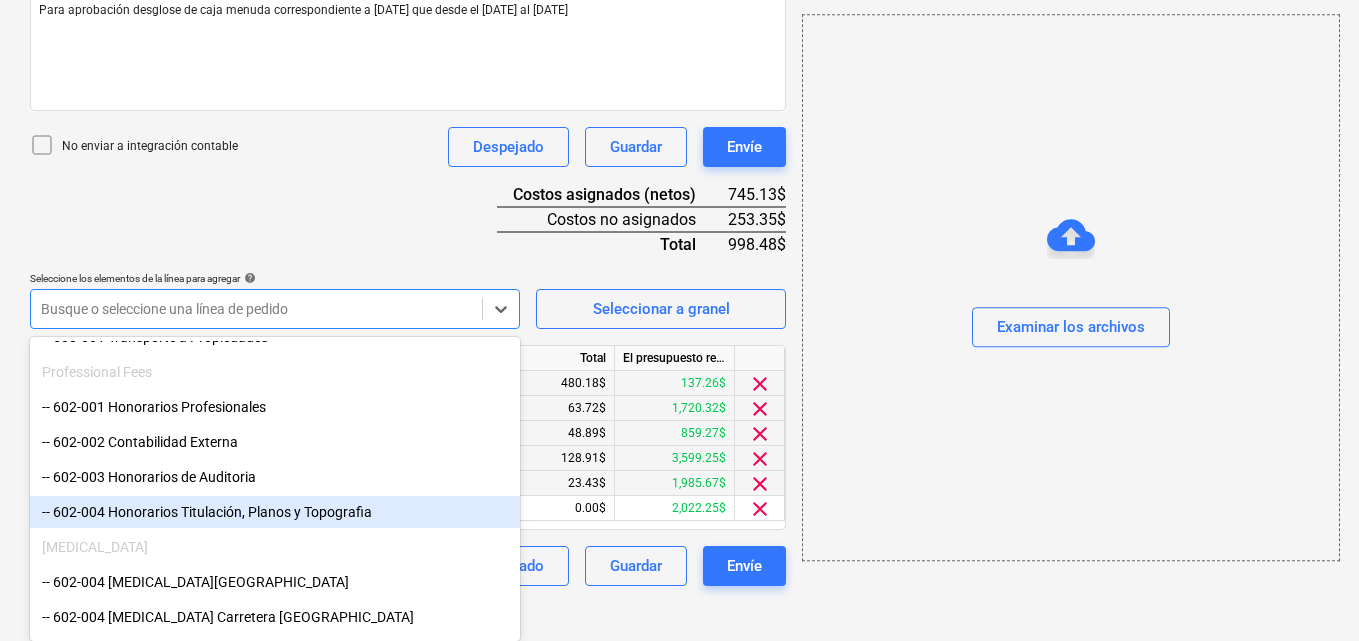 scroll, scrollTop: 516, scrollLeft: 0, axis: vertical 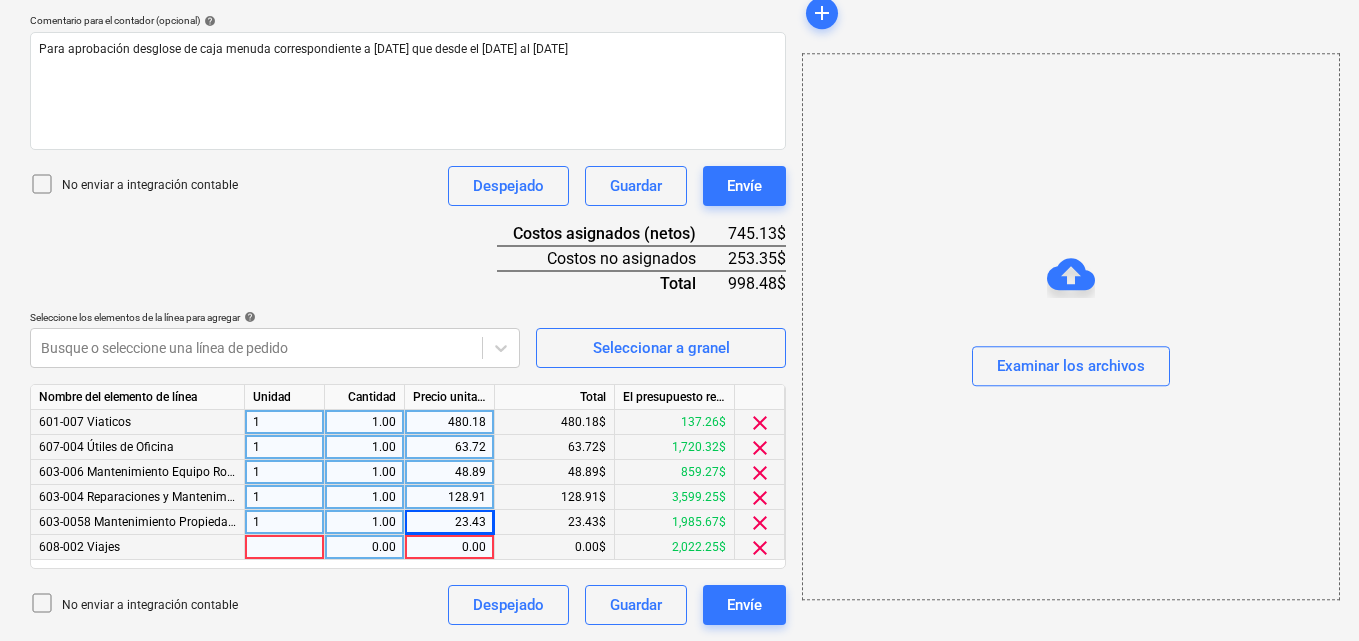 click at bounding box center (285, 547) 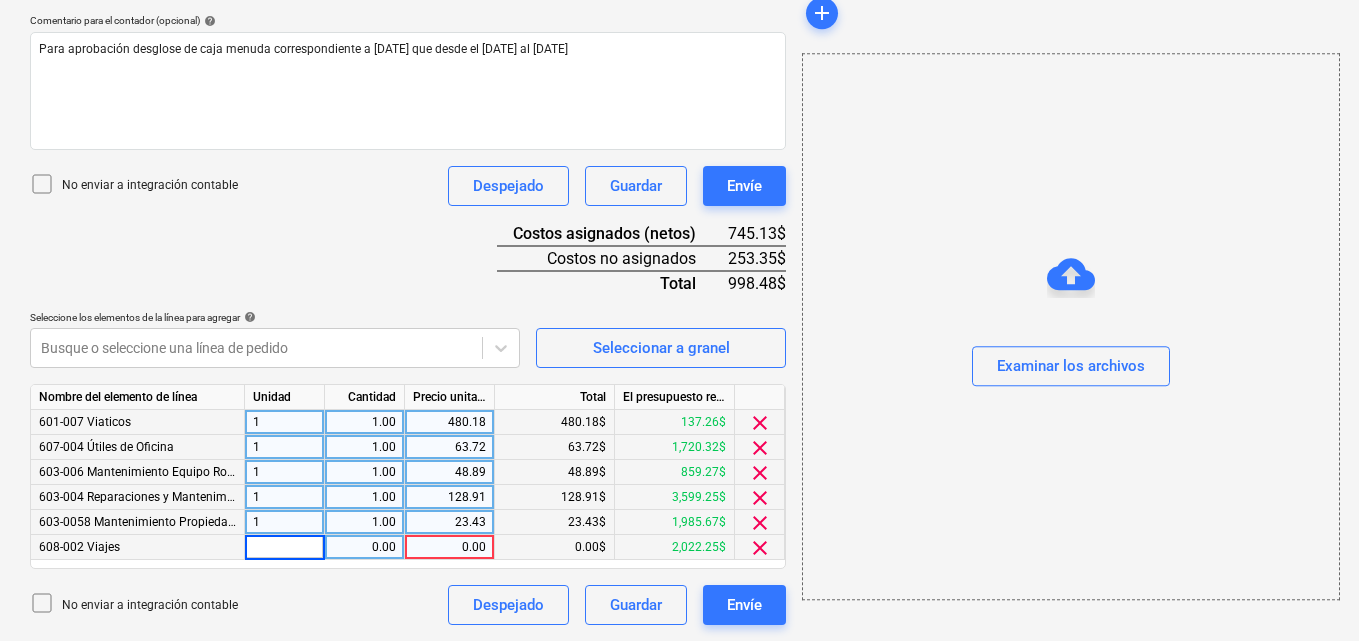 type on "1" 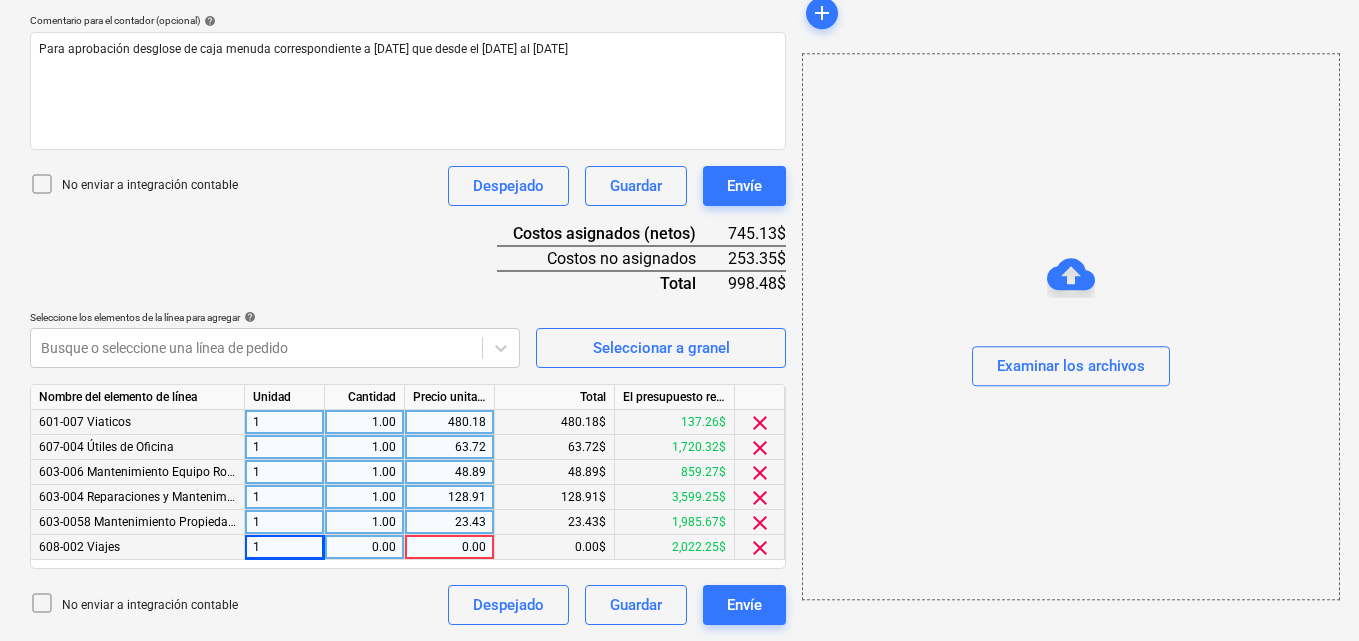 click on "0.00" at bounding box center [364, 547] 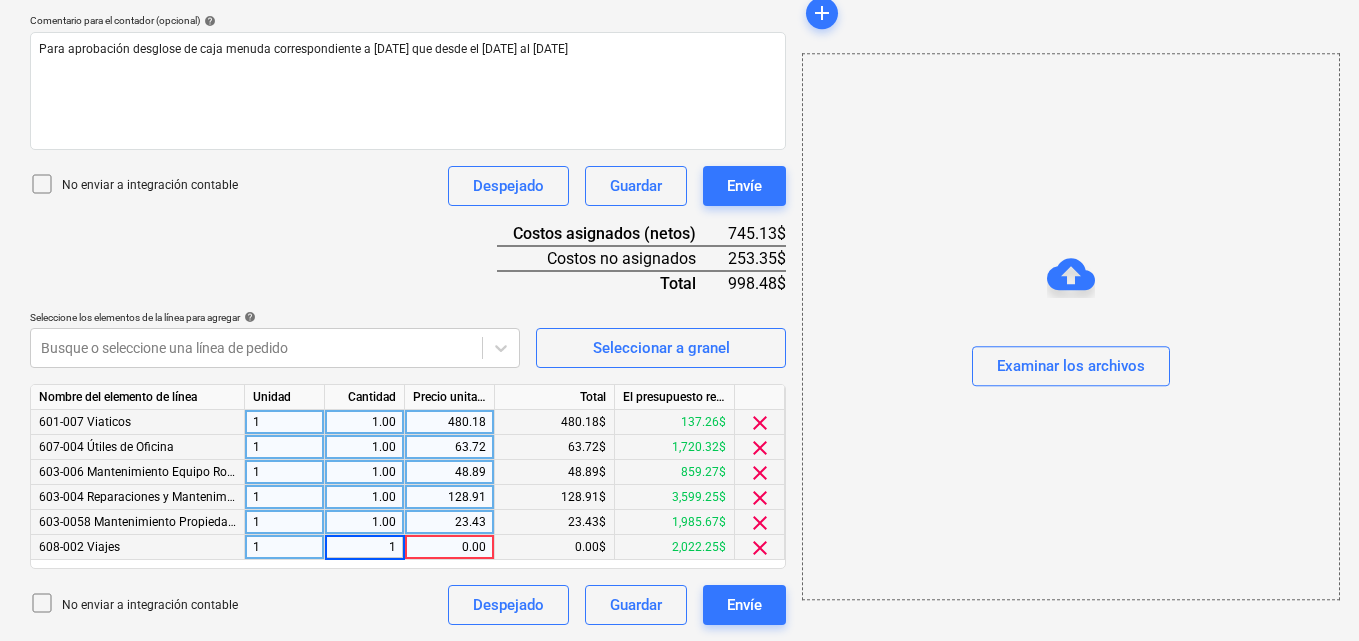 type on "1" 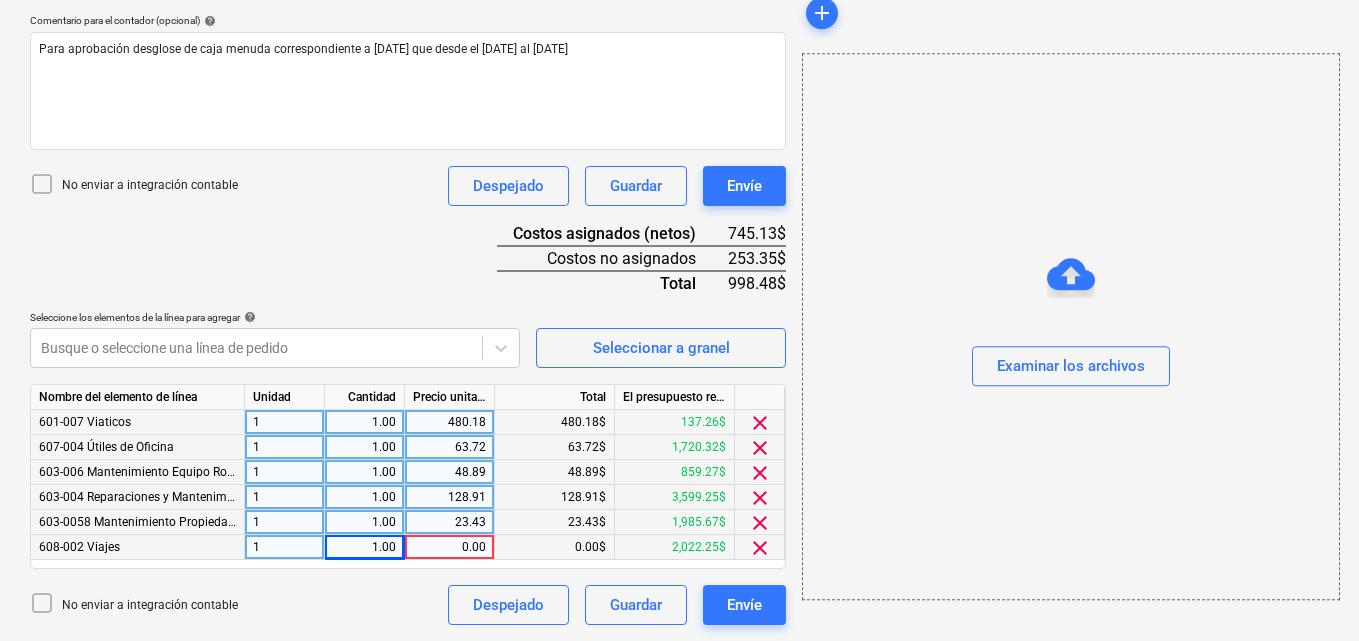 click on "0.00" at bounding box center [449, 547] 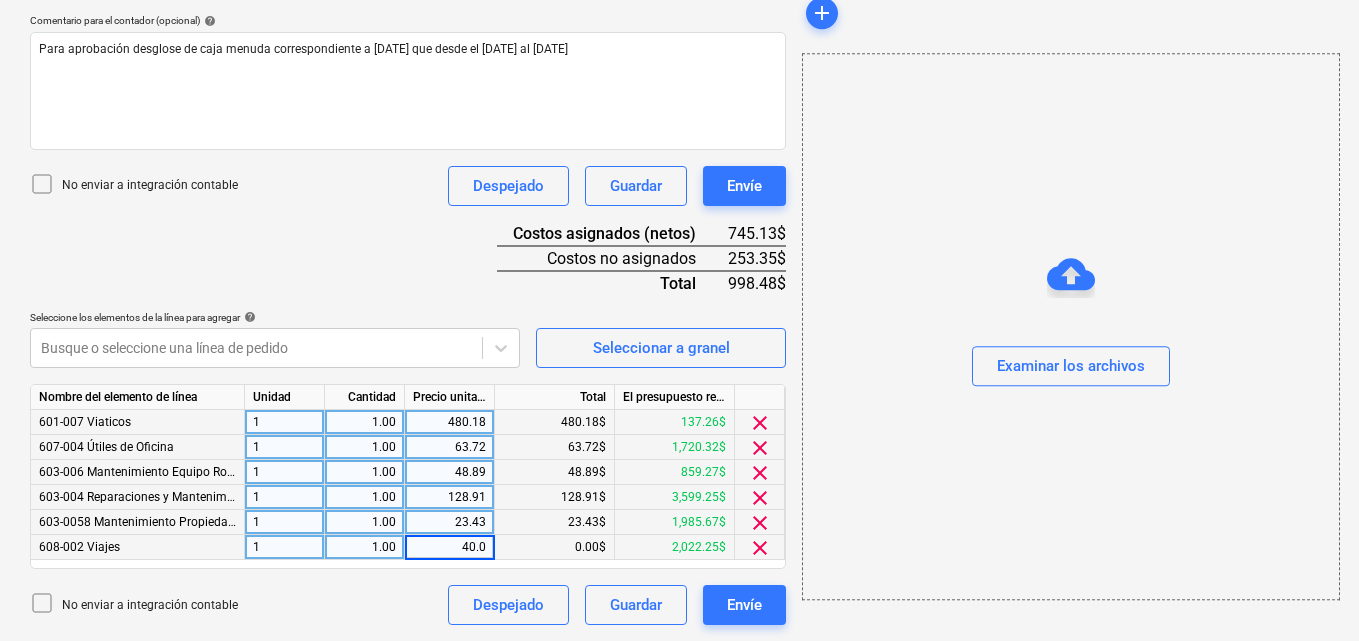 type on "40.00" 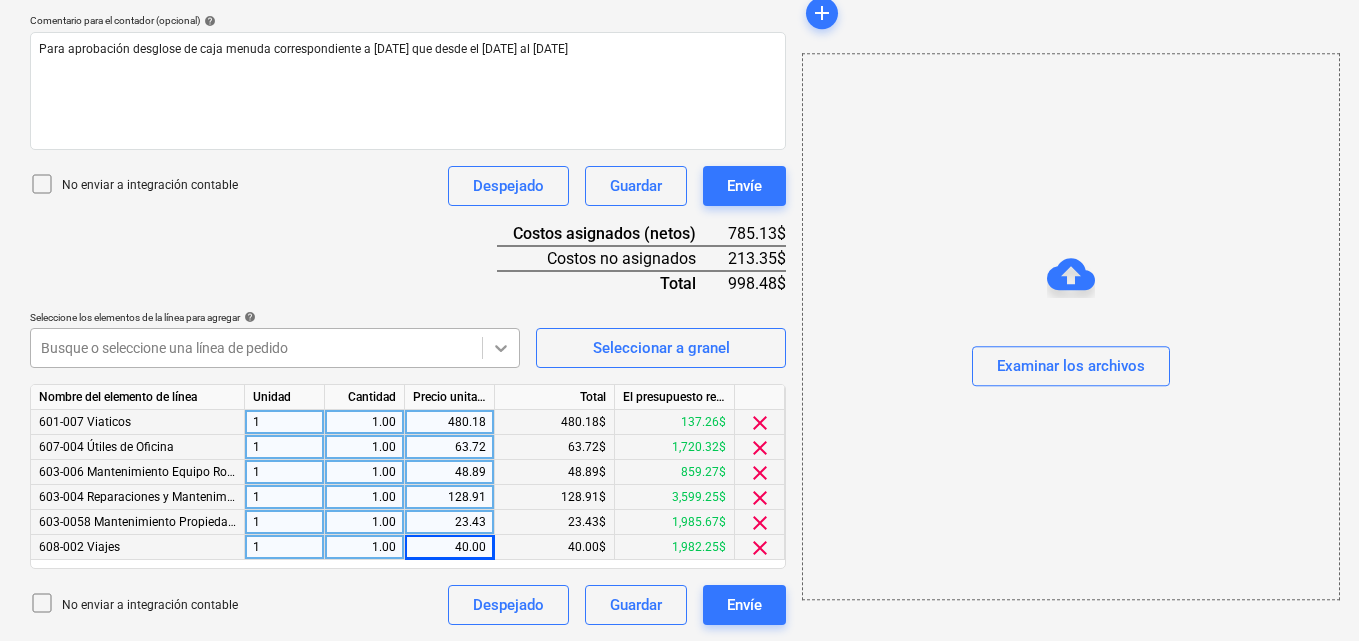 click 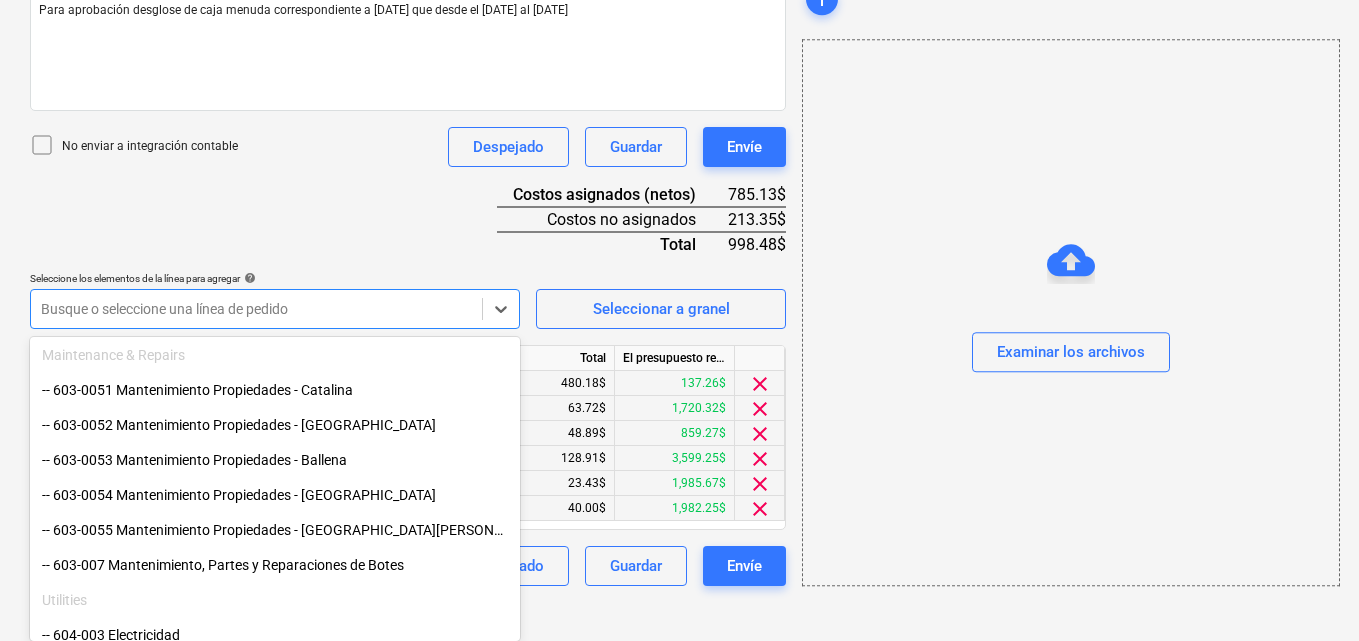 scroll, scrollTop: 700, scrollLeft: 0, axis: vertical 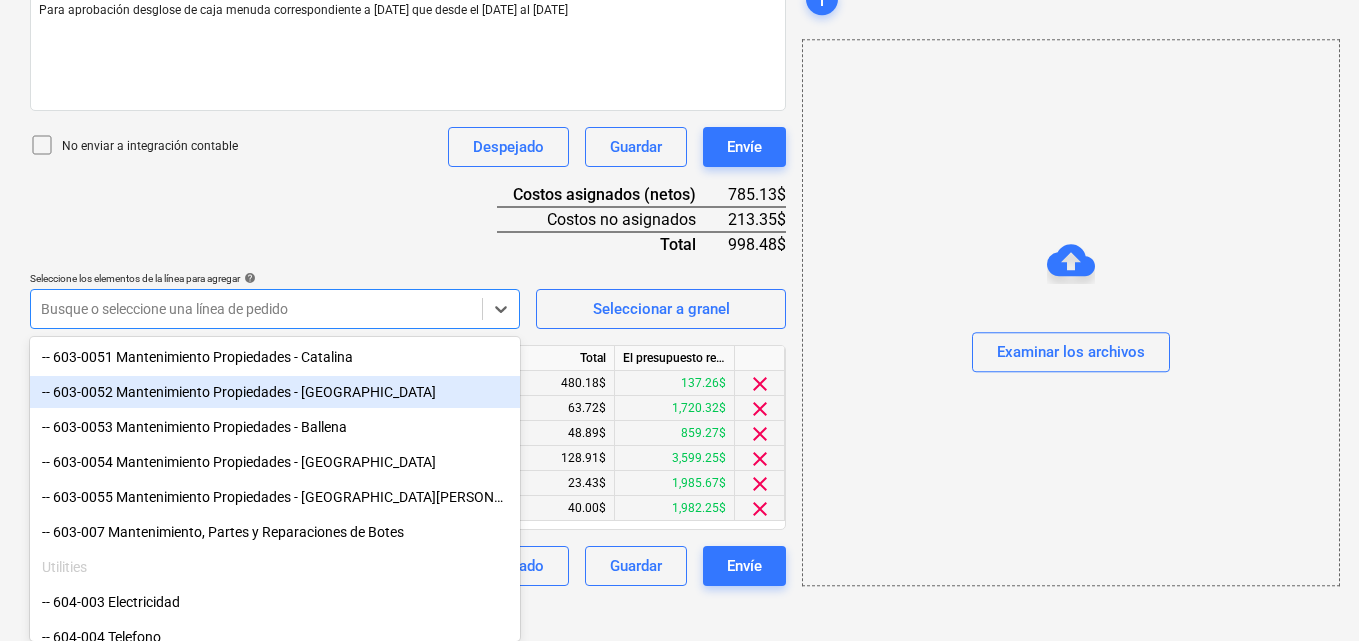 click on "--  603-0052 Mantenimiento Propiedades - [GEOGRAPHIC_DATA]" at bounding box center [275, 392] 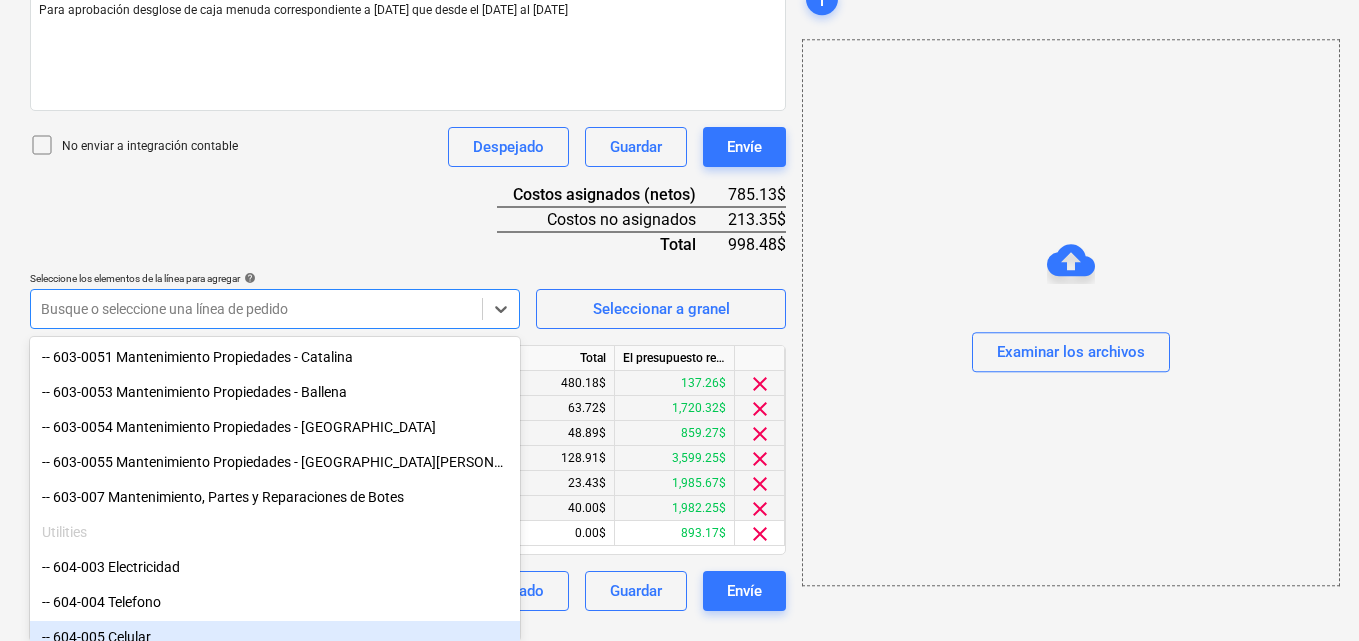 scroll, scrollTop: 541, scrollLeft: 0, axis: vertical 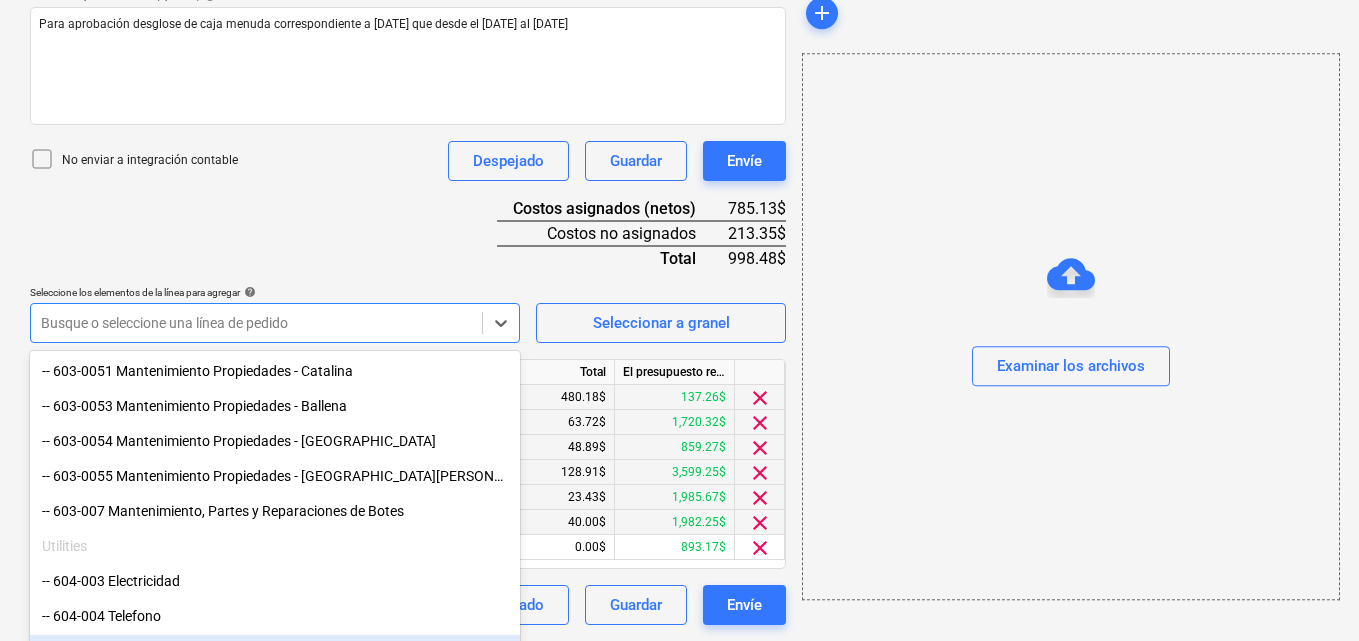 click on "Crear un nuevo documento Selecciona la compañía [PERSON_NAME]   Añade una nueva compañía Seleccione el tipo de documento help Otros gastos (recibo, mano de obra, etc.) Nombre del documento help Desglose caja menuda número de factura  (opcional) help 07 Fecha de la factura help [DATE] 17.07.2025 Press the down arrow key to interact with the calendar and
select a date. Press the question mark key to get the keyboard shortcuts for changing dates. Fecha de vencimiento help [DATE] 17.07.2025 Press the down arrow key to interact with the calendar and
select a date. Press the question mark key to get the keyboard shortcuts for changing dates. Importe total de la factura (coste neto, opcional) 998.48 Comentario para el contador (opcional) help Para aprobación desglose de caja menuda correspondiente a [DATE] que desde el [DATE] al [DATE] No enviar a integración contable Despejado Guardar Envíe Costos asignados (netos) 785.13$ Costos no asignados 213.35$ Total 998.48$ help Unidad Cantidad 1 1" at bounding box center [684, 96] 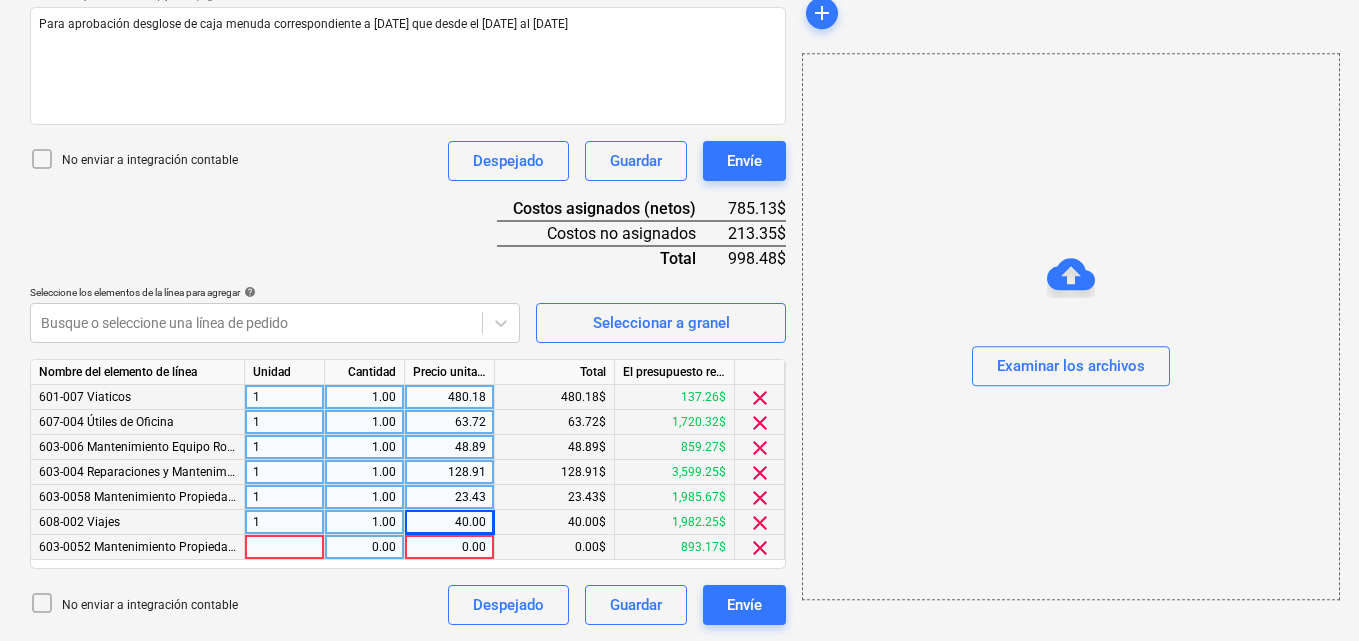 click at bounding box center [285, 547] 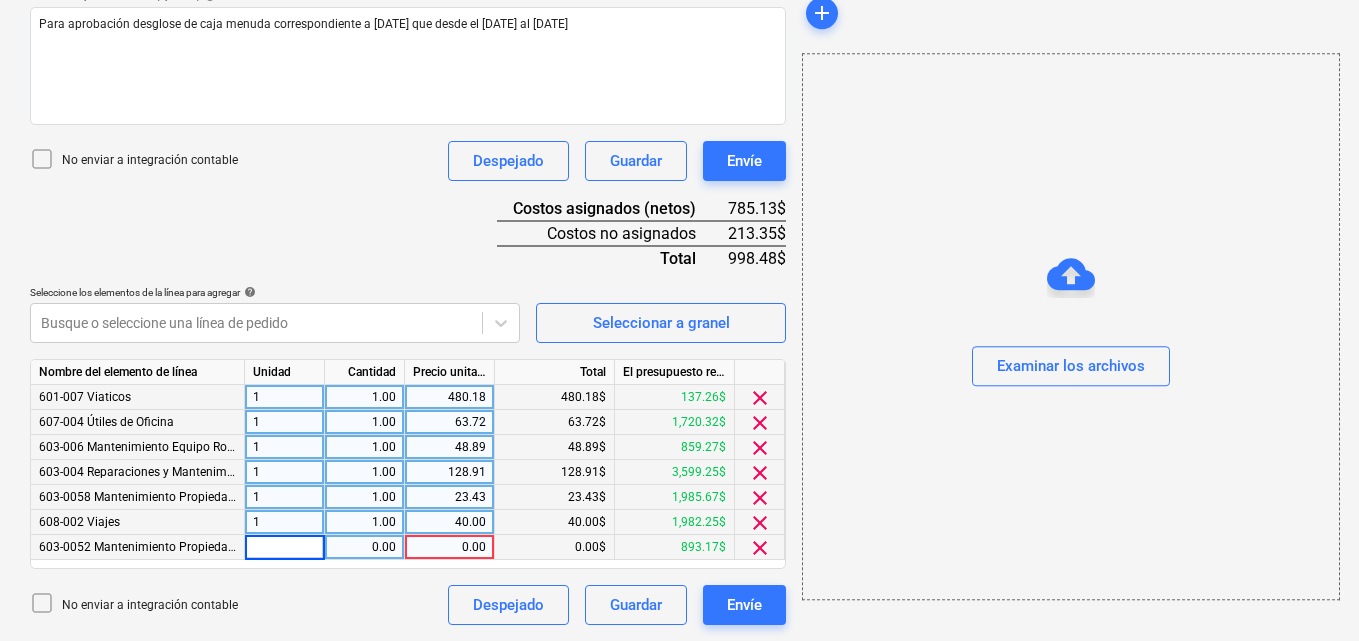 type on "1" 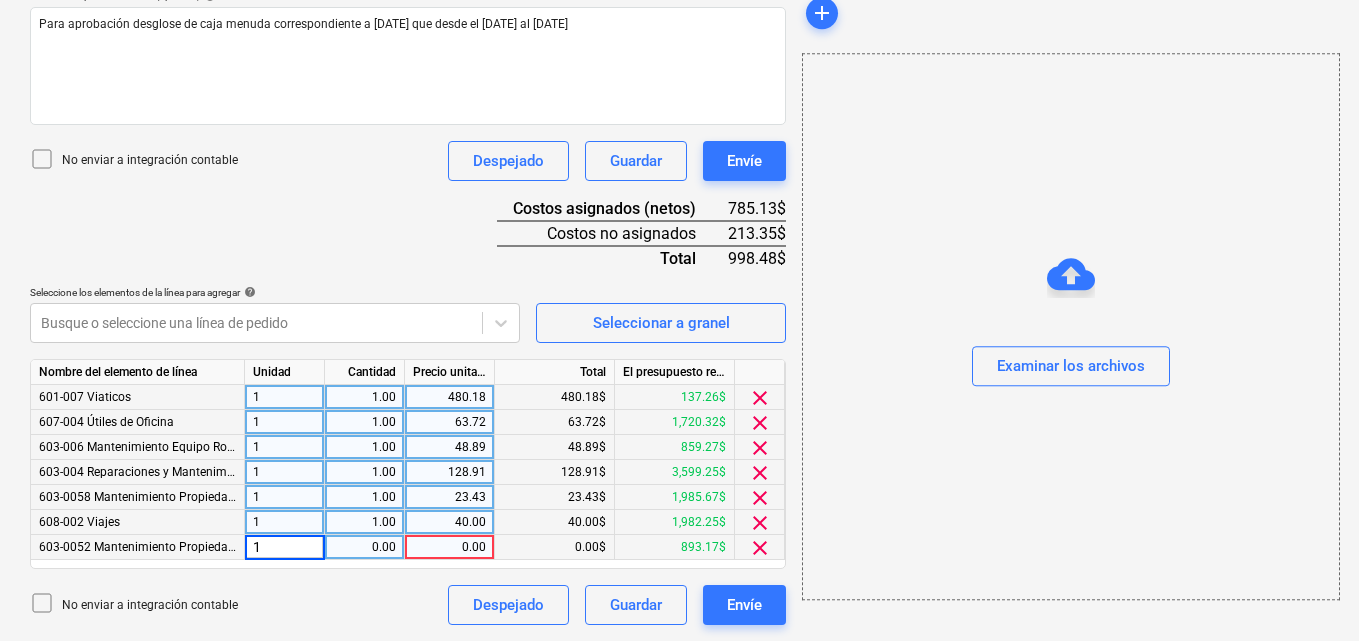 click on "0.00" at bounding box center [364, 547] 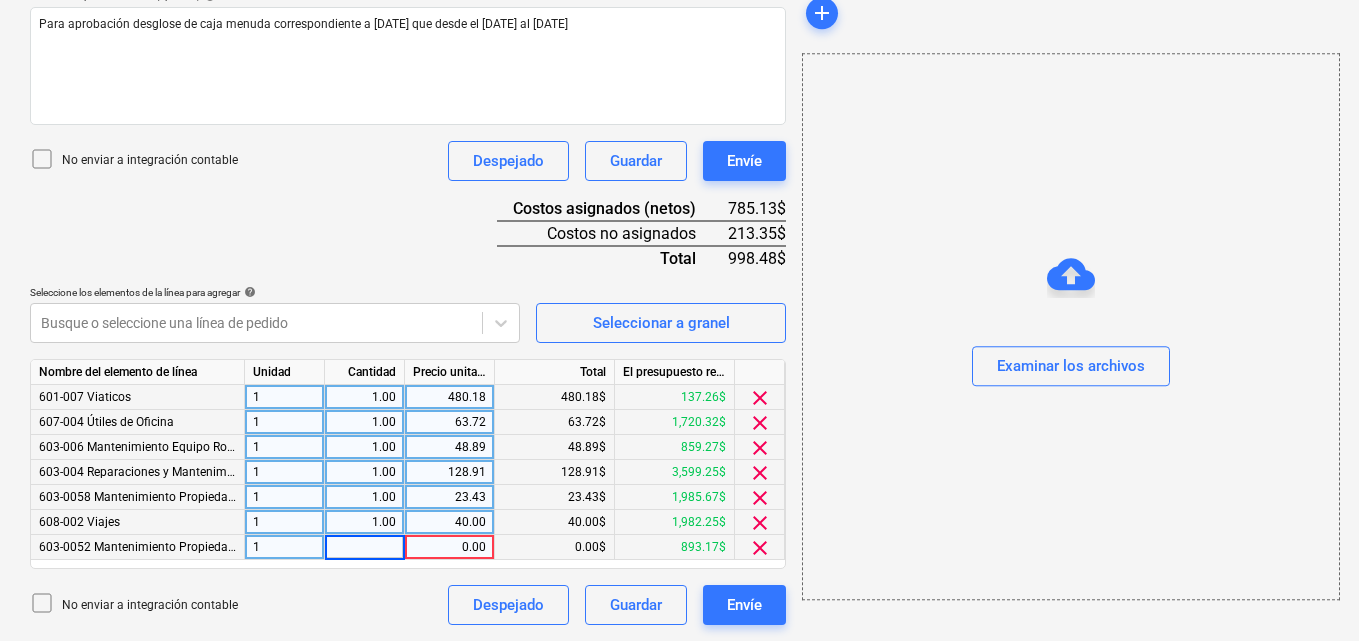 type on "1" 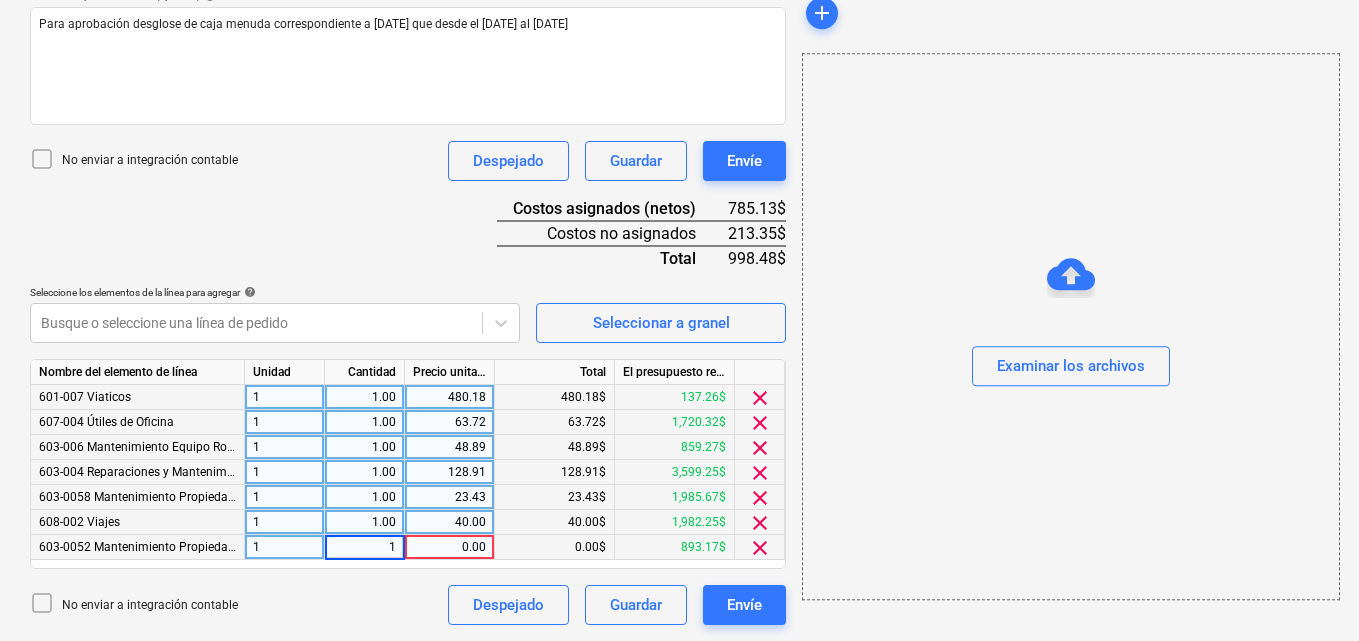 click on "0.00" at bounding box center (449, 547) 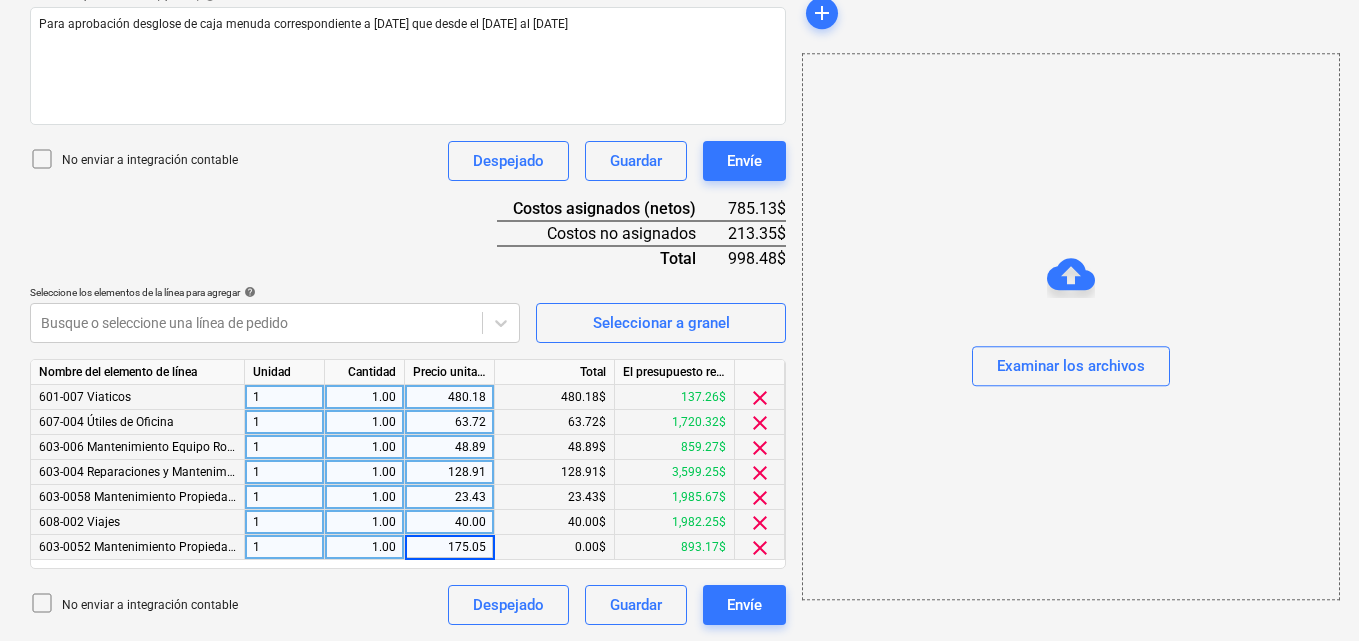 click on "175.05" at bounding box center (449, 547) 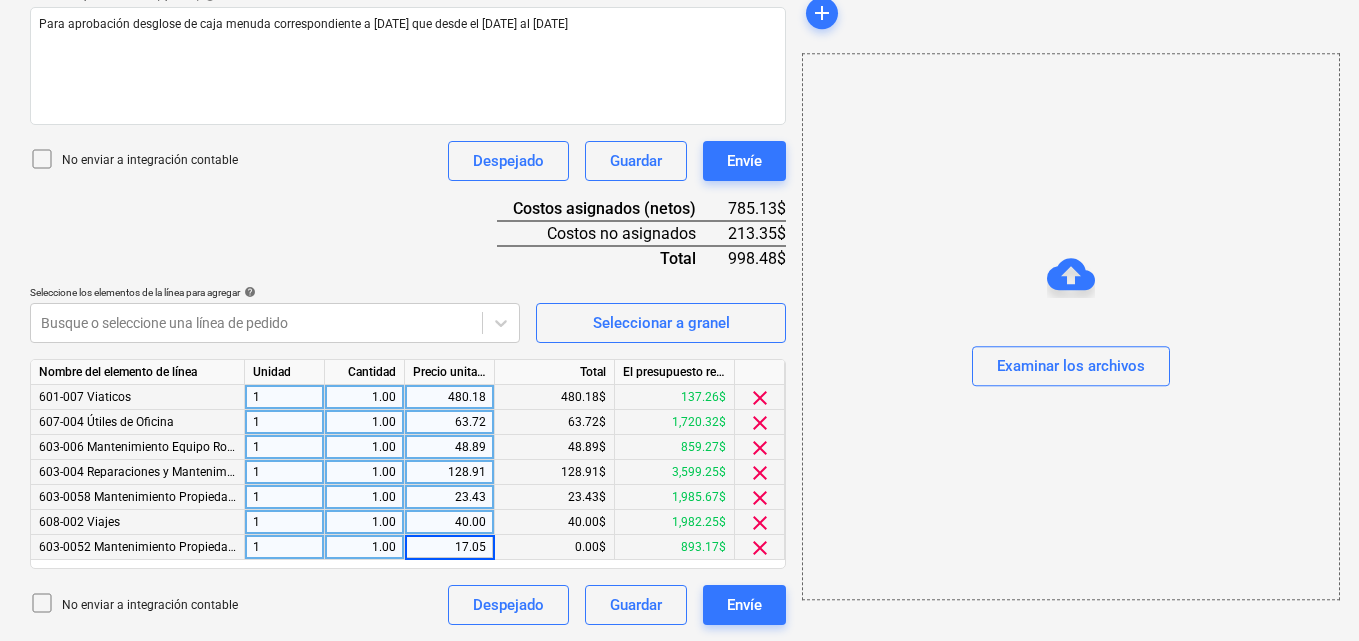 type on "176.05" 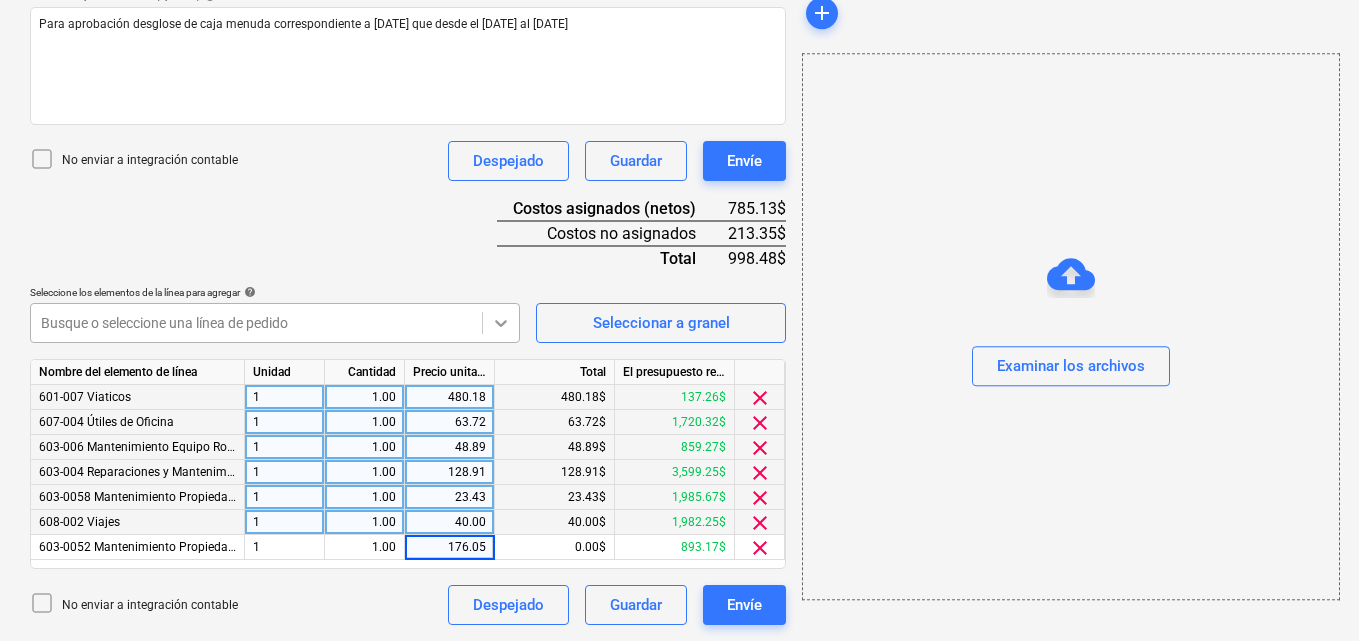 click 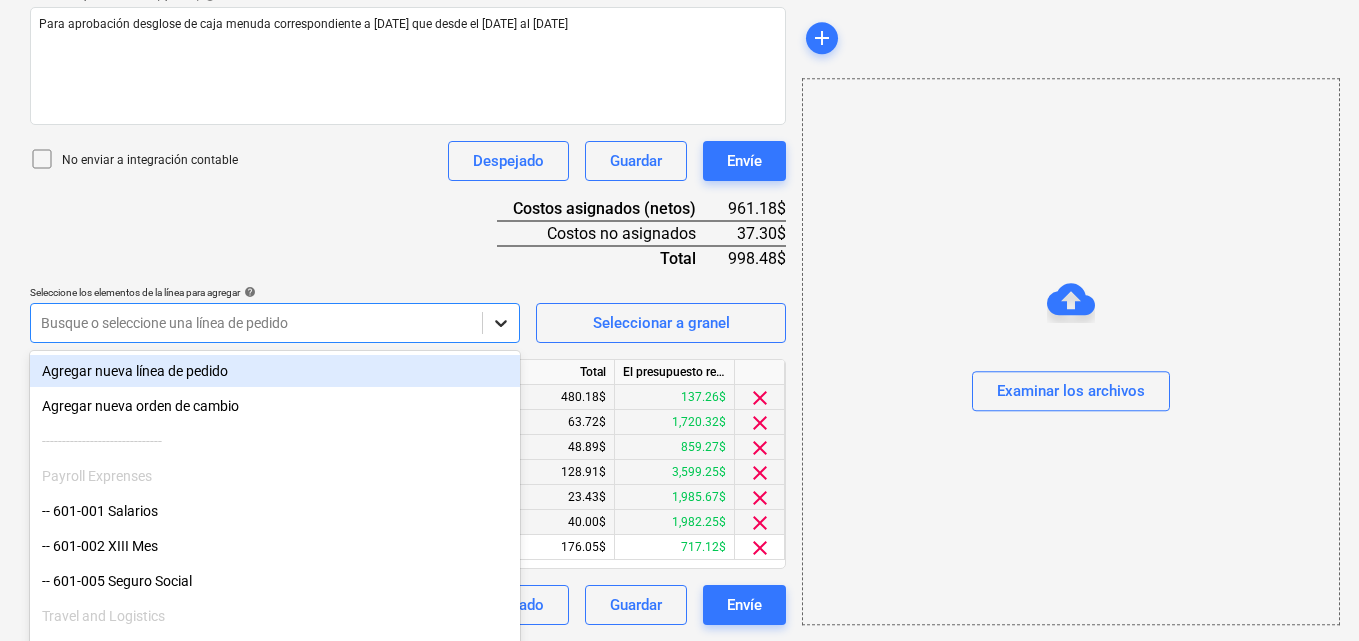click on "Busque o seleccione una línea de pedido" at bounding box center [275, 323] 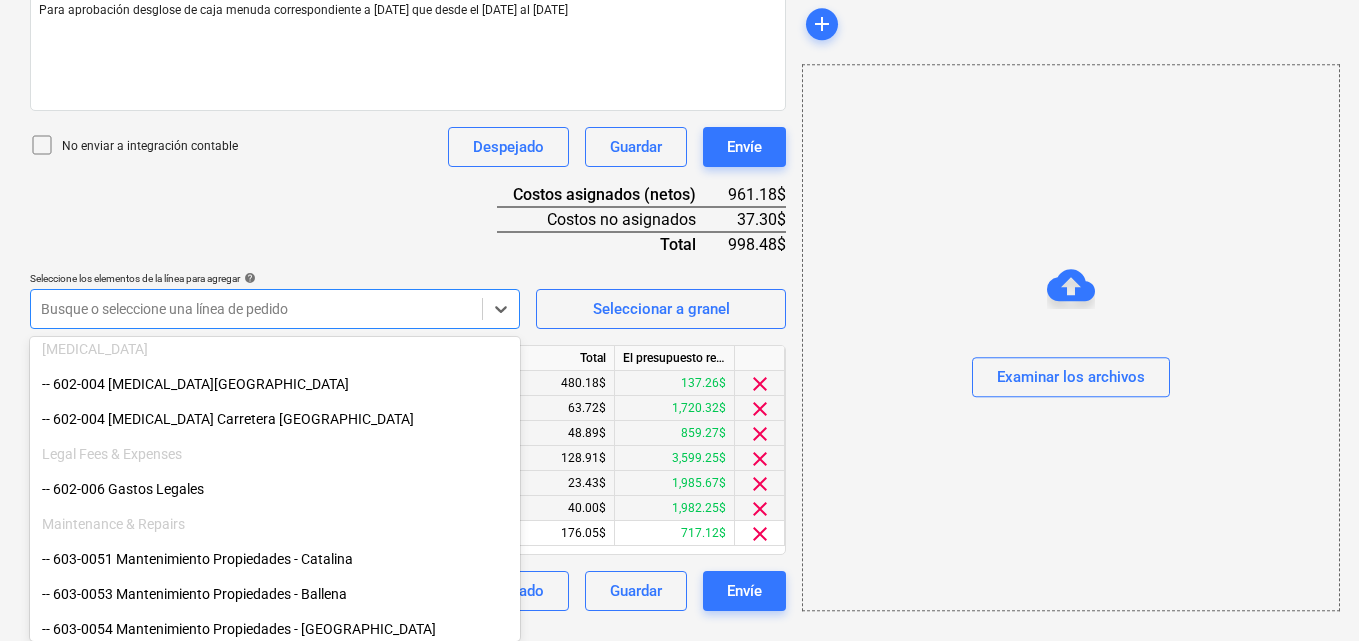 scroll, scrollTop: 500, scrollLeft: 0, axis: vertical 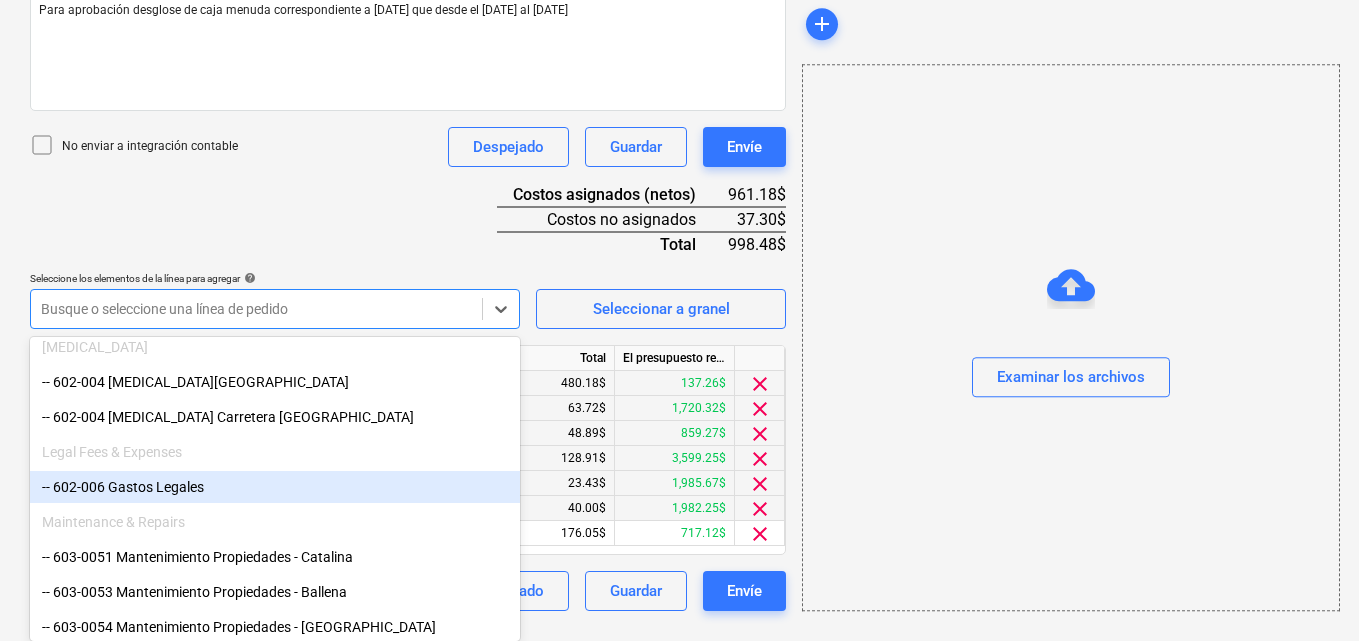 click on "--  602-006 Gastos Legales" at bounding box center [275, 487] 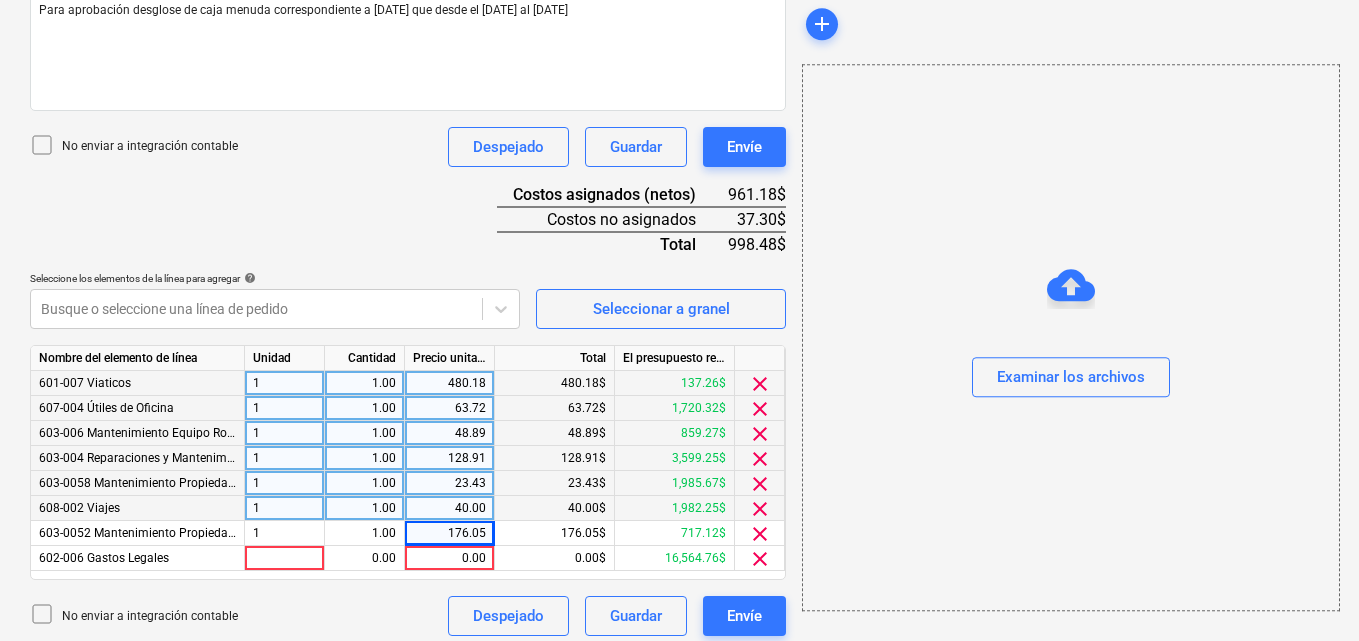 click on "add Examinar los archivos" at bounding box center [1070, 94] 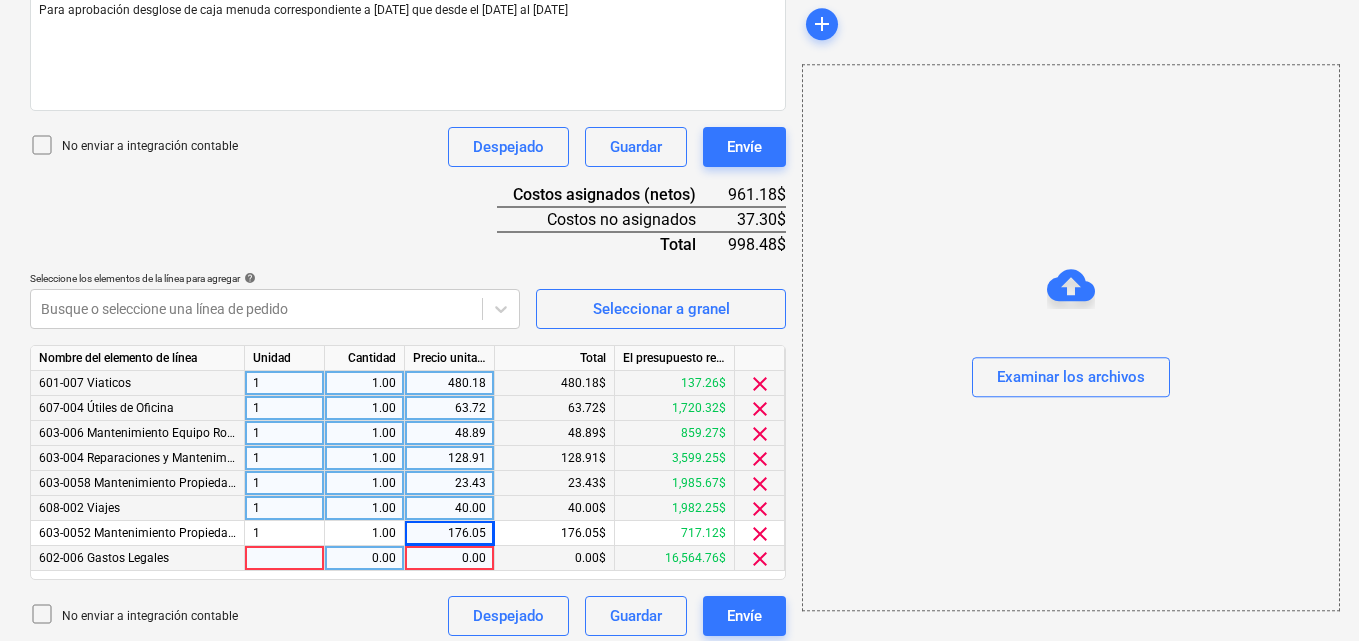 click at bounding box center (285, 558) 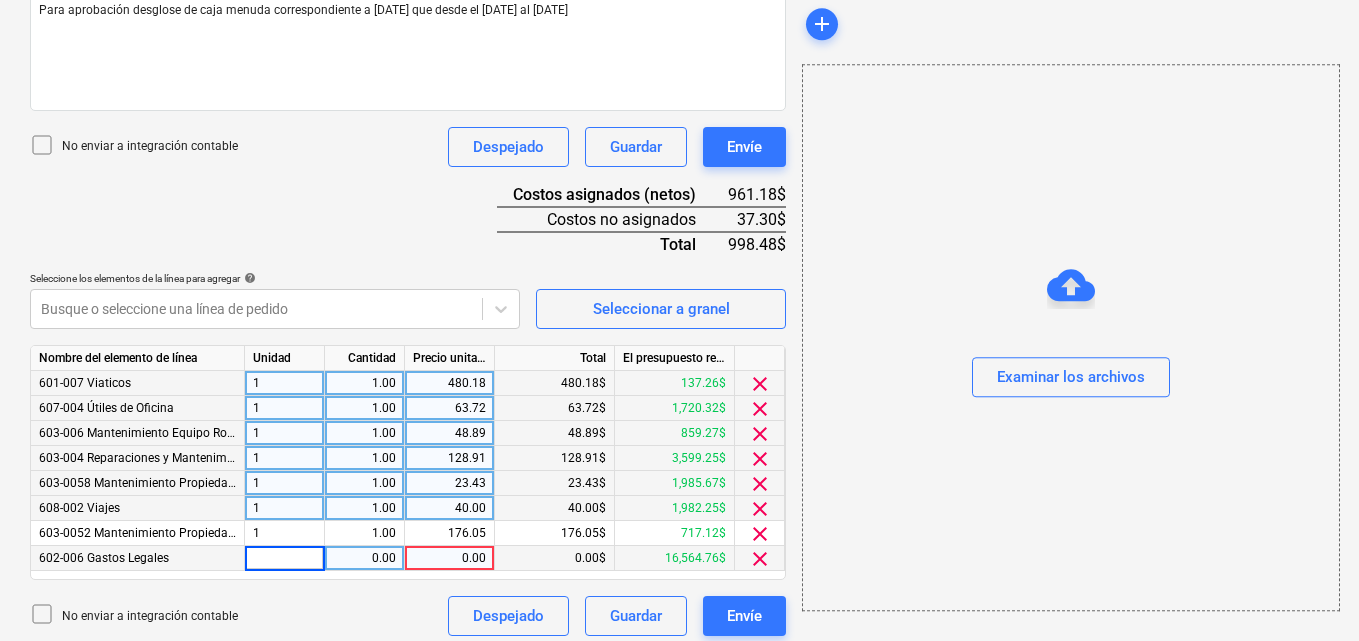 type on "1" 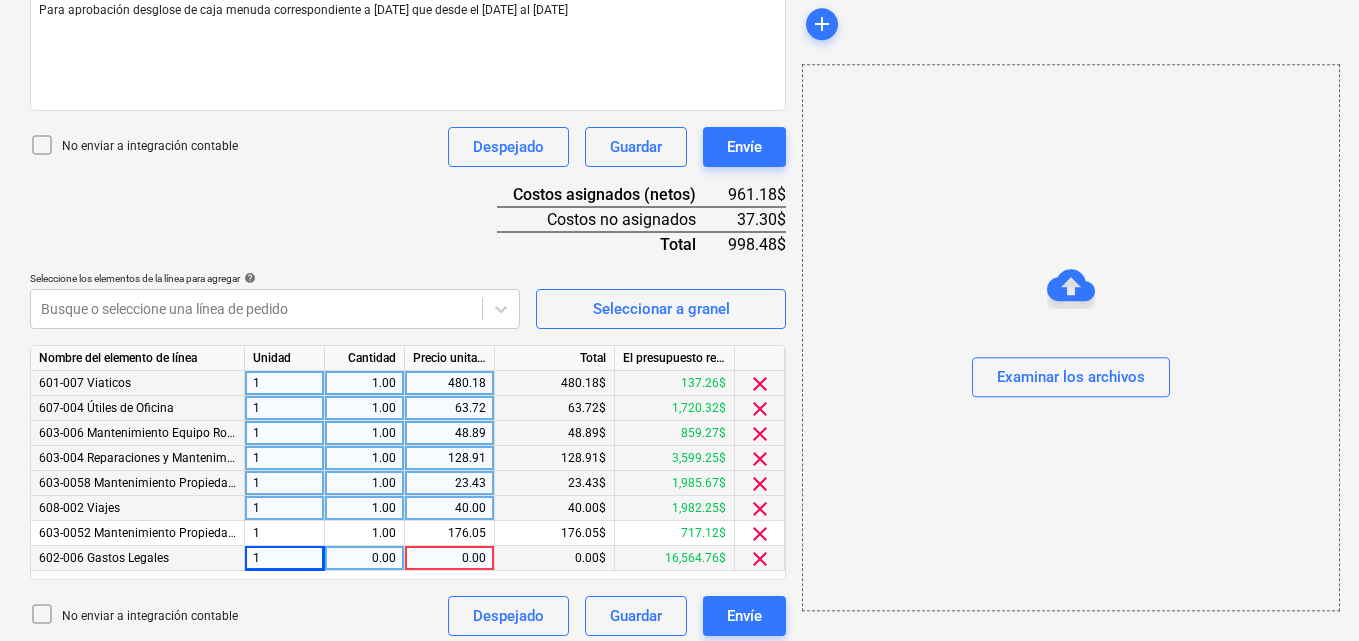click on "0.00" at bounding box center (364, 558) 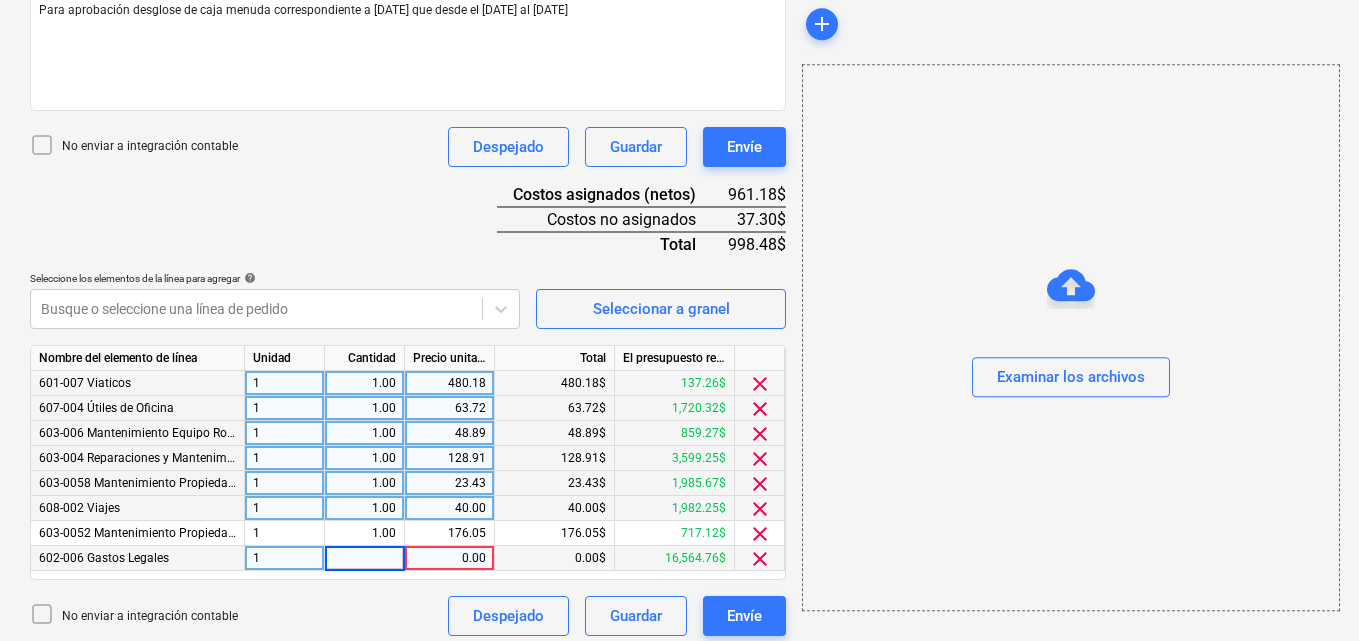 type on "1" 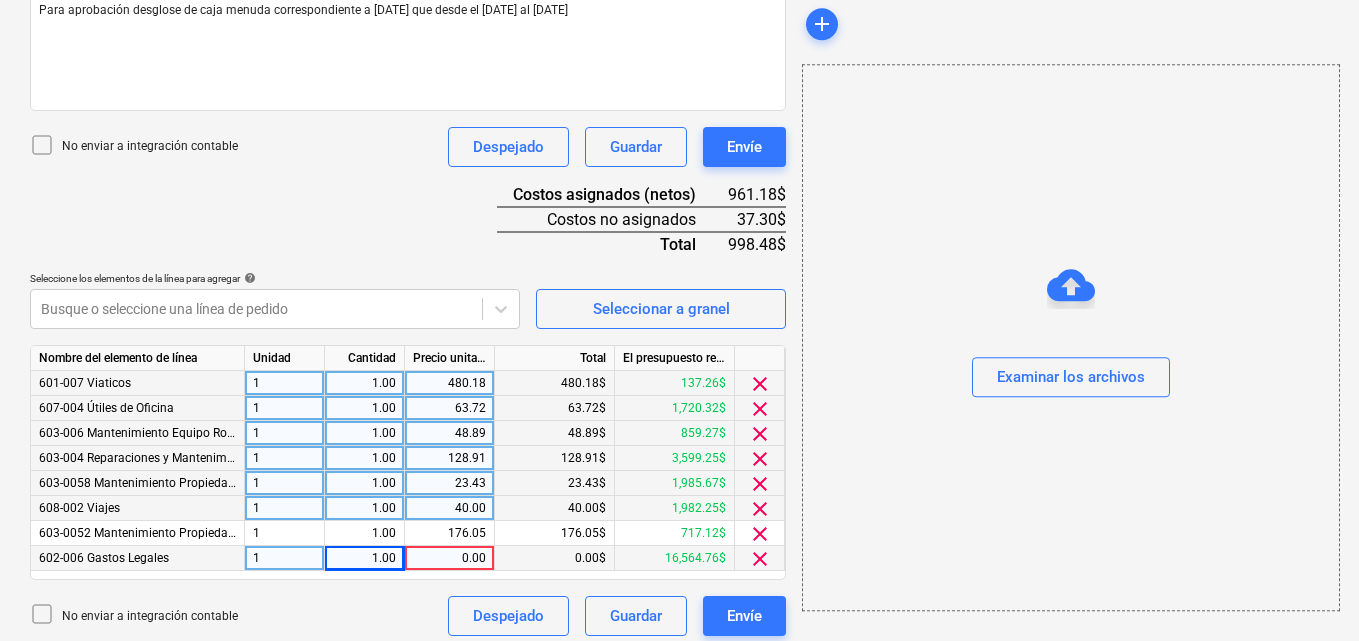 click on "0.00" at bounding box center [449, 558] 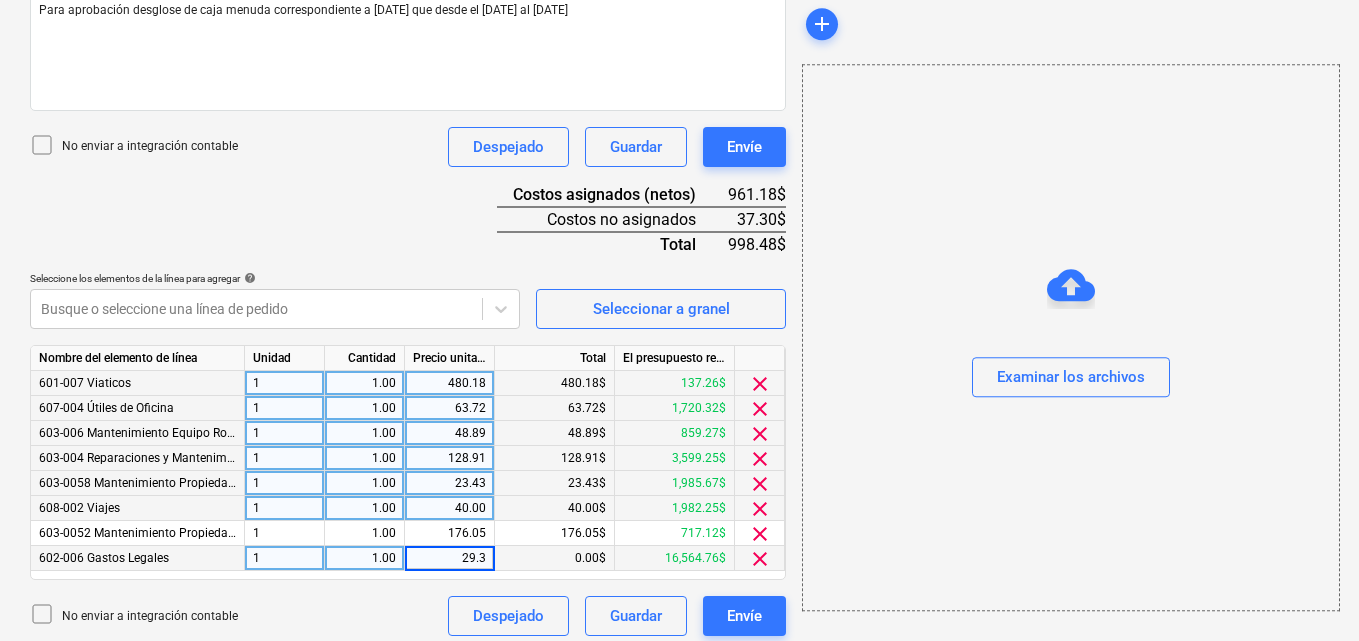 type on "29.30" 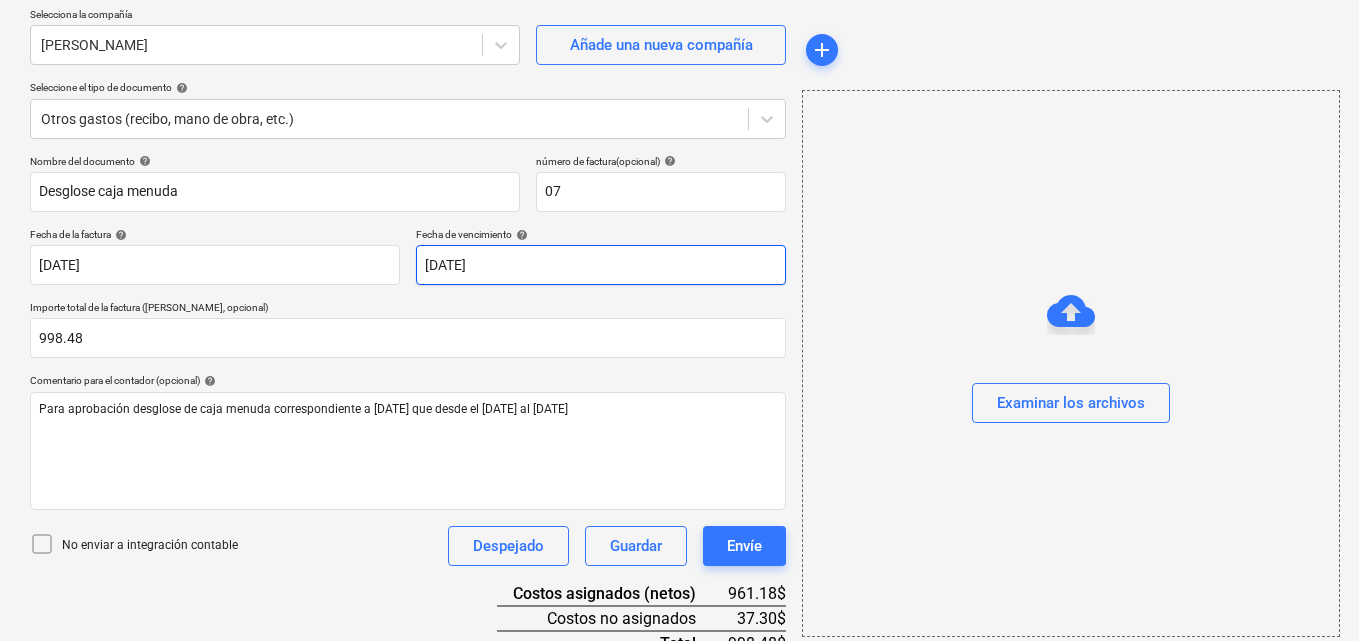 scroll, scrollTop: 200, scrollLeft: 0, axis: vertical 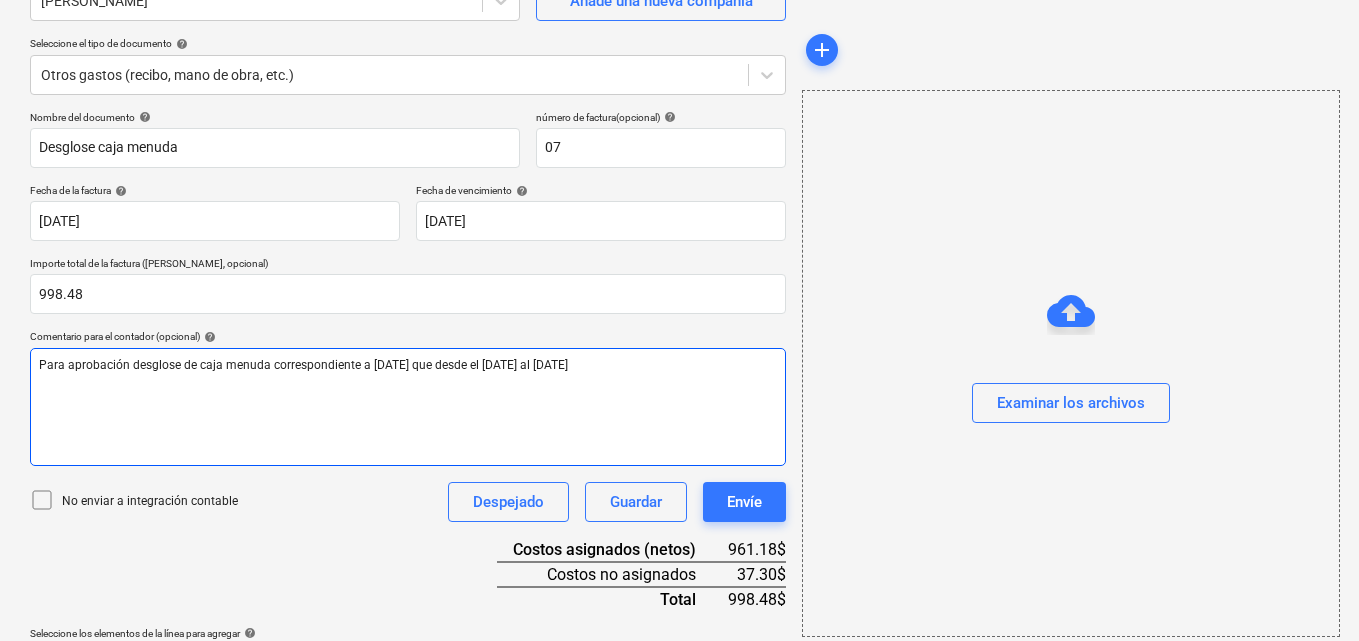 click on "Para aprobación desglose de caja menuda correspondiente a [DATE] que desde el [DATE] al [DATE]" at bounding box center [408, 365] 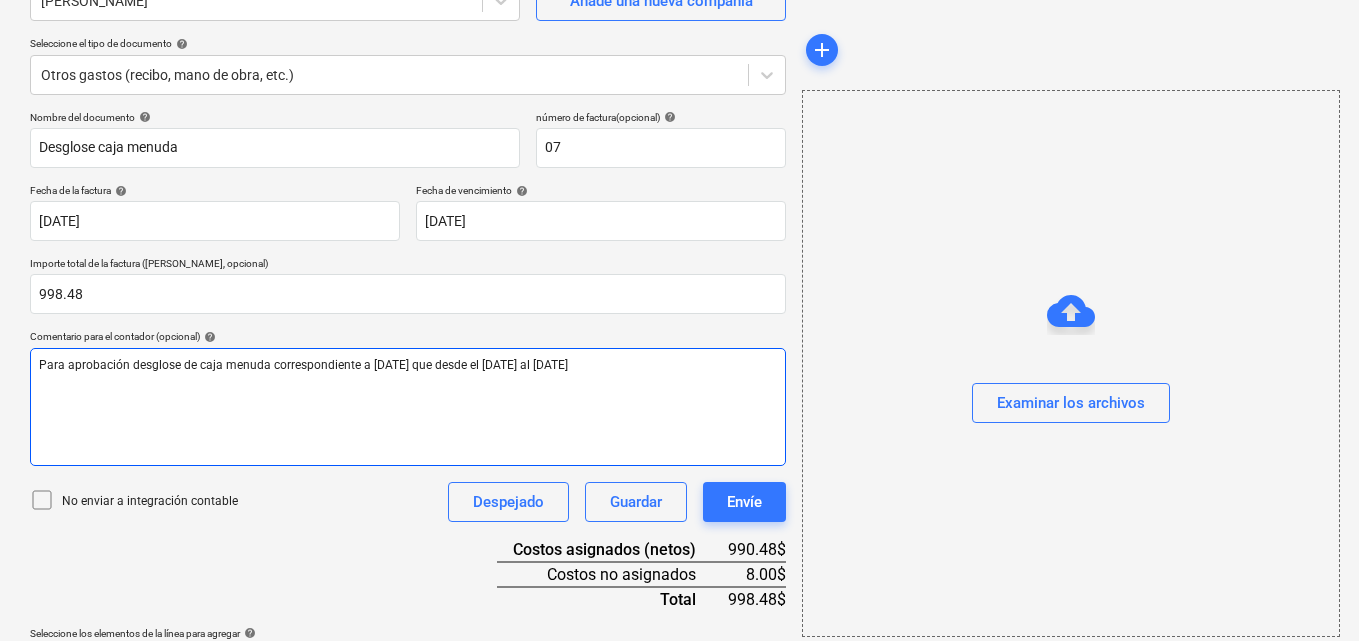 click on "Para aprobación desglose de caja menuda correspondiente a [DATE] que desde el [DATE] al [DATE]" at bounding box center [408, 365] 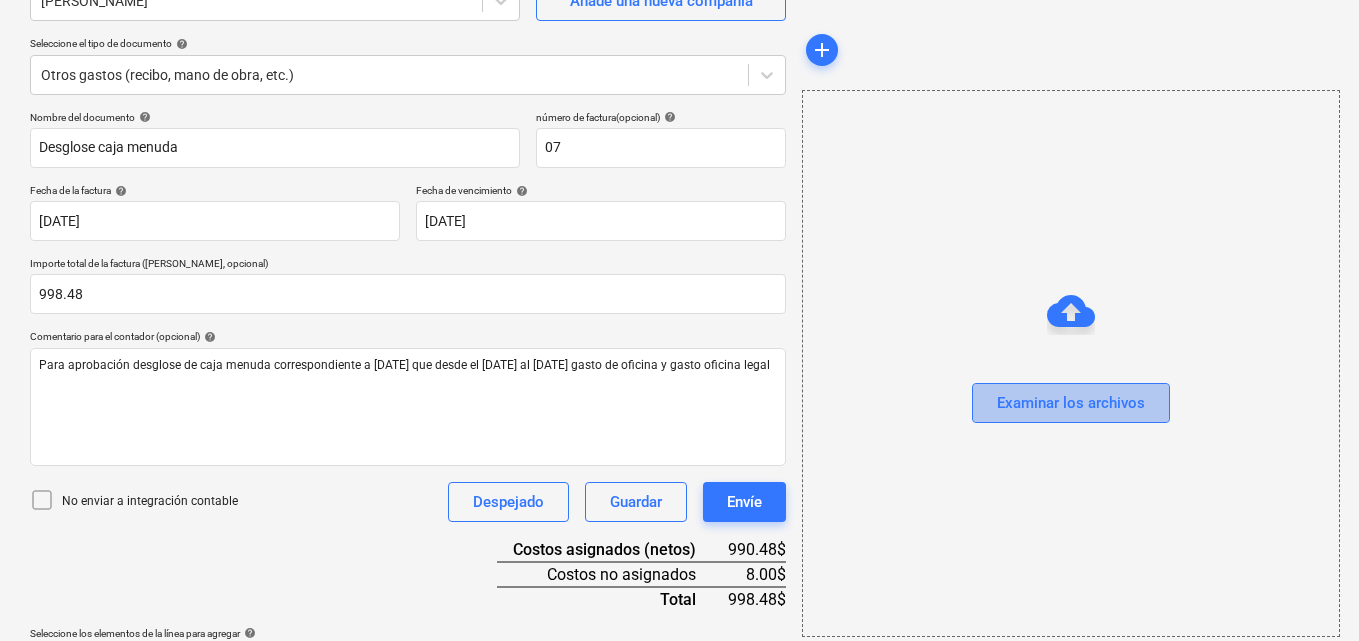 click on "Examinar los archivos" at bounding box center (1071, 403) 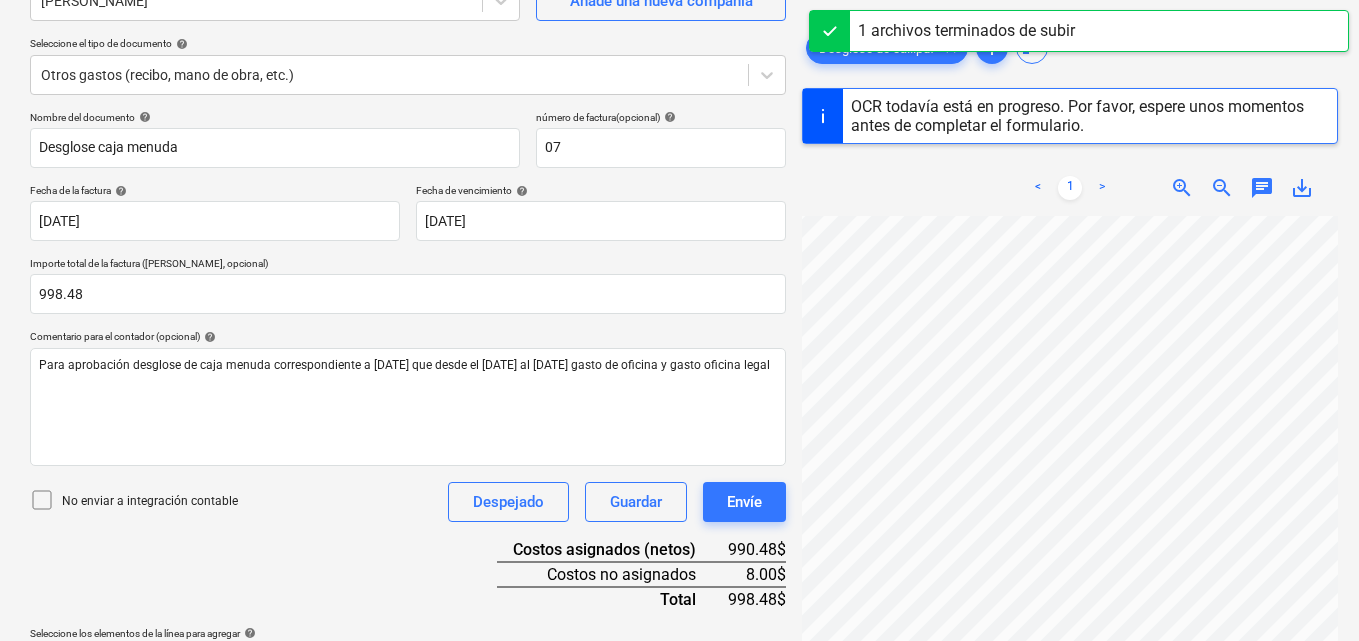 scroll, scrollTop: 272, scrollLeft: 0, axis: vertical 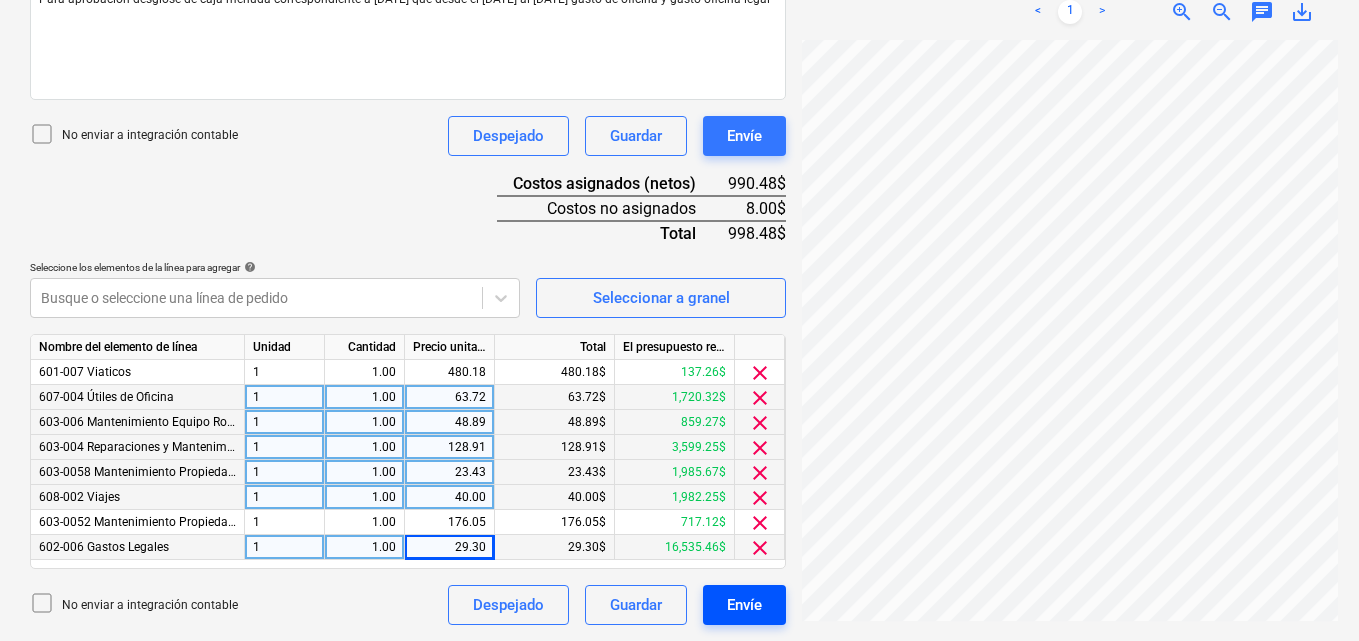 click on "Envíe" at bounding box center (744, 605) 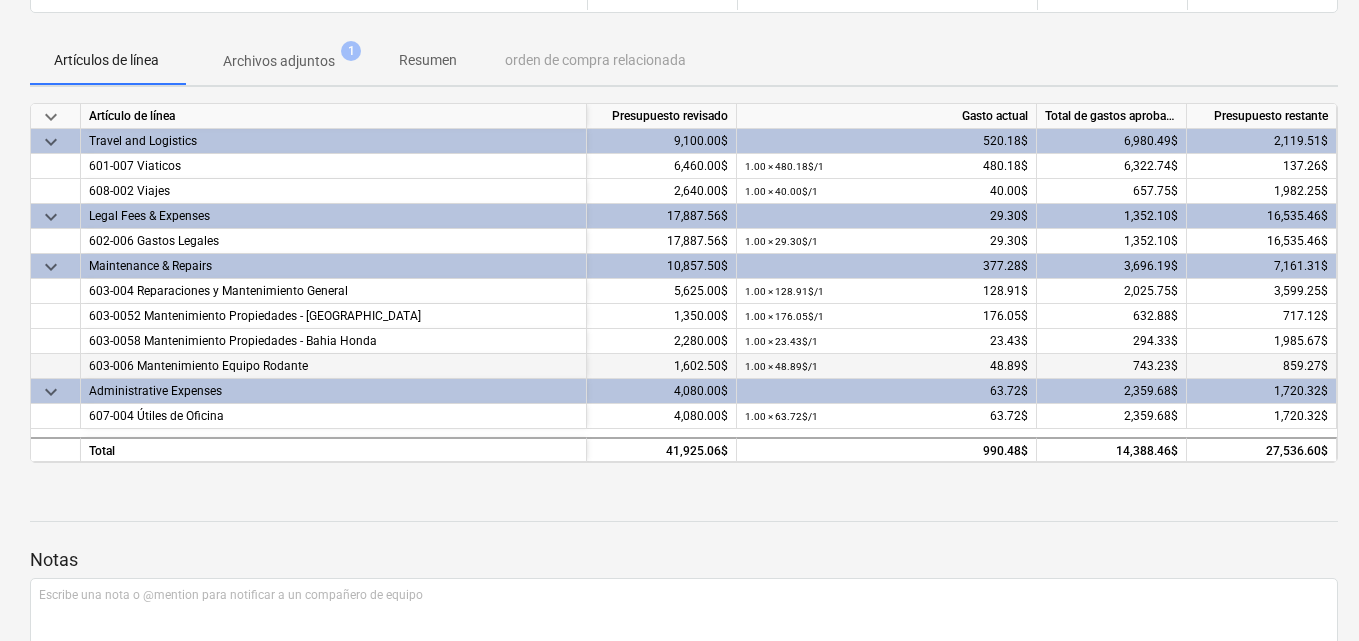 scroll, scrollTop: 300, scrollLeft: 0, axis: vertical 